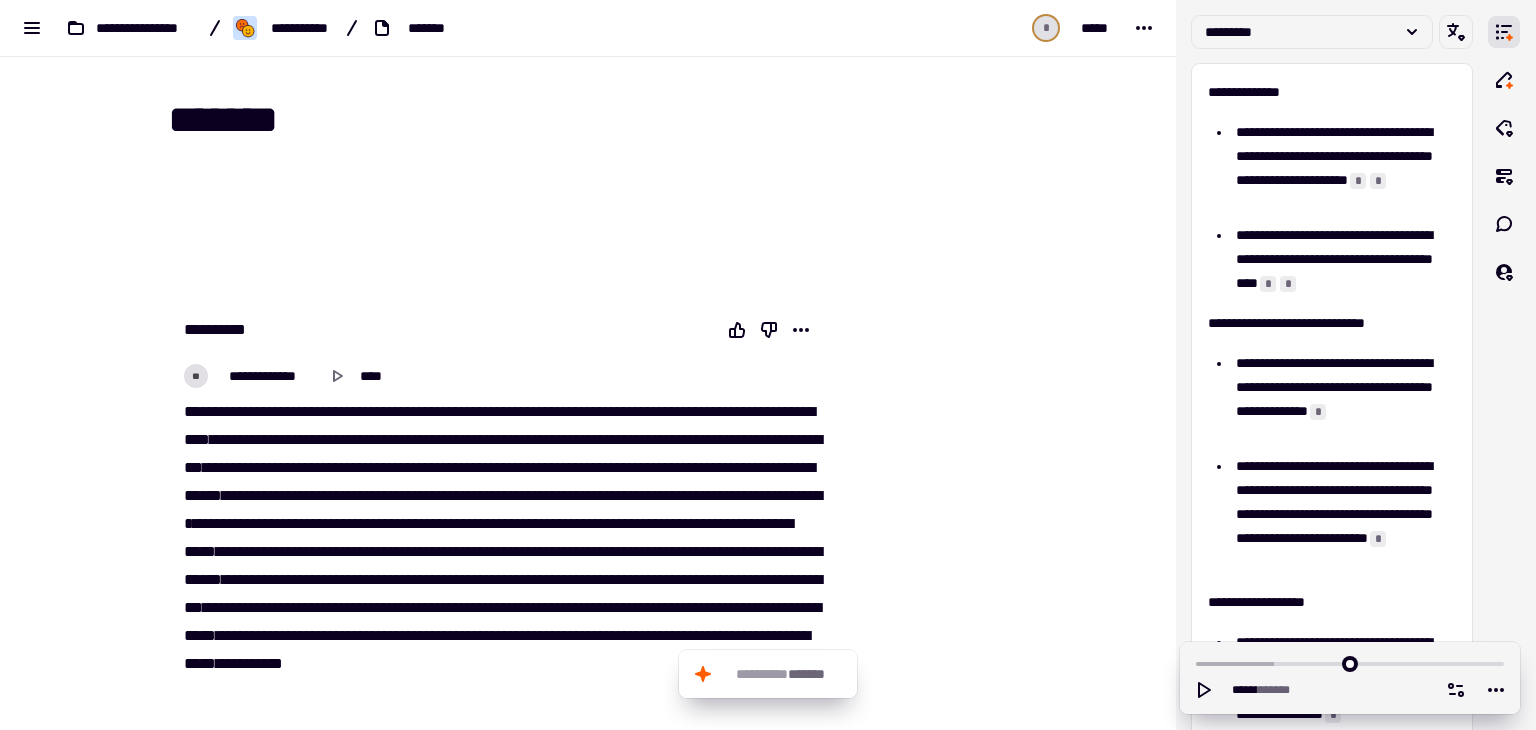 scroll, scrollTop: 0, scrollLeft: 0, axis: both 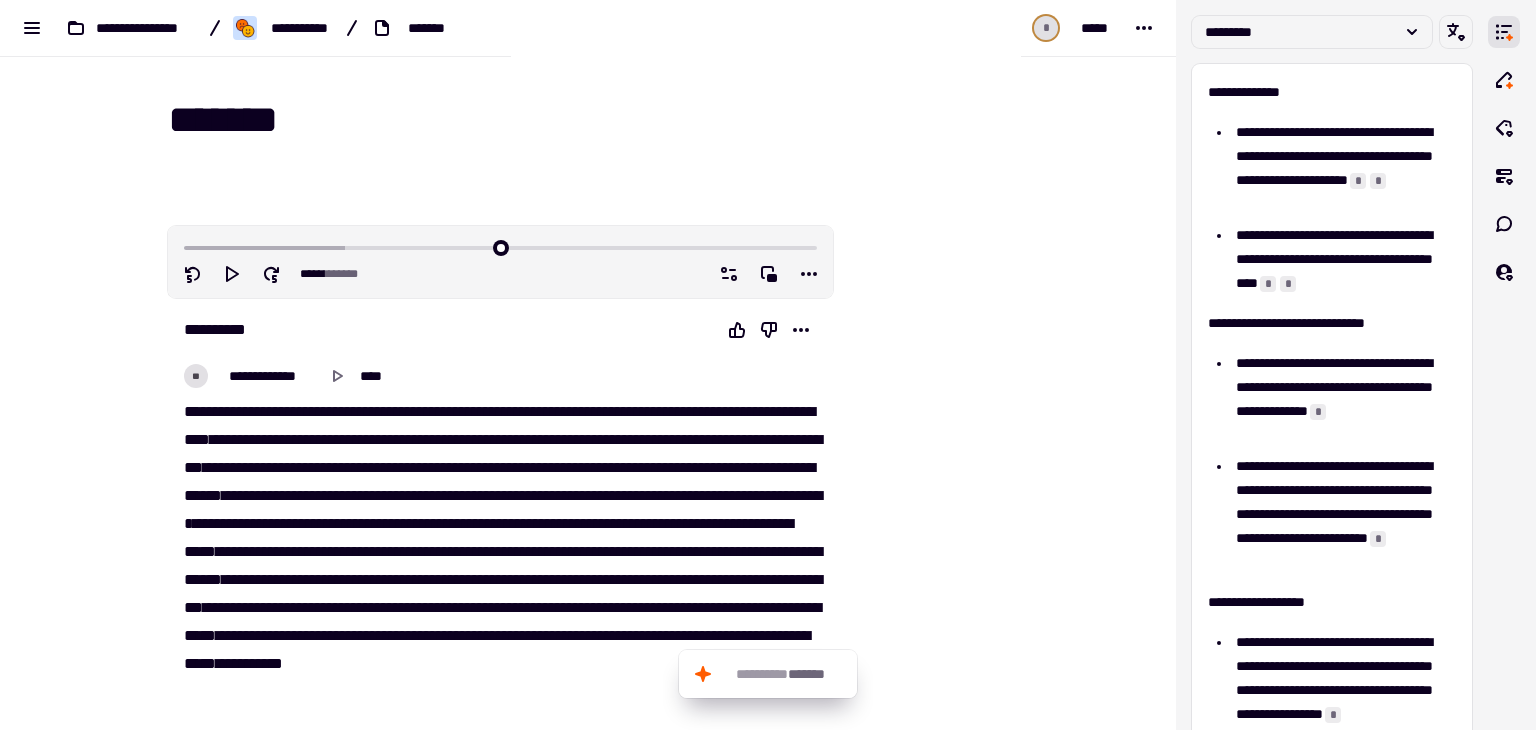 click on "**********" at bounding box center [588, 365] 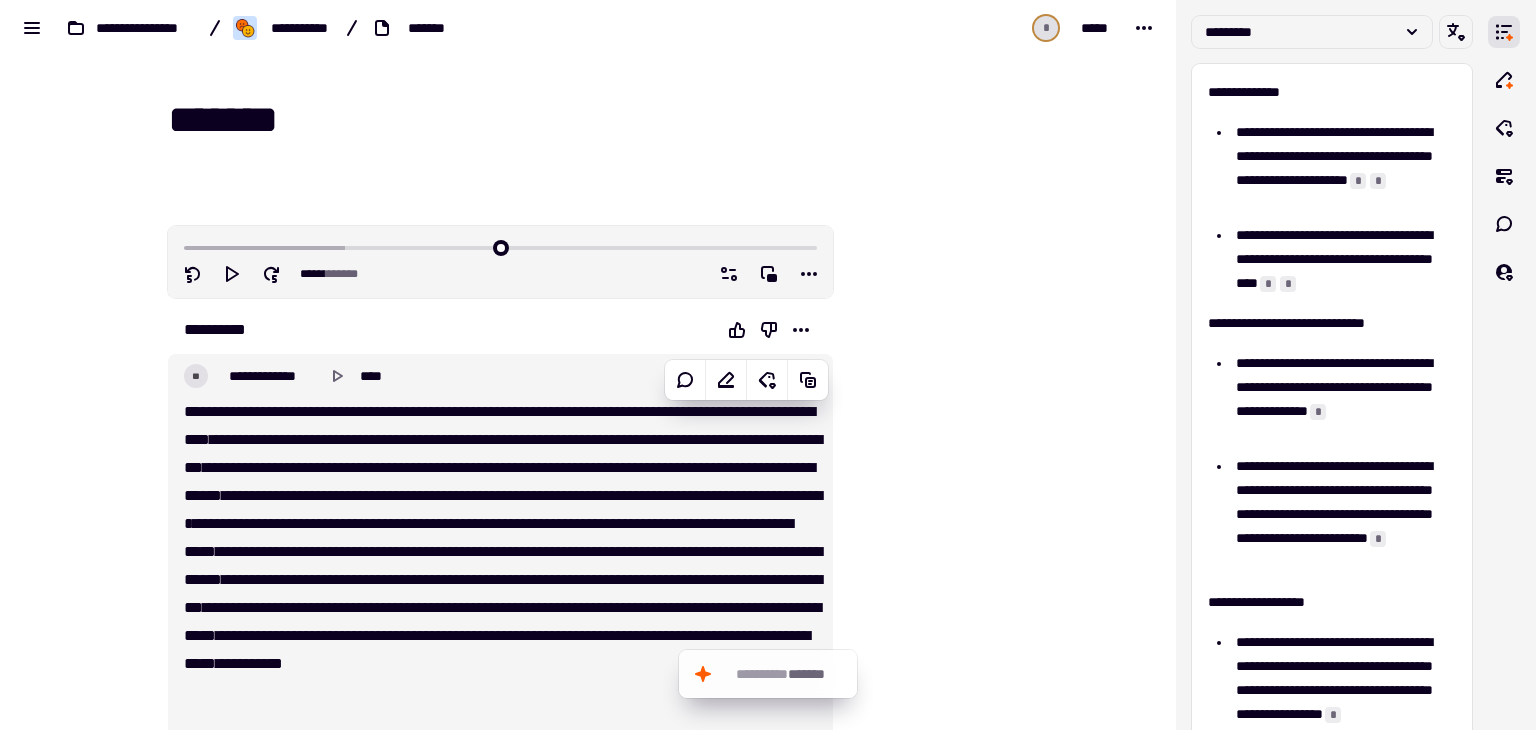 click on "****" at bounding box center [197, 439] 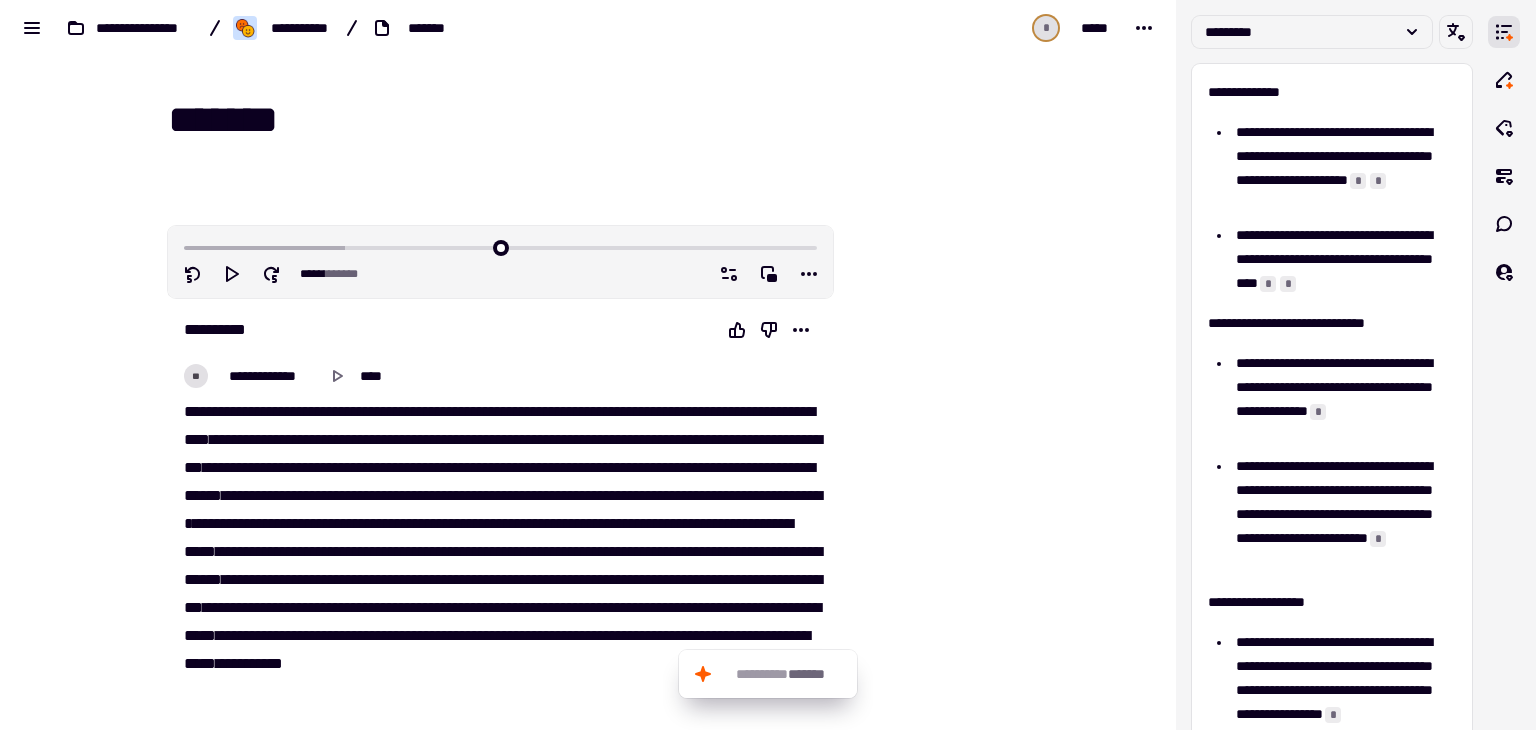 click on "****" at bounding box center (197, 439) 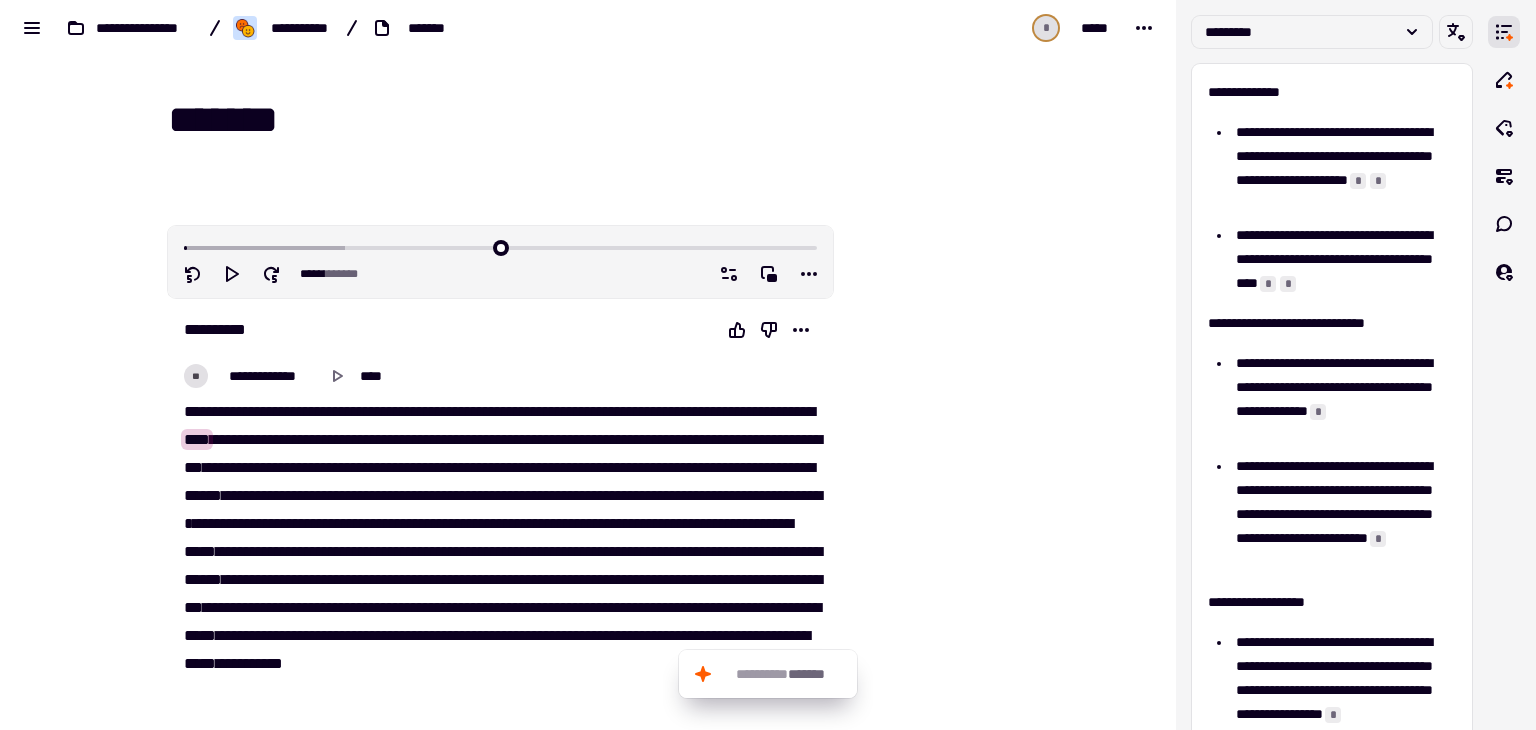 click on "*******" at bounding box center (338, 411) 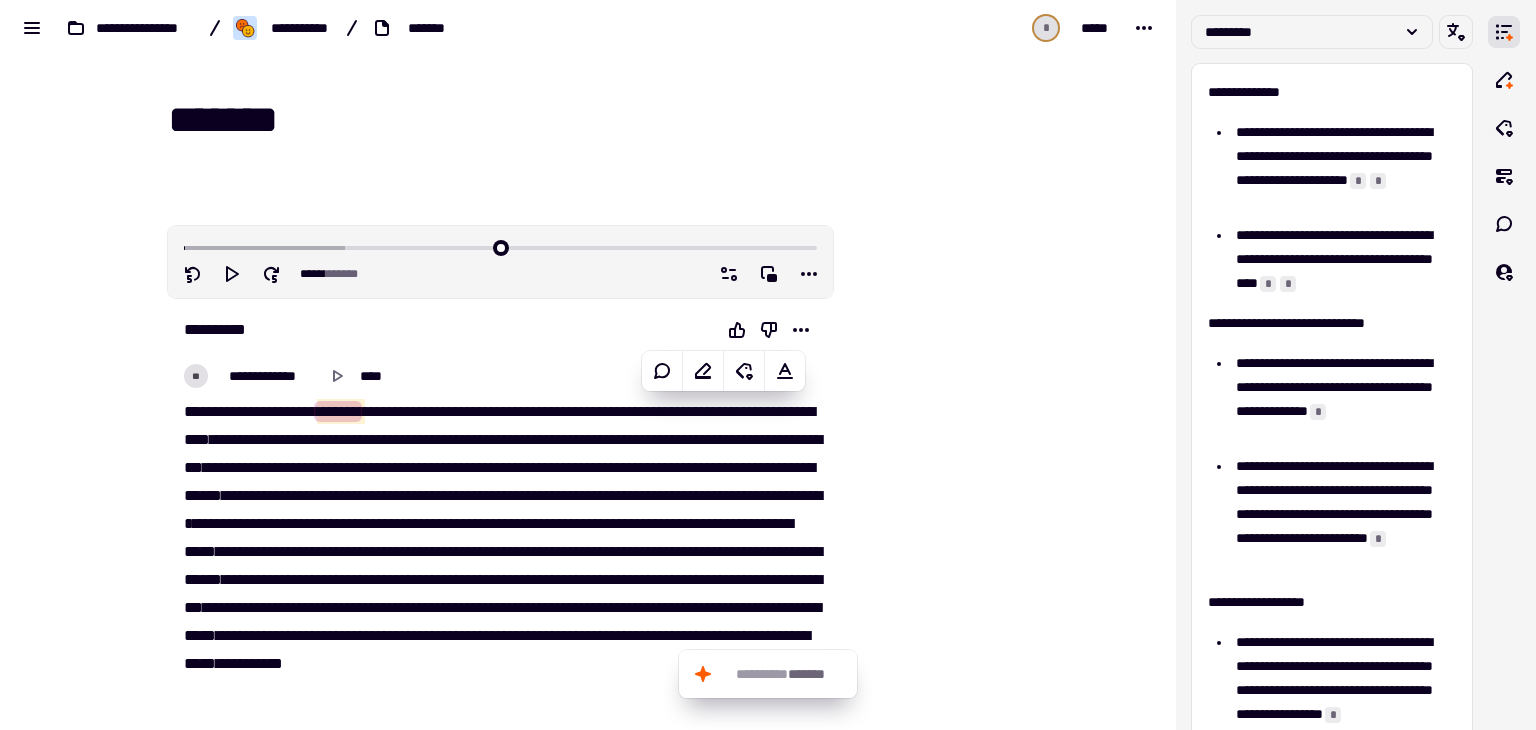 click on "****" at bounding box center [197, 439] 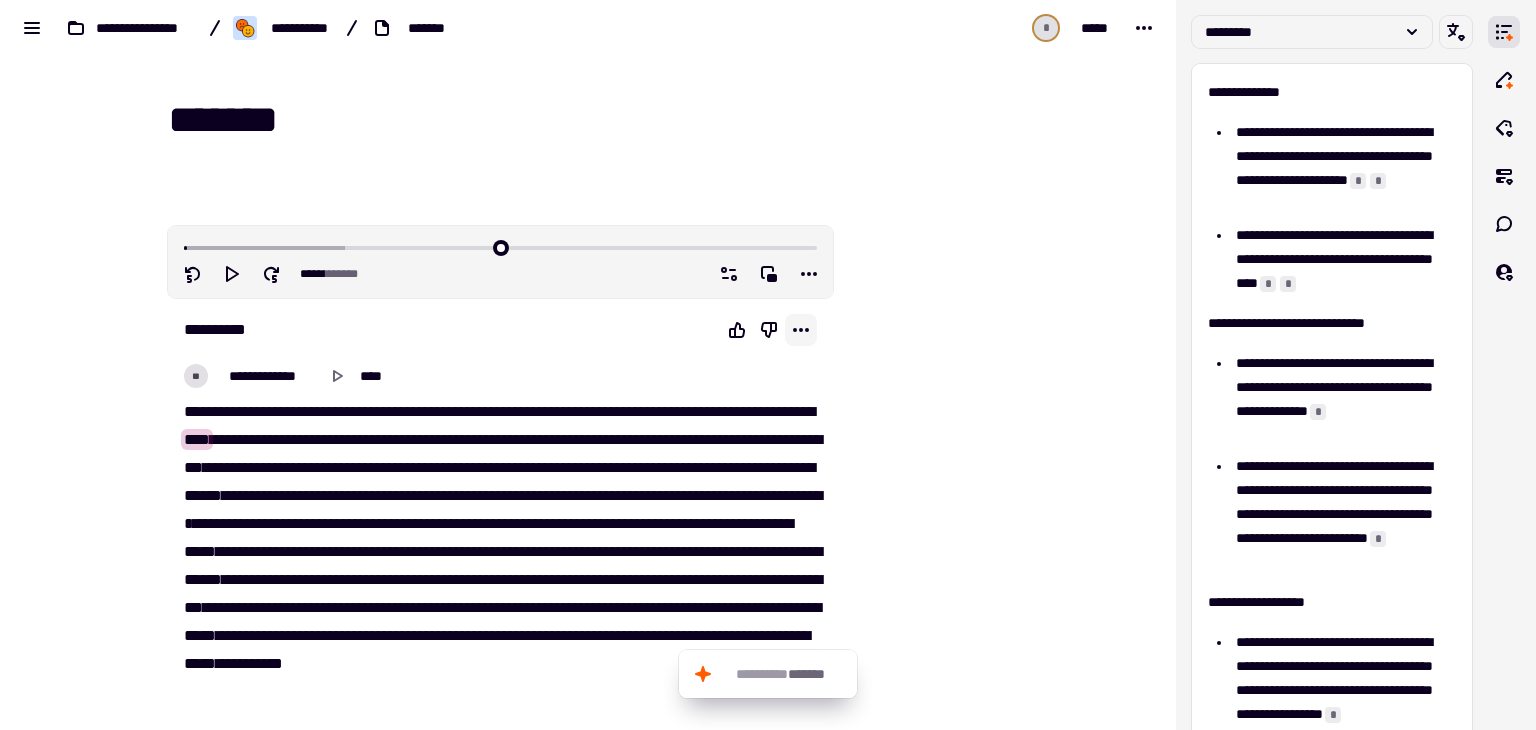 click 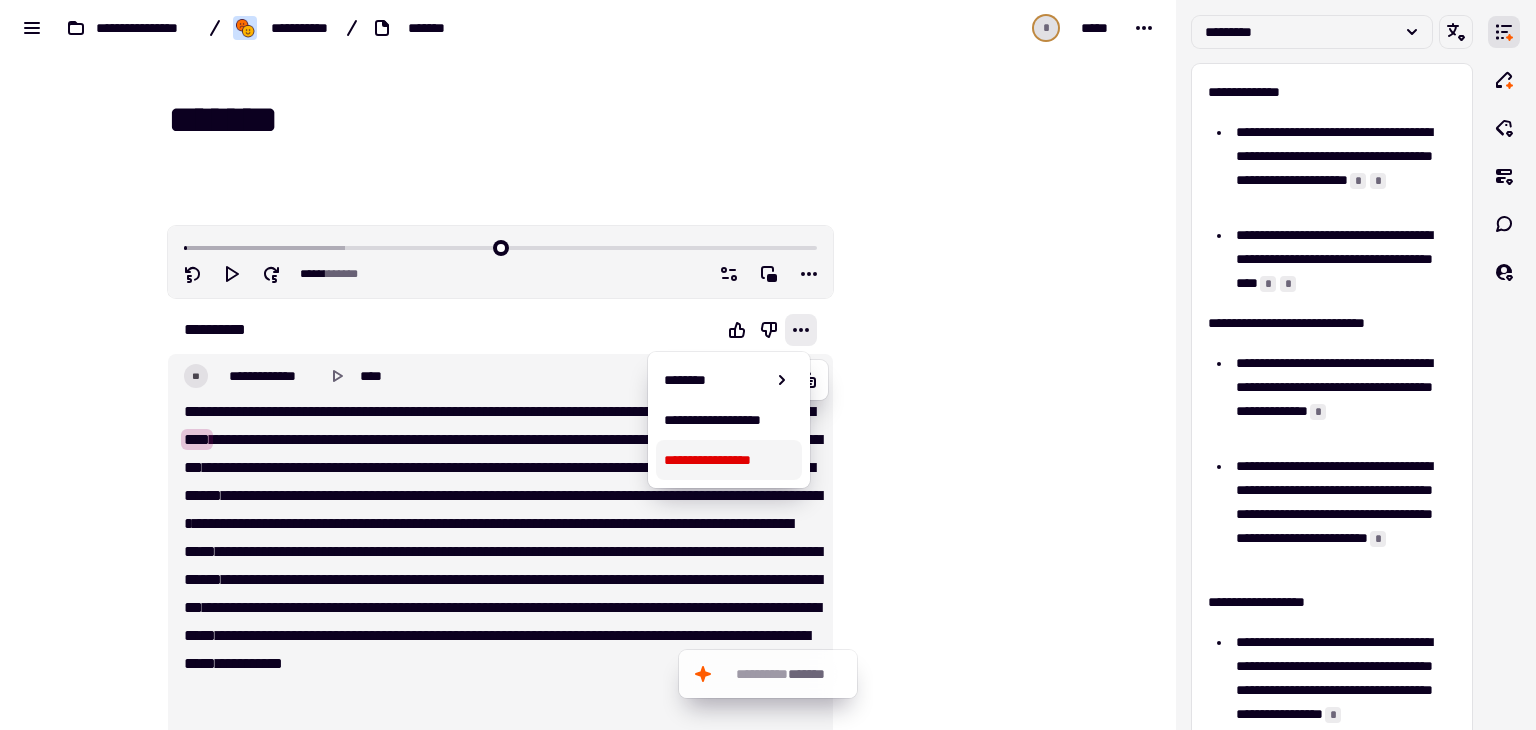 click on "*****" at bounding box center (328, 523) 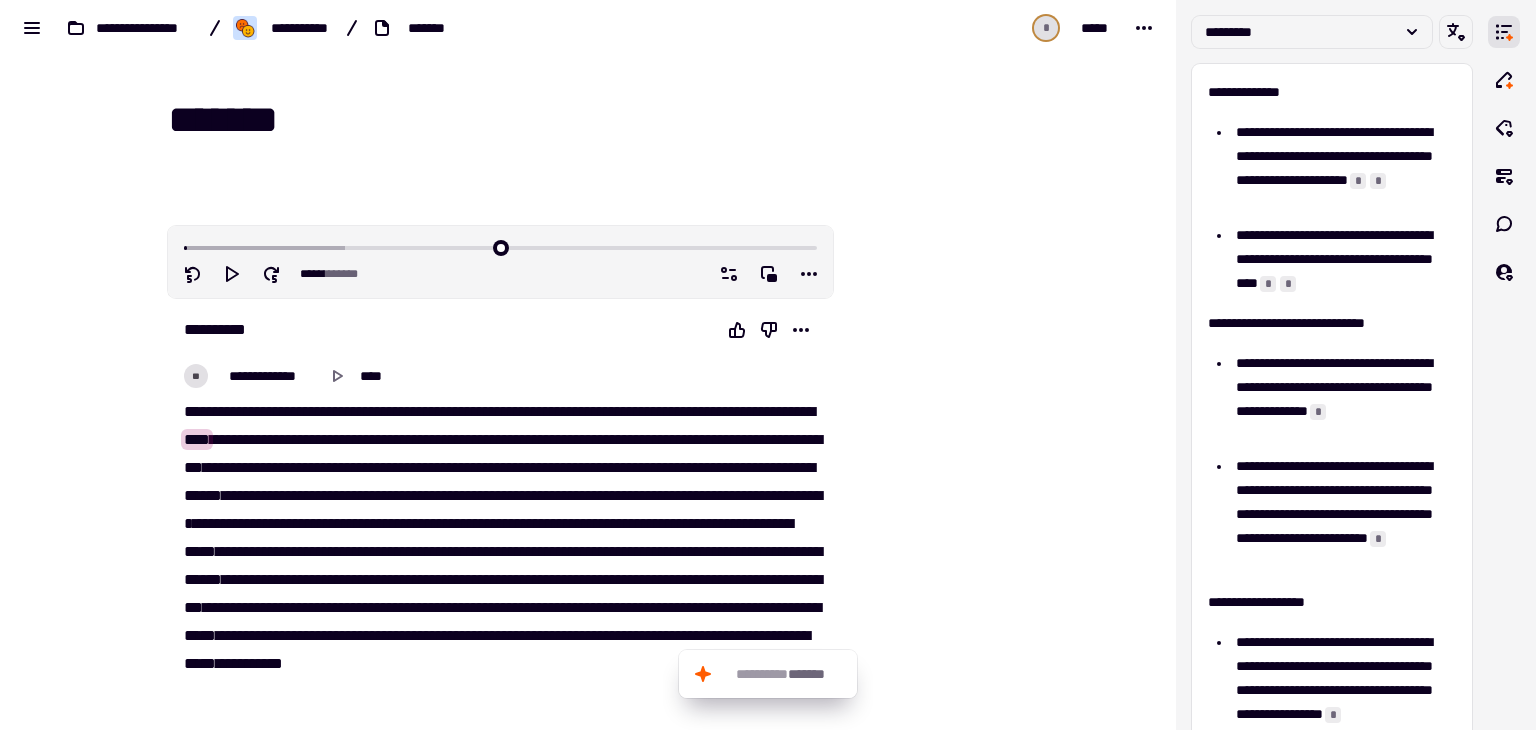 click on "*****" at bounding box center [680, 411] 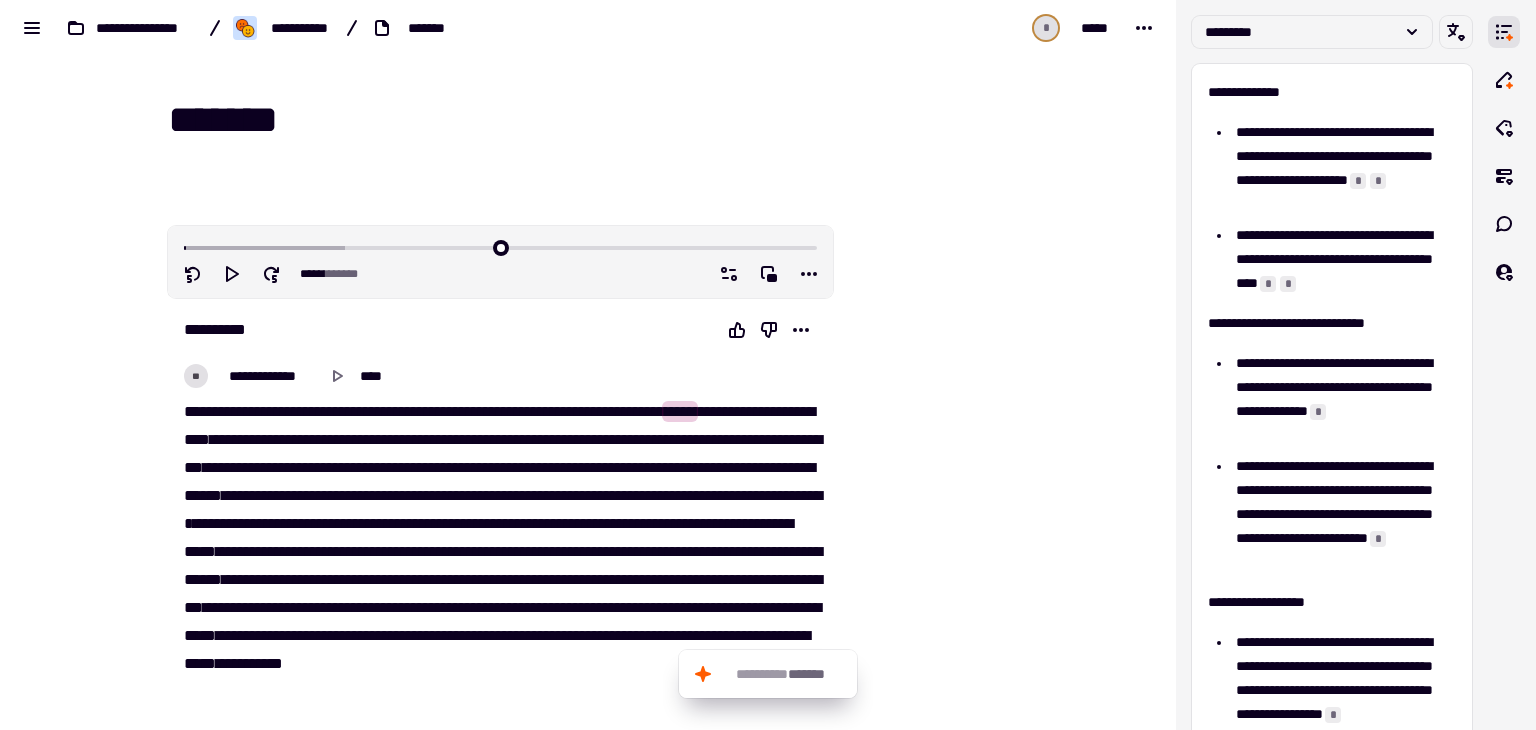 click on "*****" at bounding box center [680, 411] 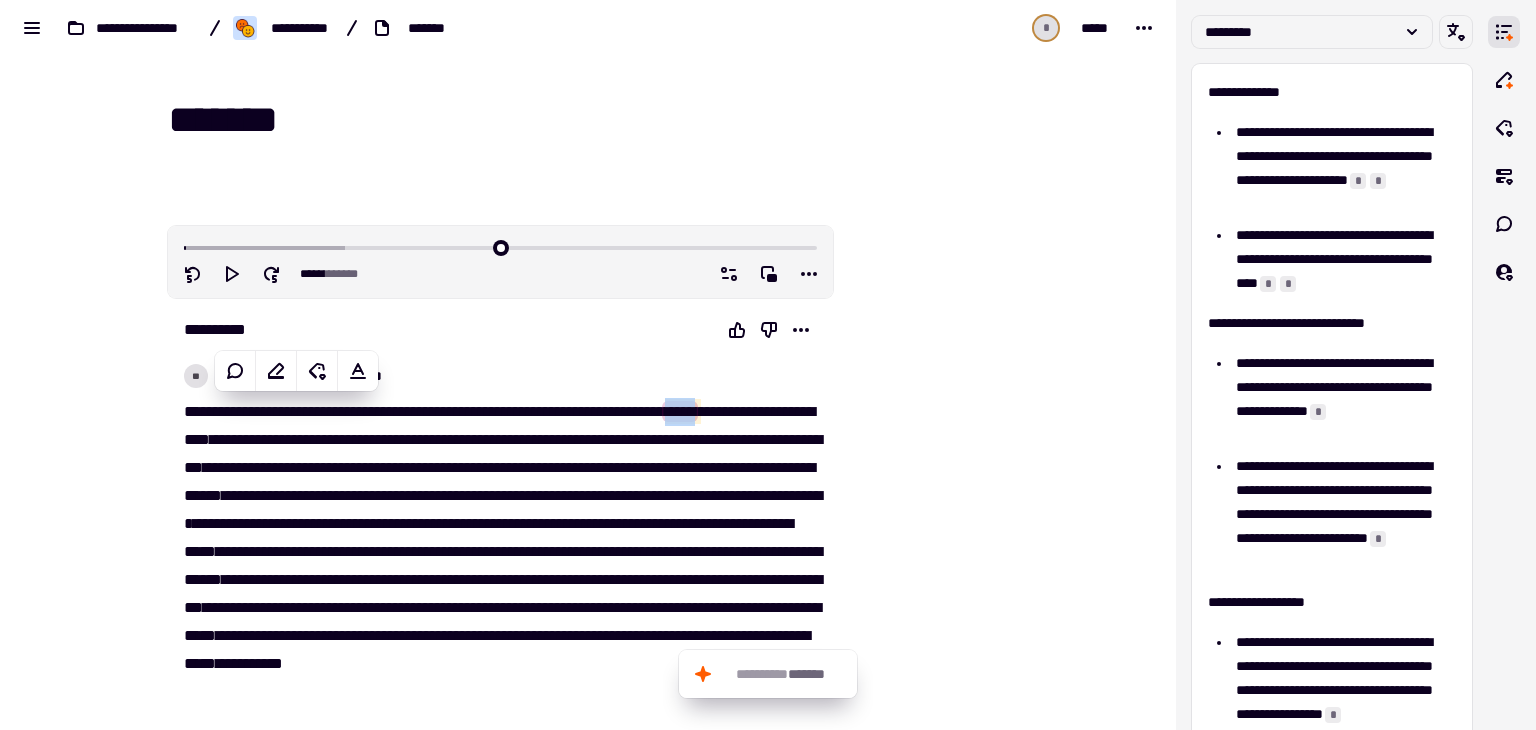 type 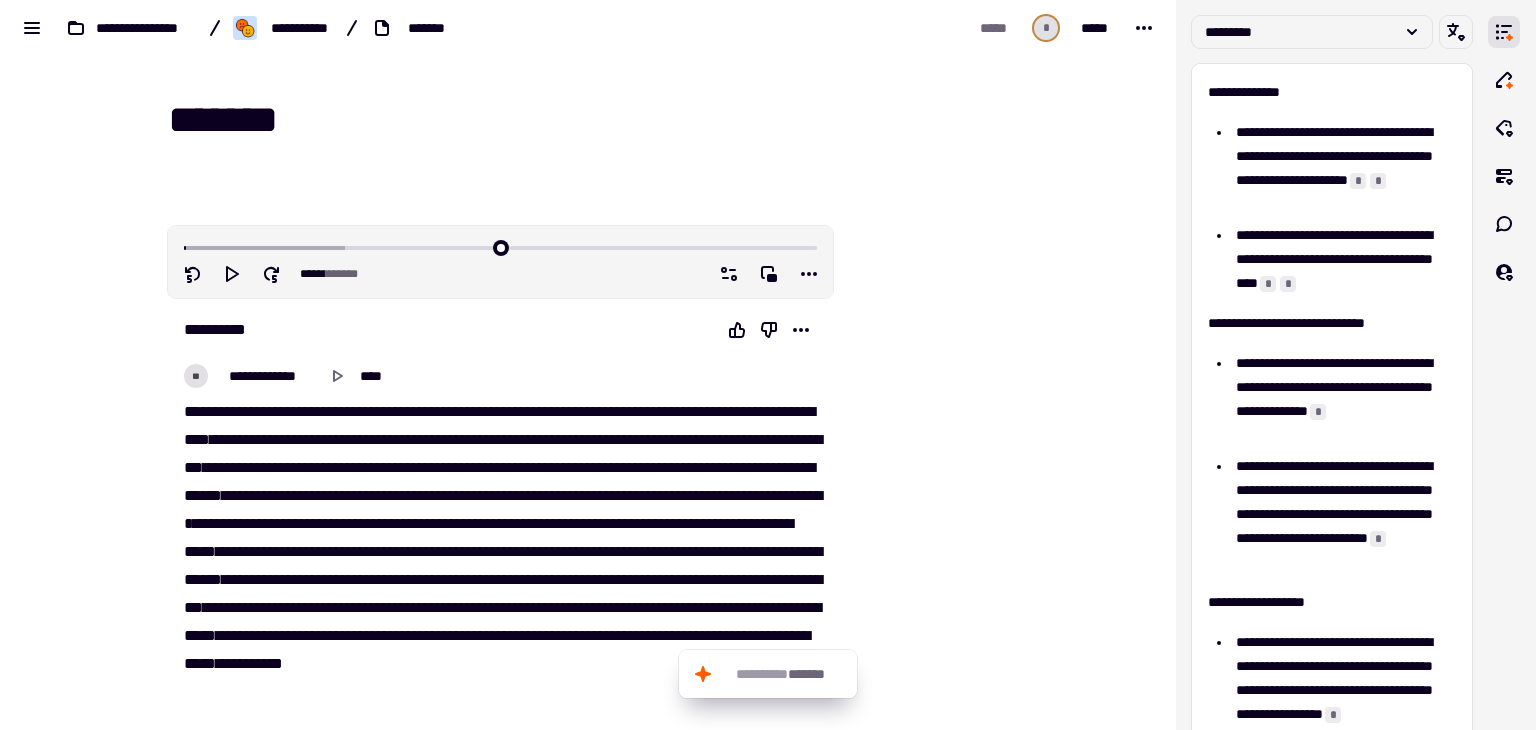 click on "*****" at bounding box center (231, 439) 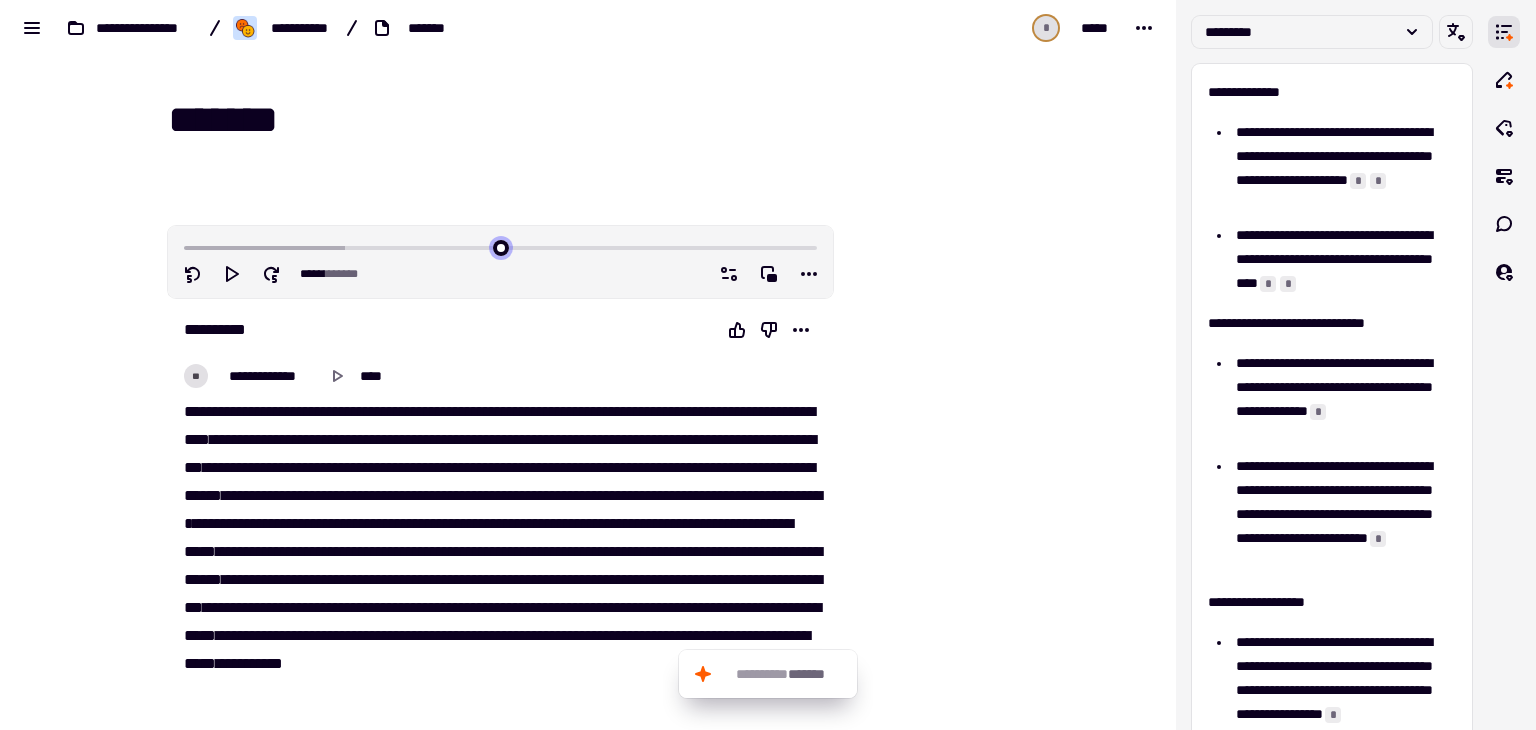 click at bounding box center [500, 246] 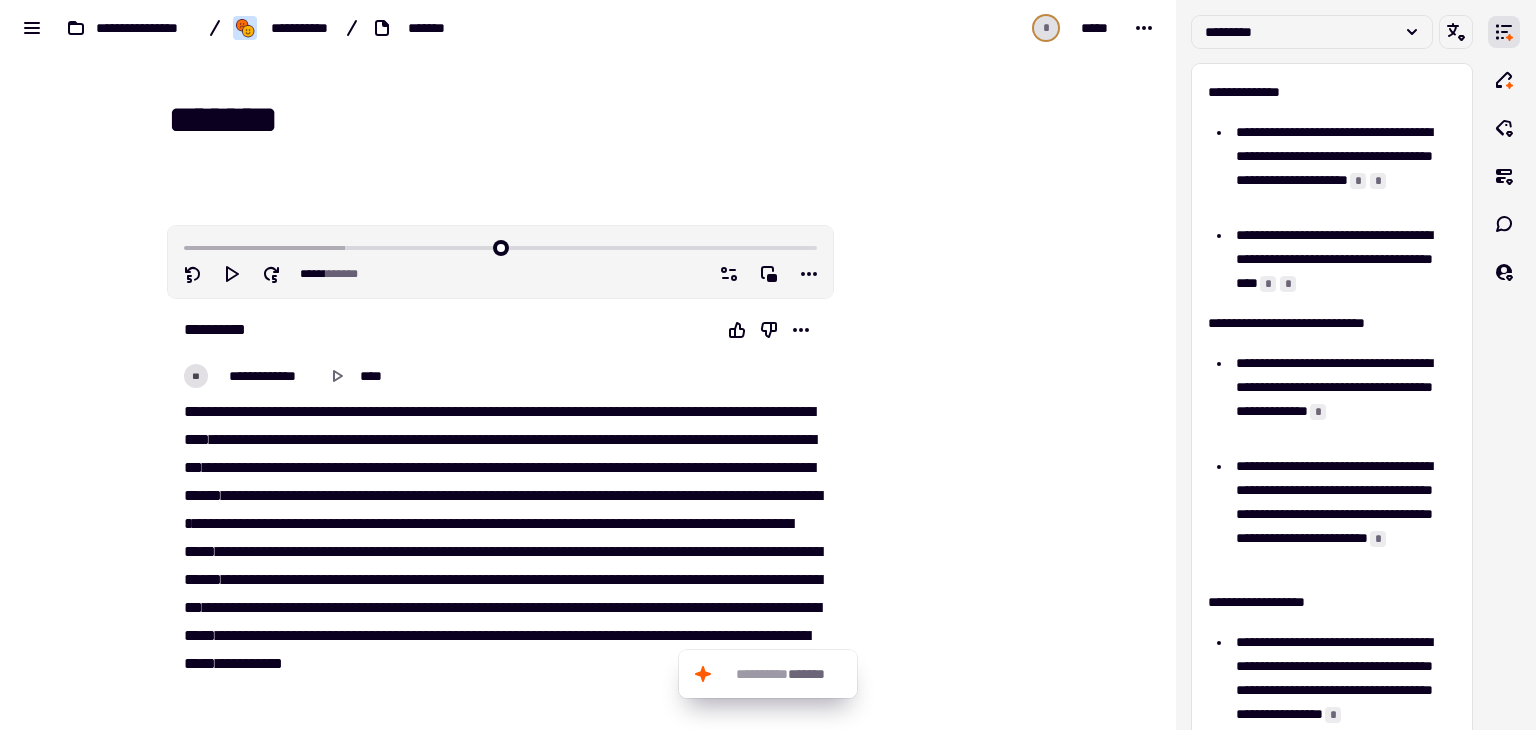 click on "****" at bounding box center (354, 439) 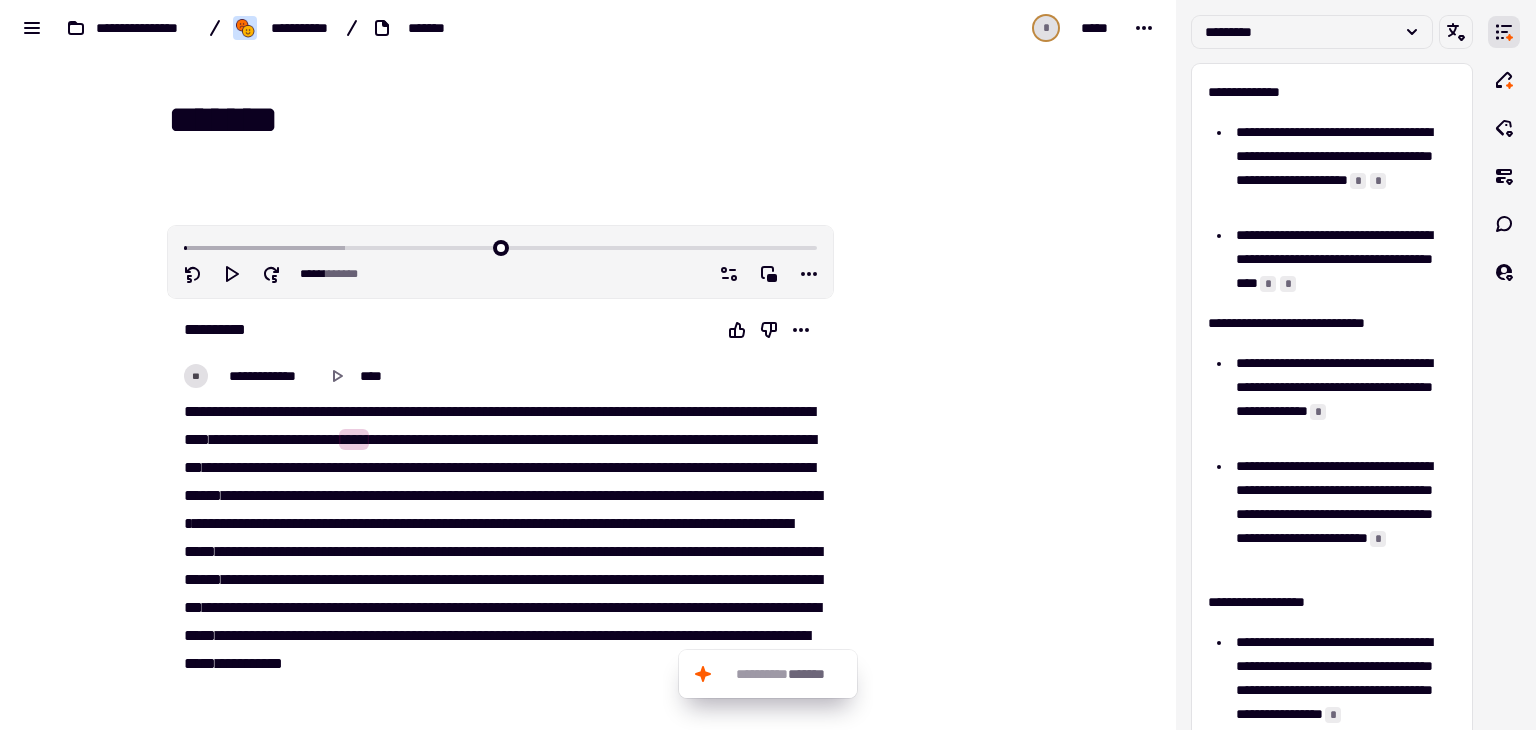 click on "****" at bounding box center [354, 439] 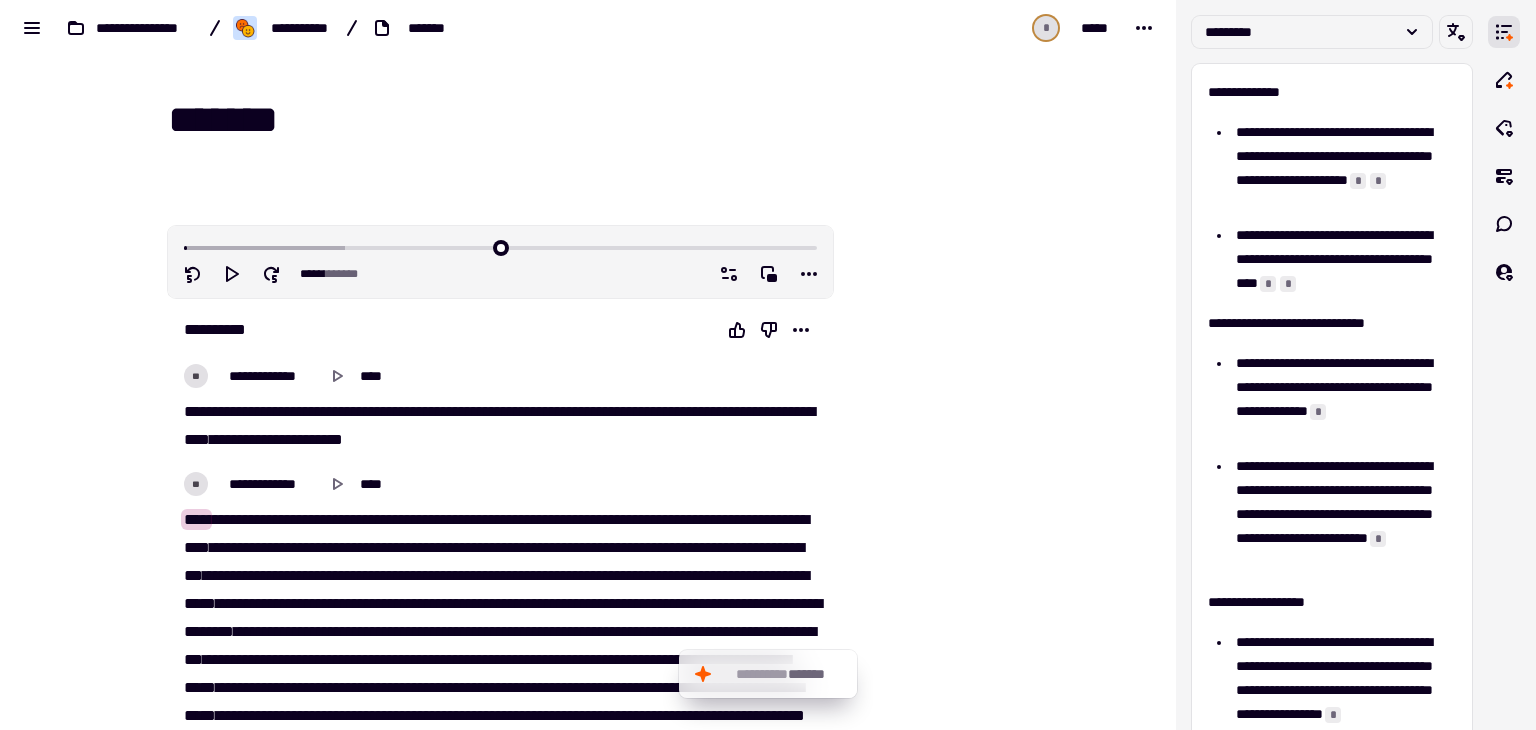 click on "***" at bounding box center [254, 519] 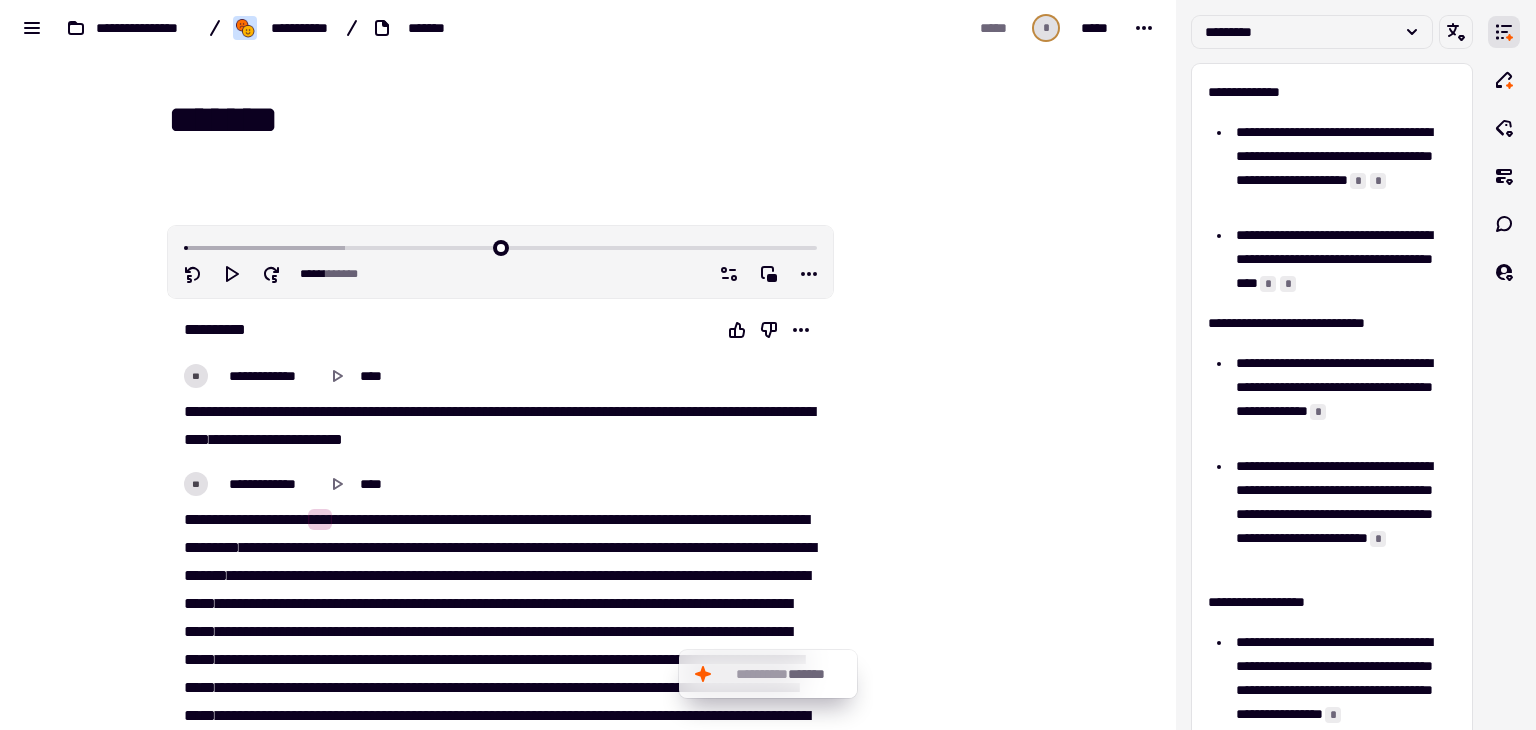 click on "**" at bounding box center (341, 519) 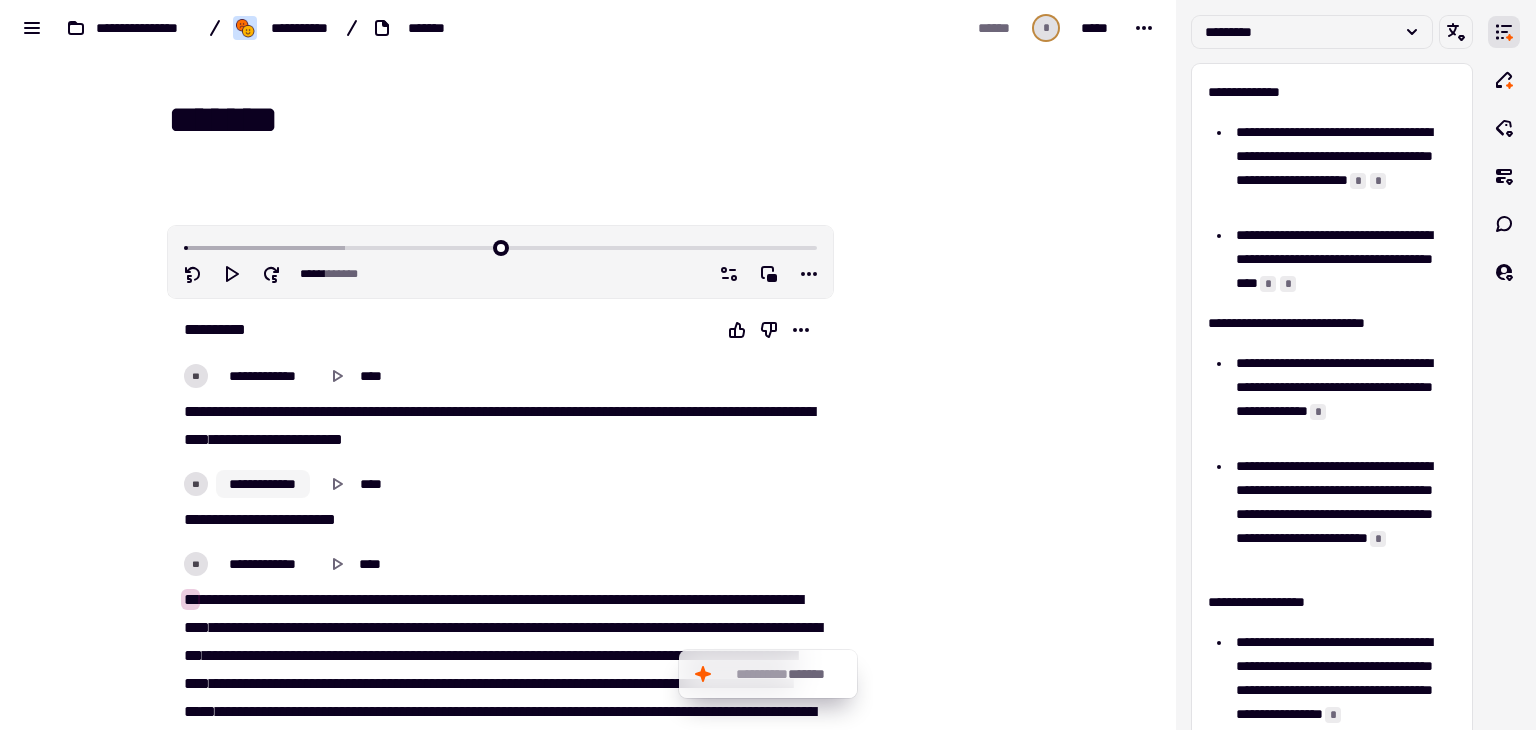 click on "**********" 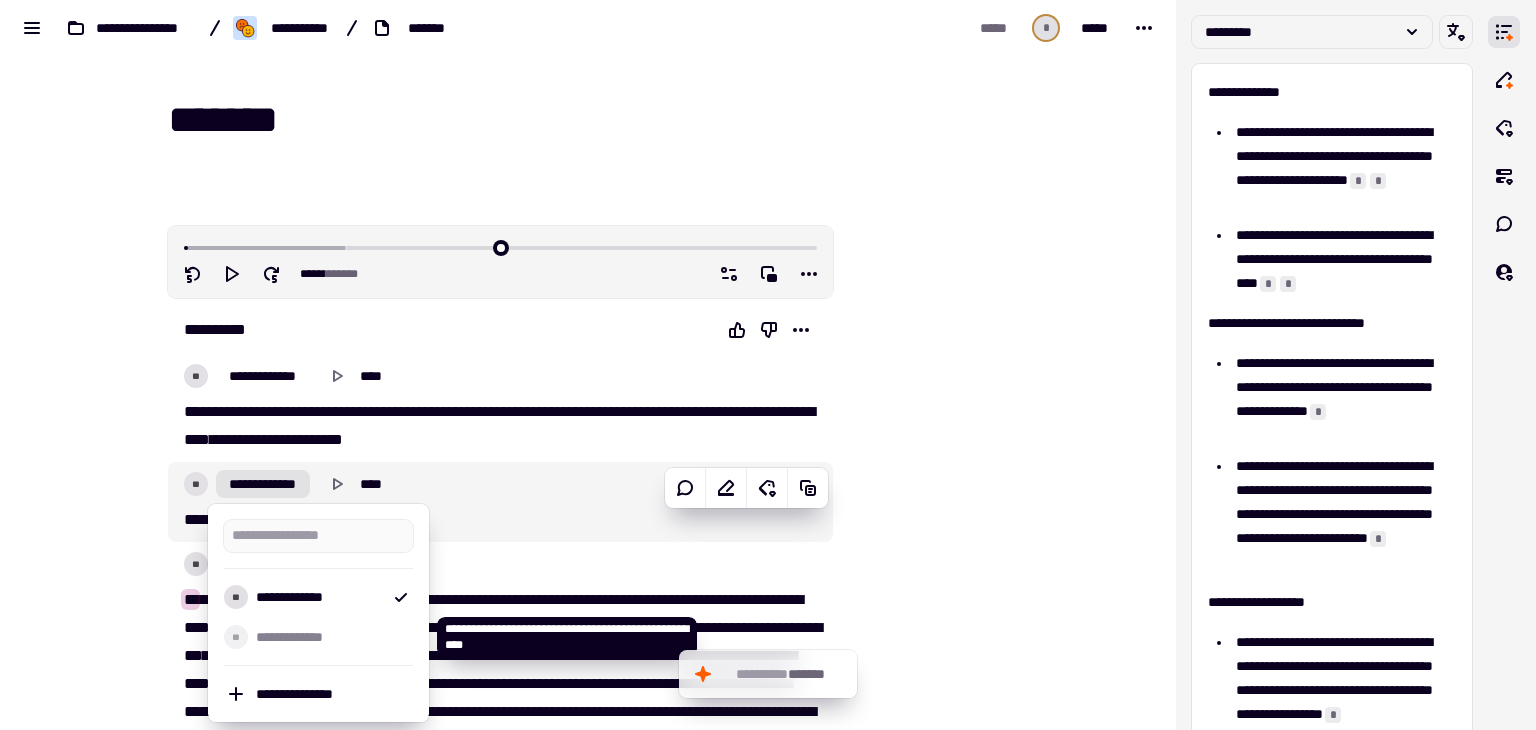 click on "**********" at bounding box center (330, 637) 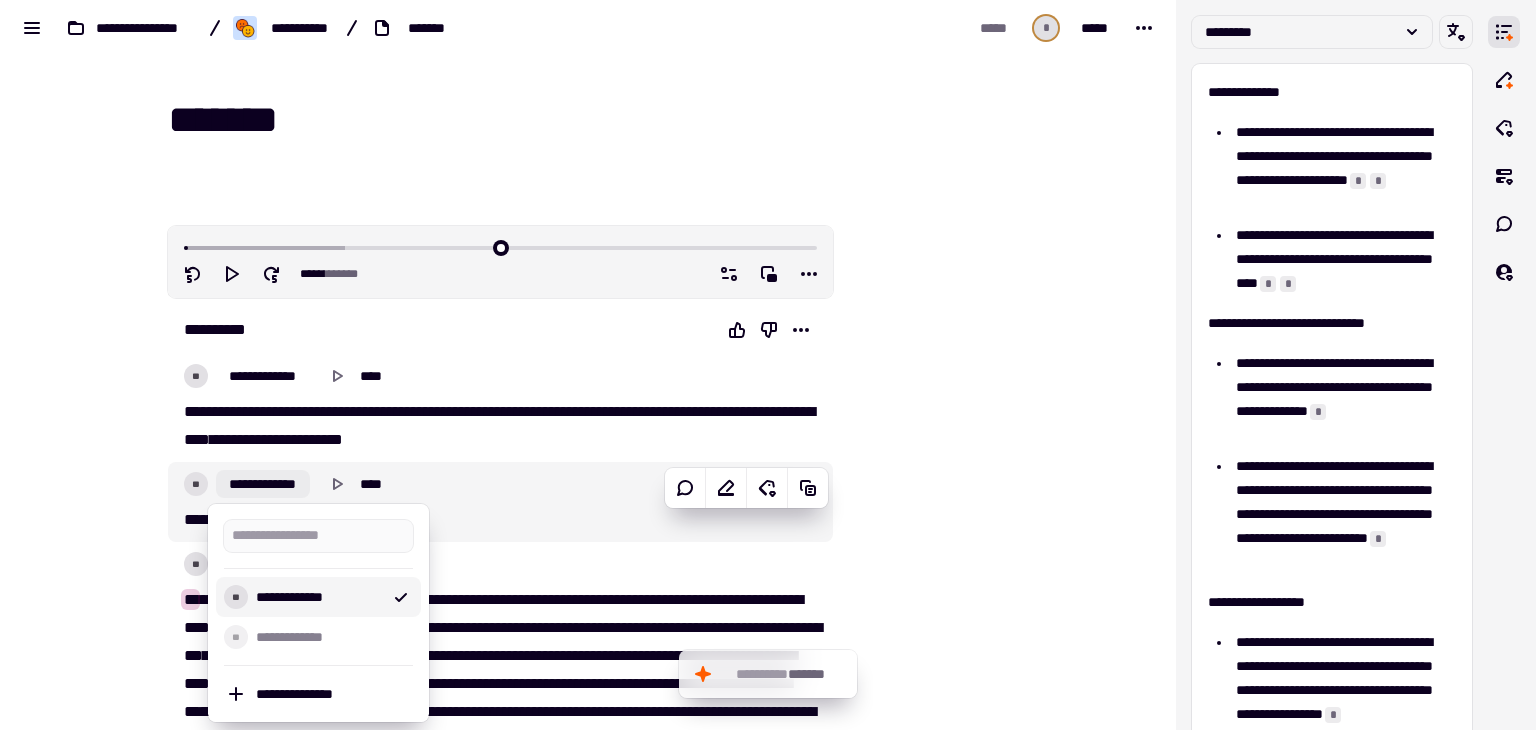 click on "**********" 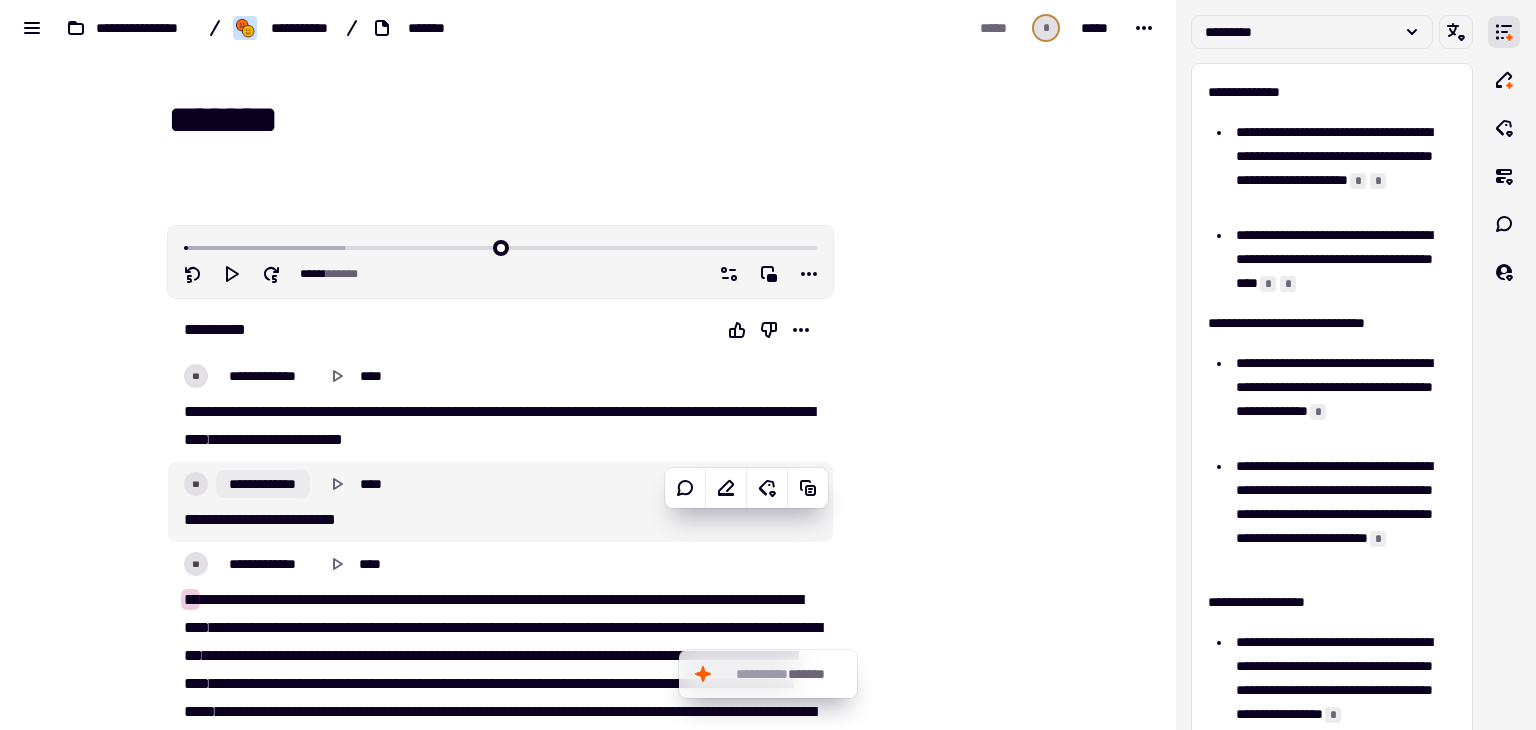 click on "**********" 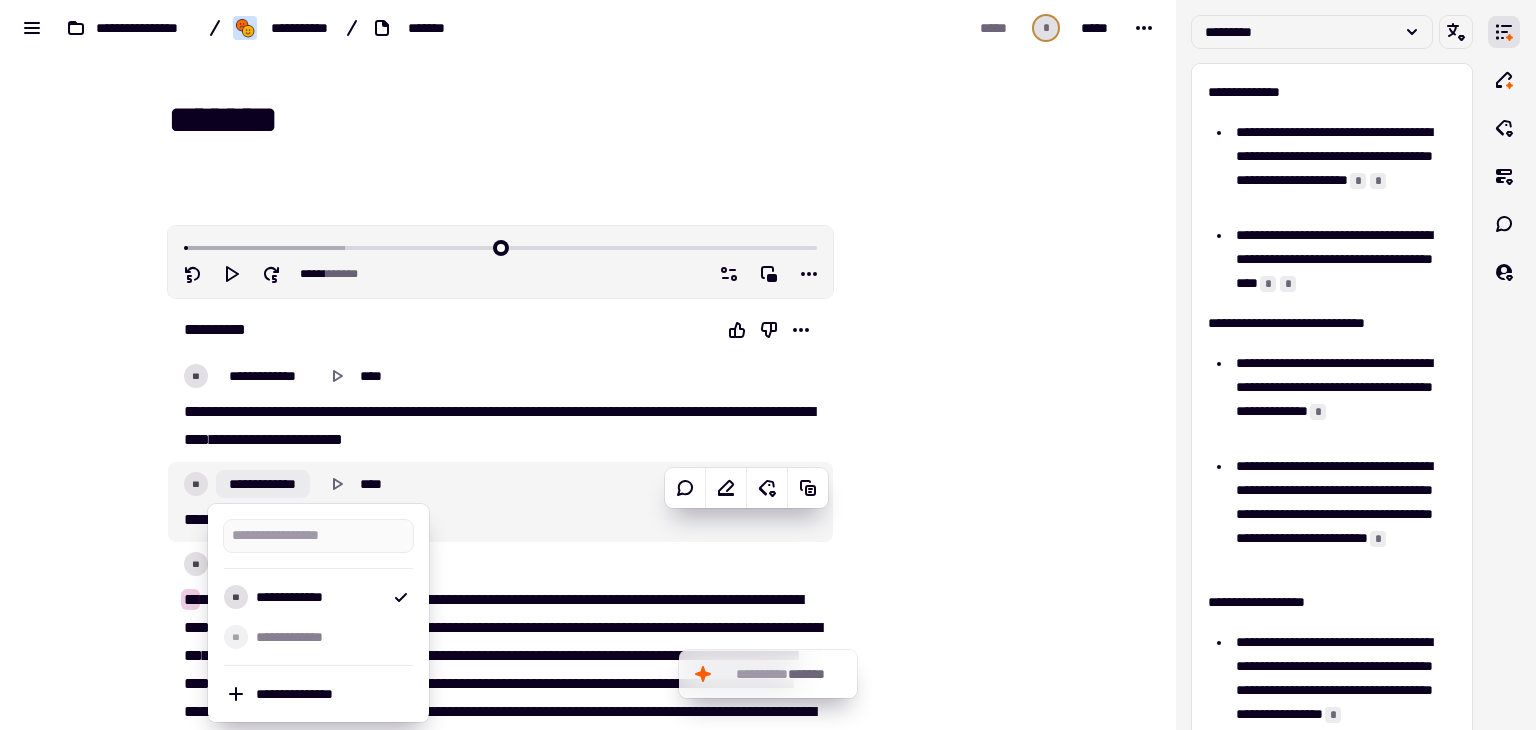 click on "**********" 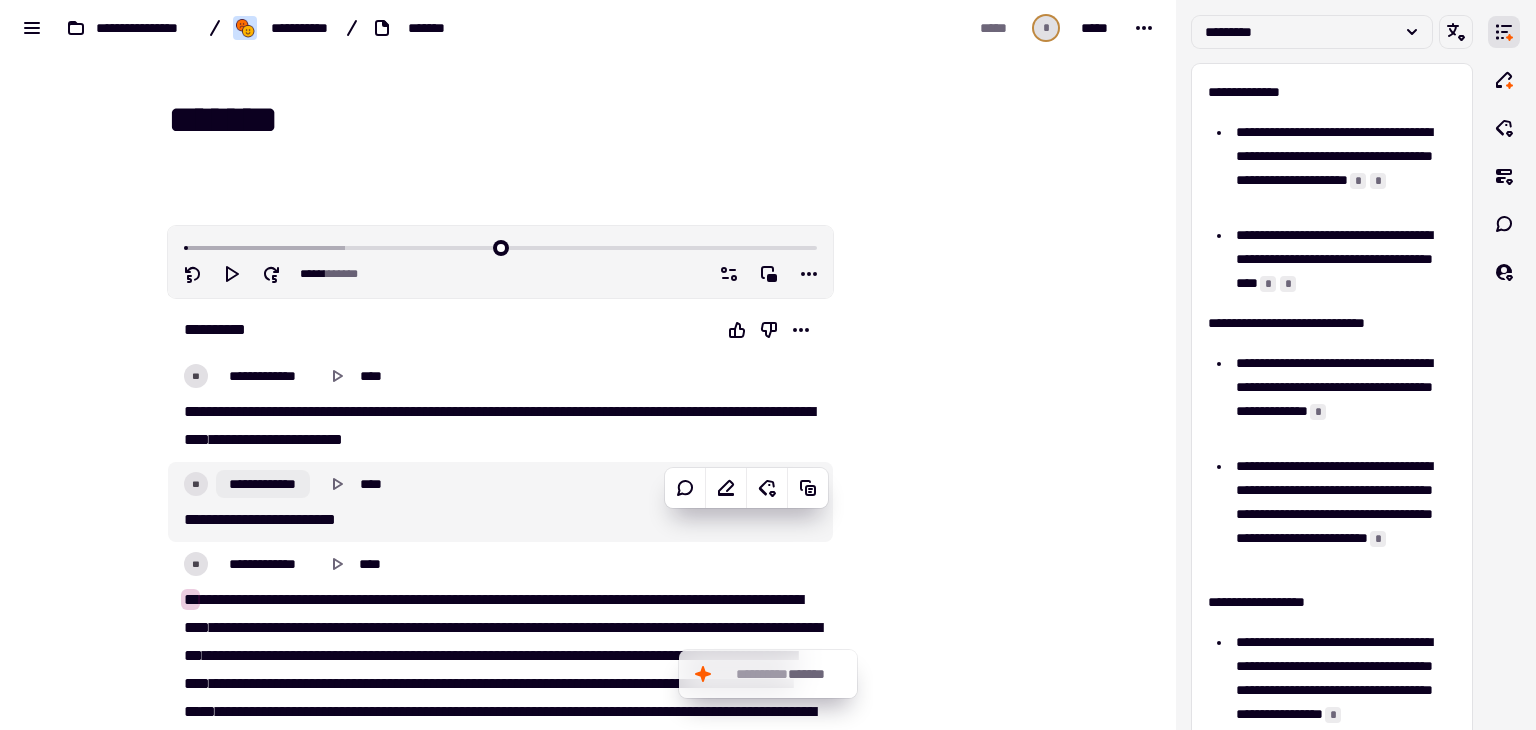 click on "**********" 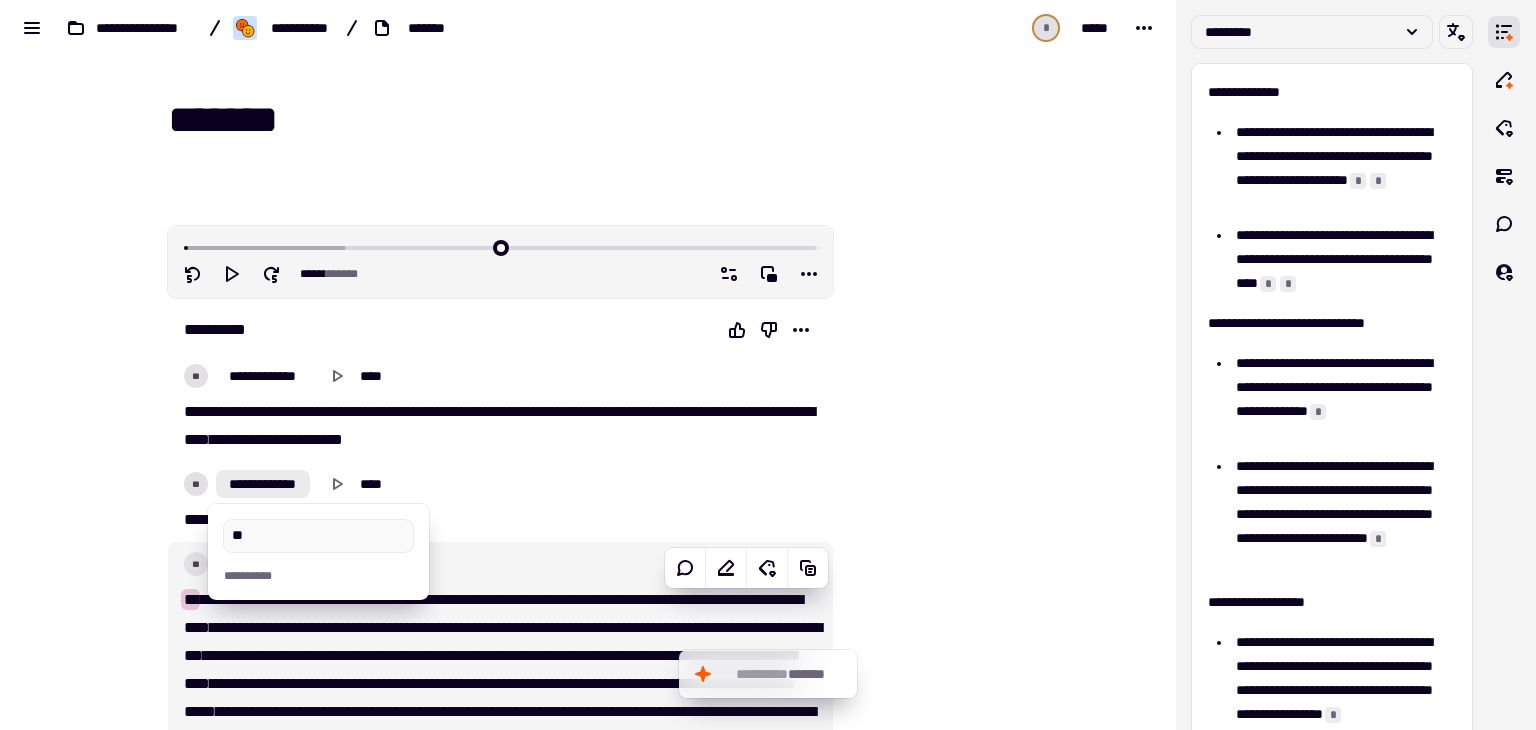 type on "*" 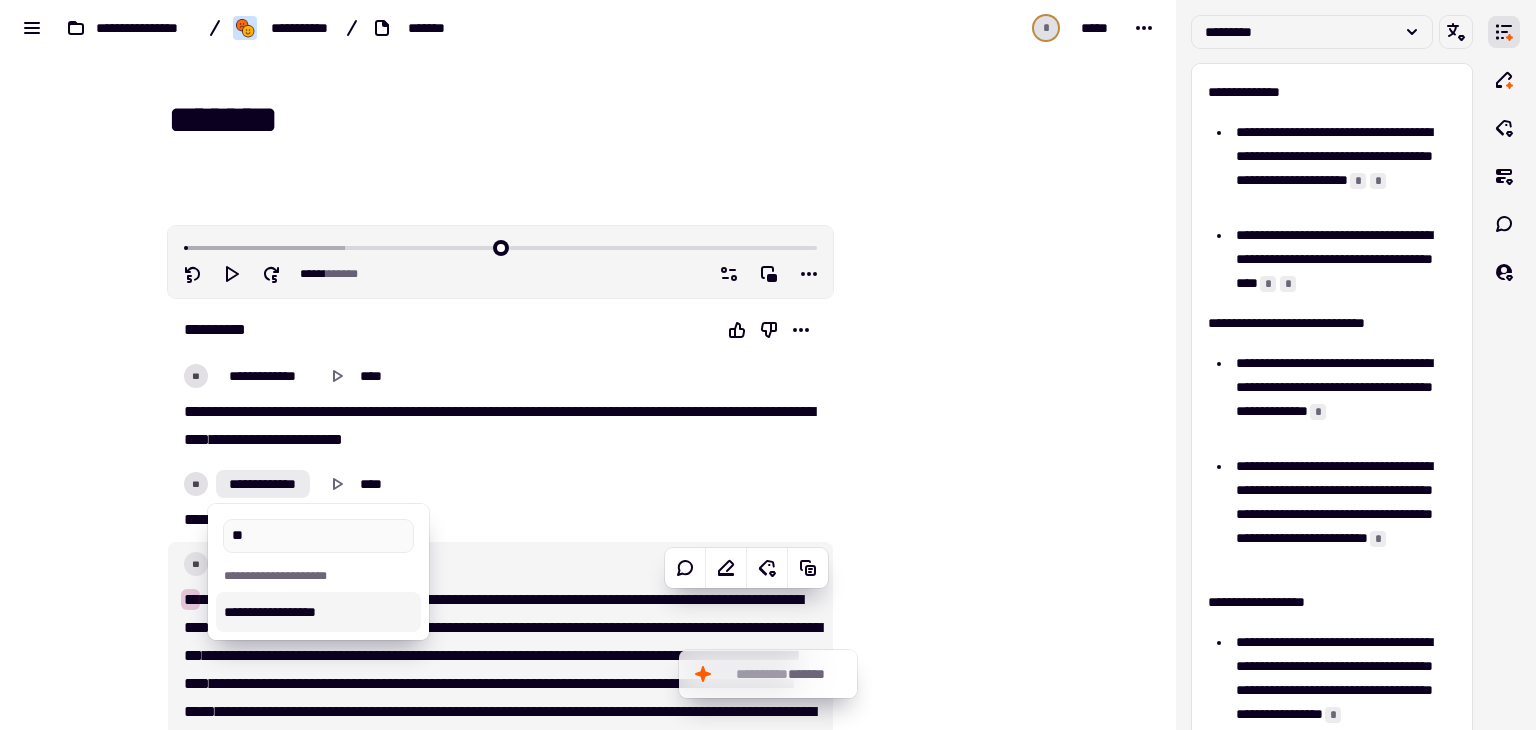 type on "**" 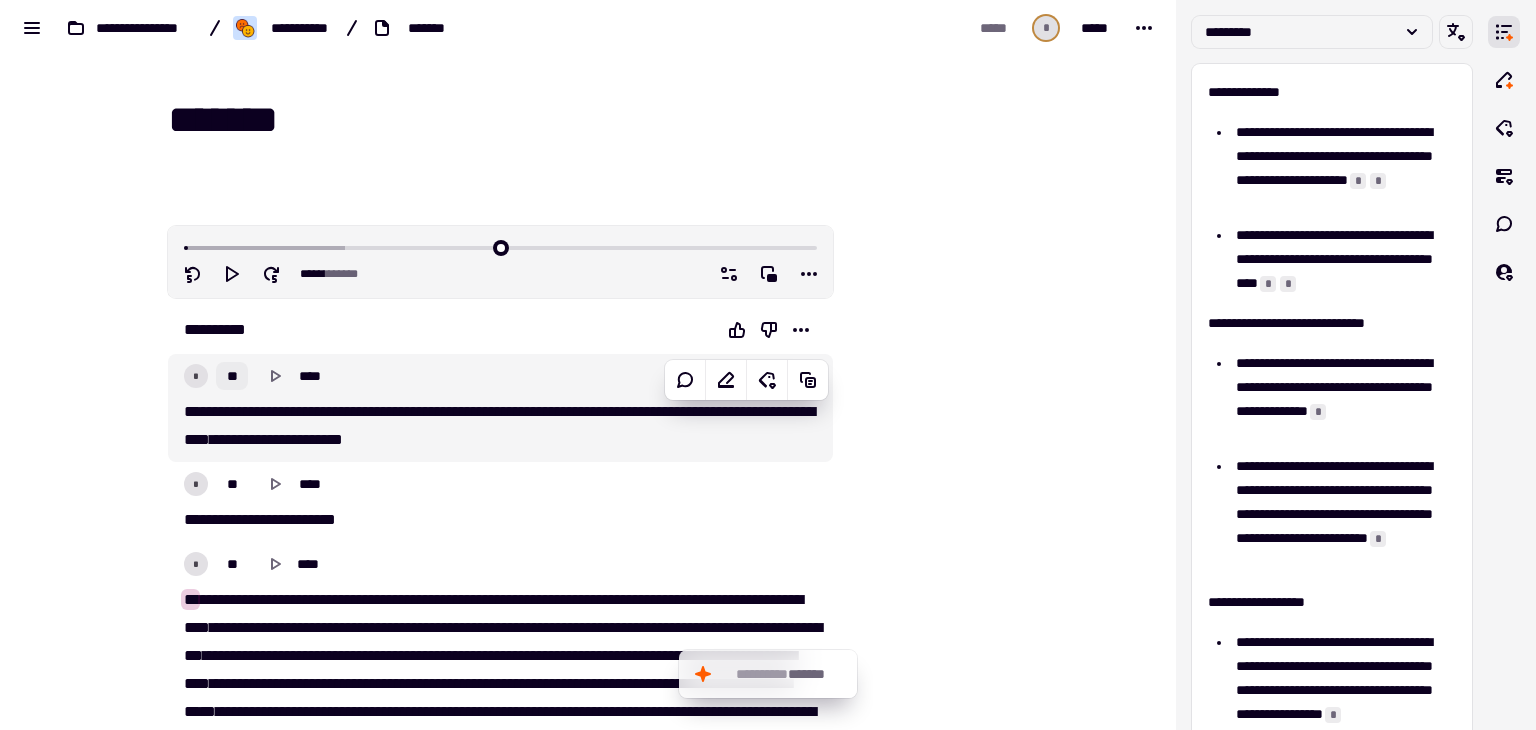 click on "**" 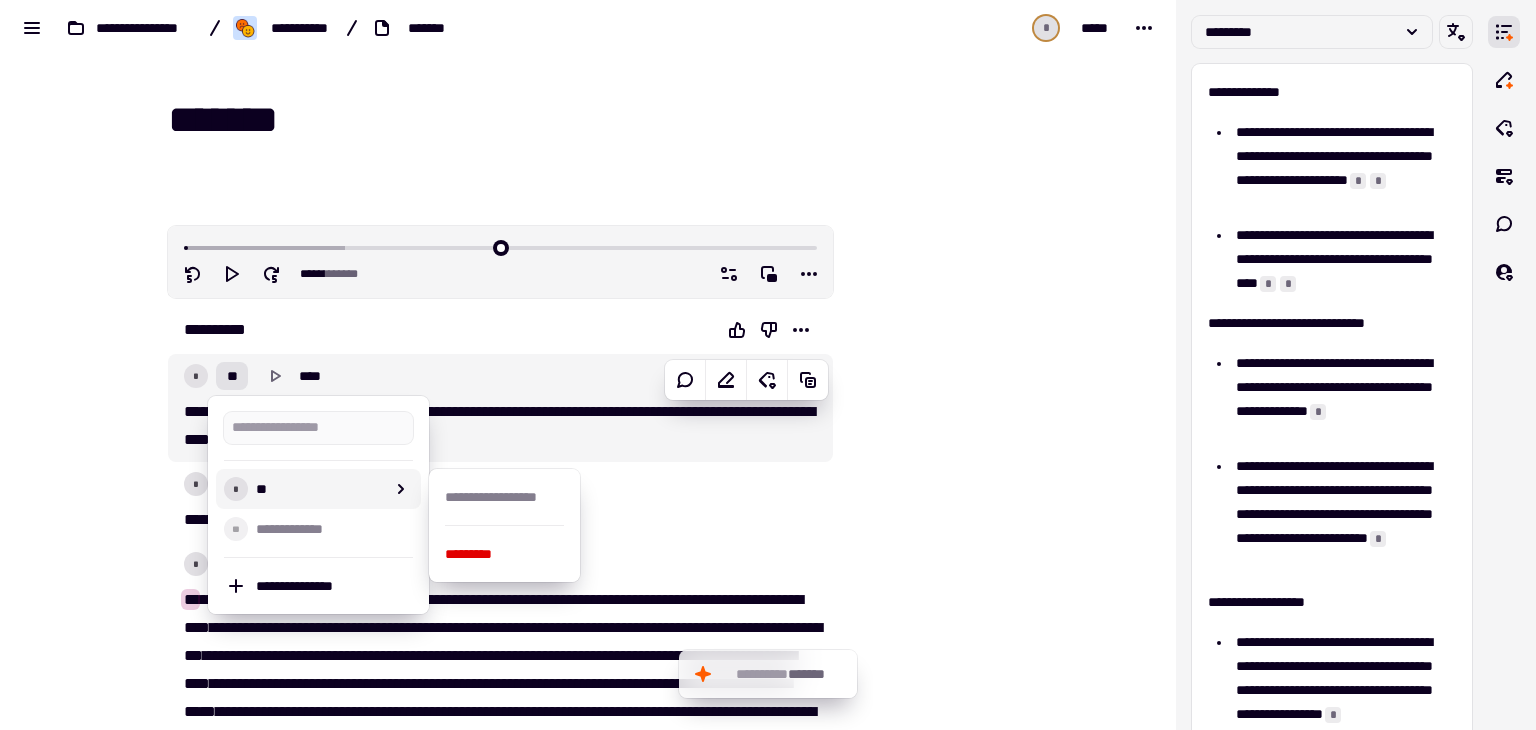 click on "**" at bounding box center (318, 489) 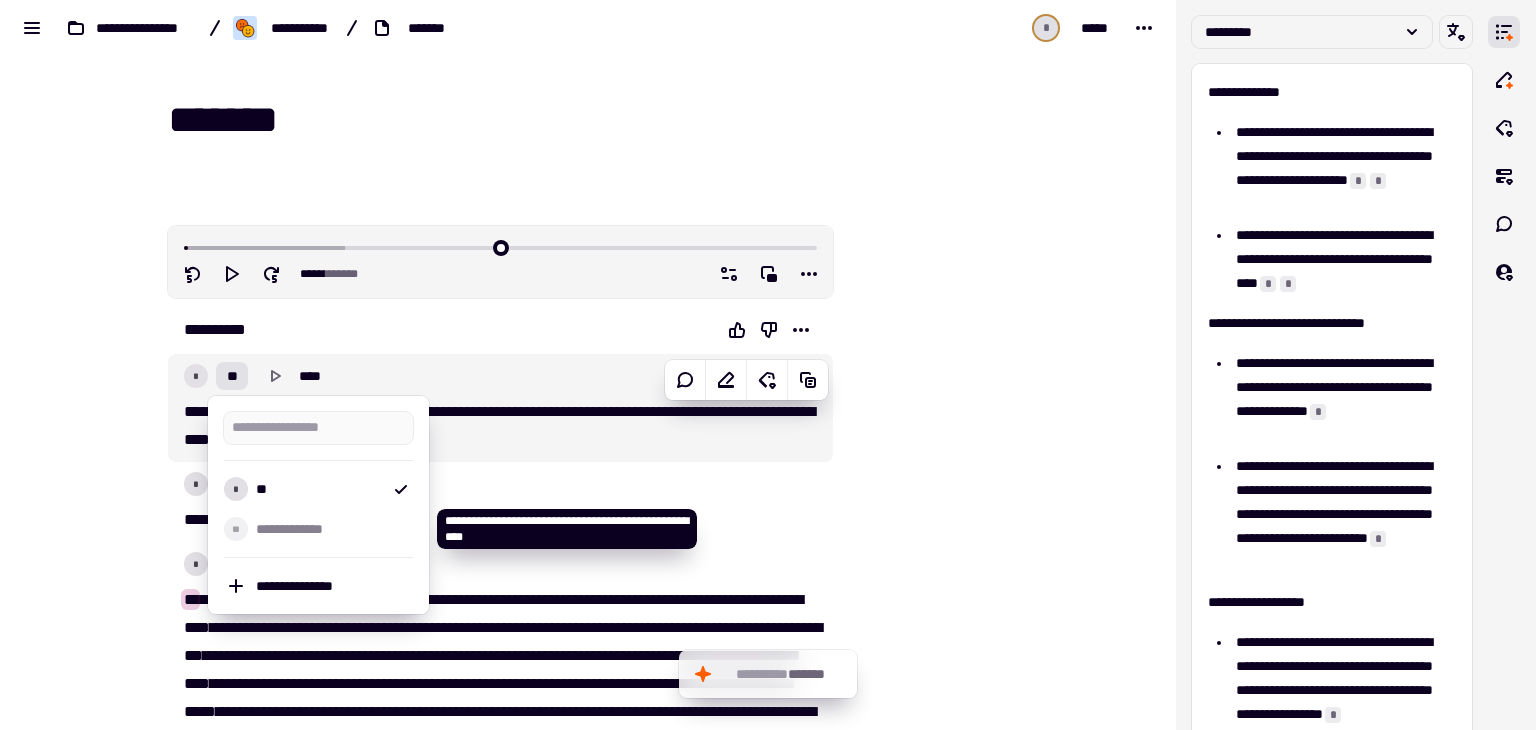 click on "**********" at bounding box center [330, 529] 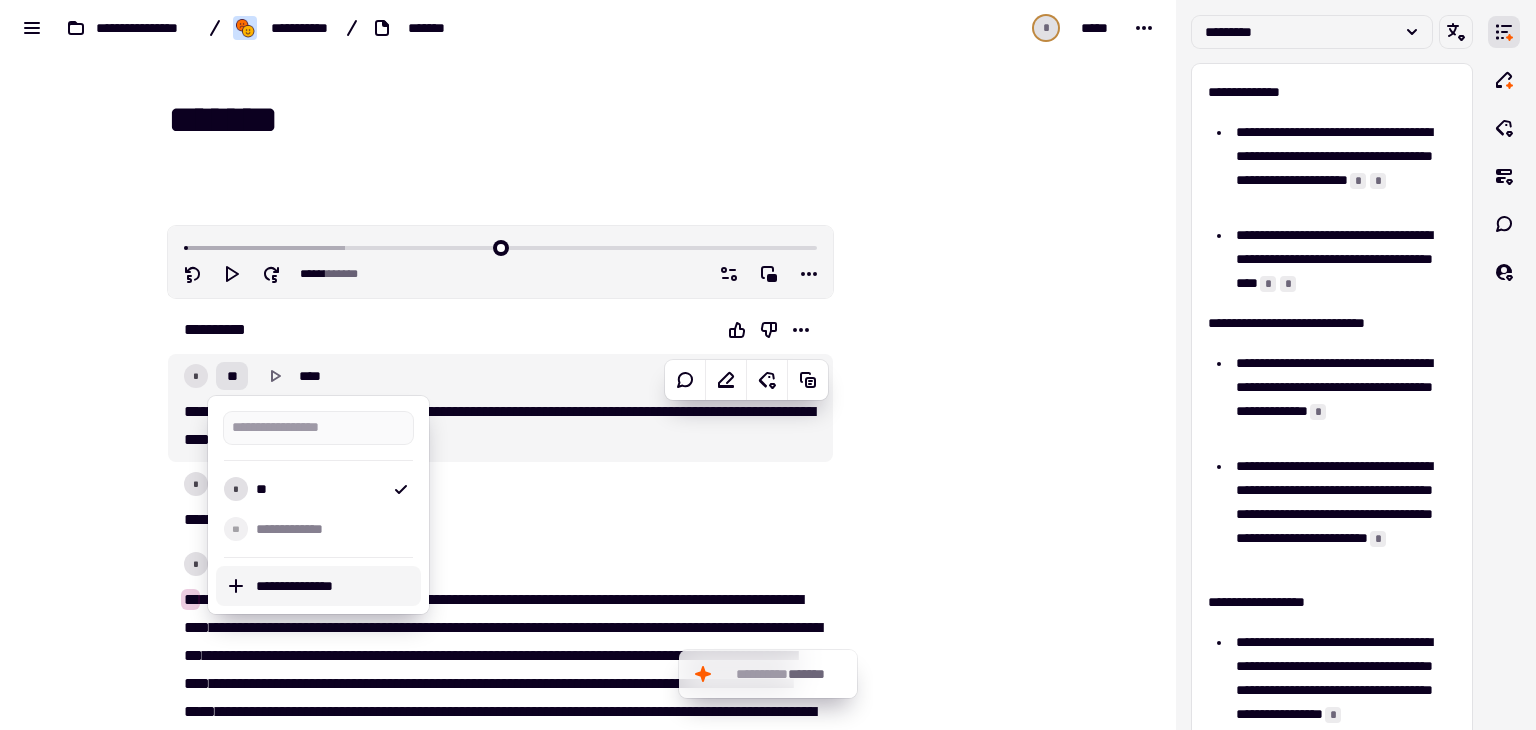 click on "**********" at bounding box center (334, 586) 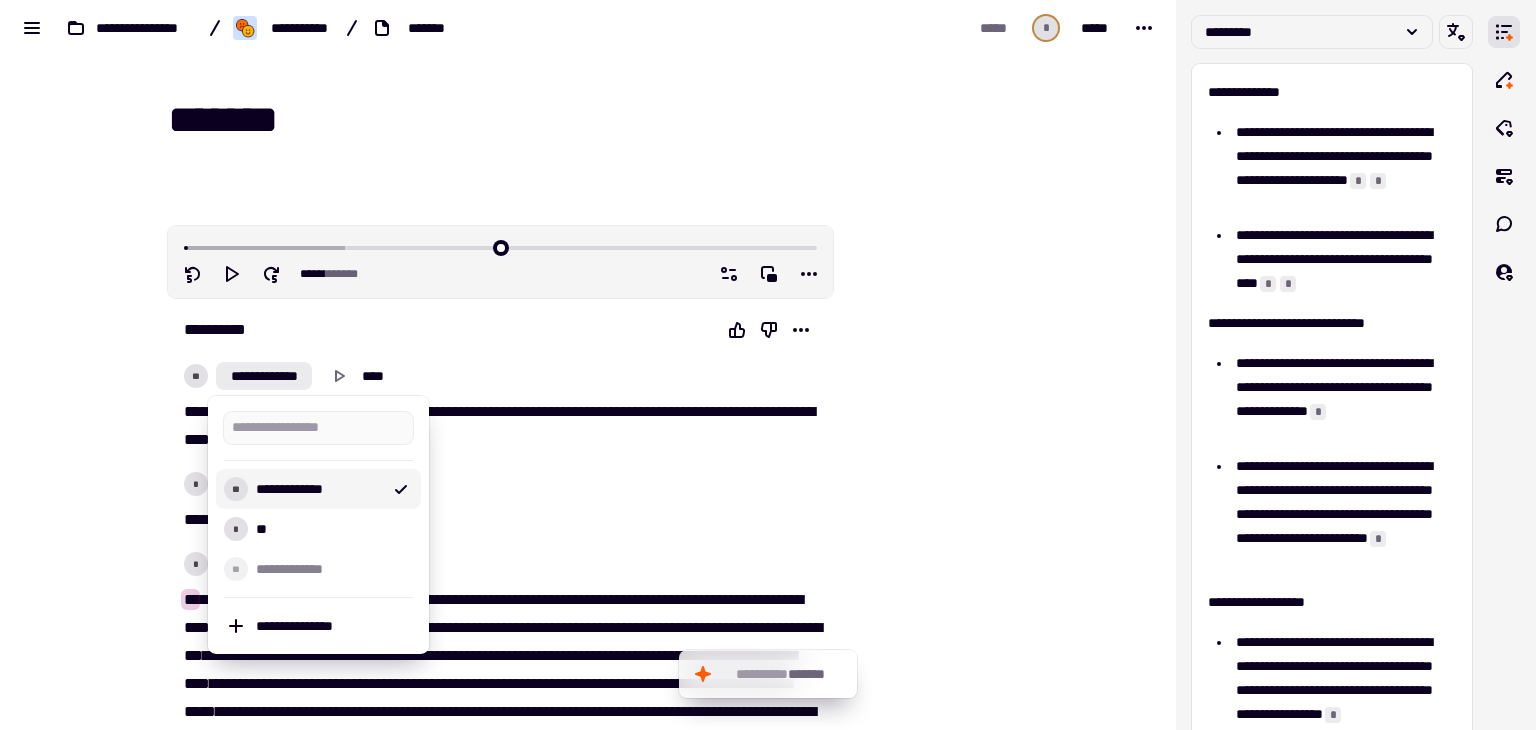 click at bounding box center [934, 5505] 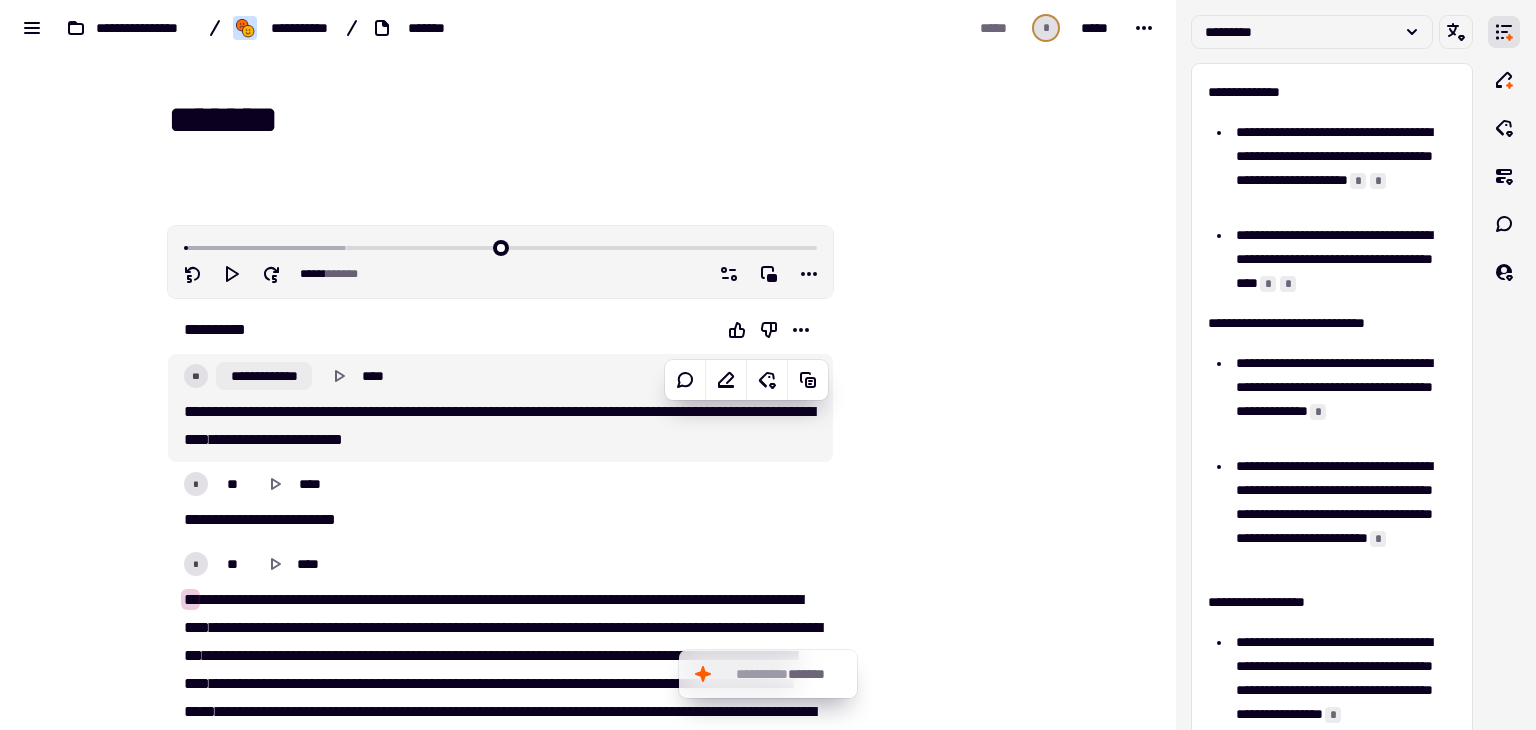 click on "**********" 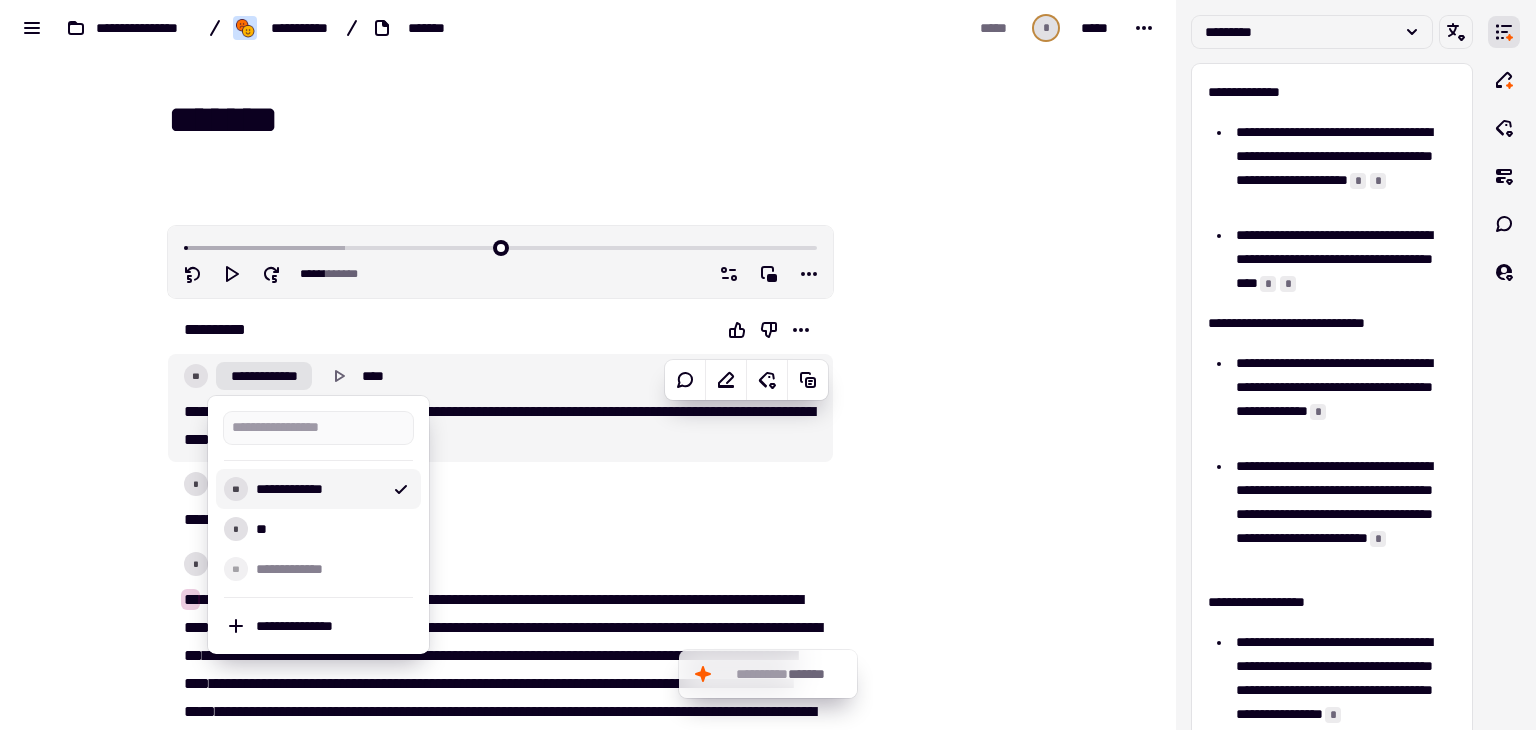 click on "**********" at bounding box center (318, 489) 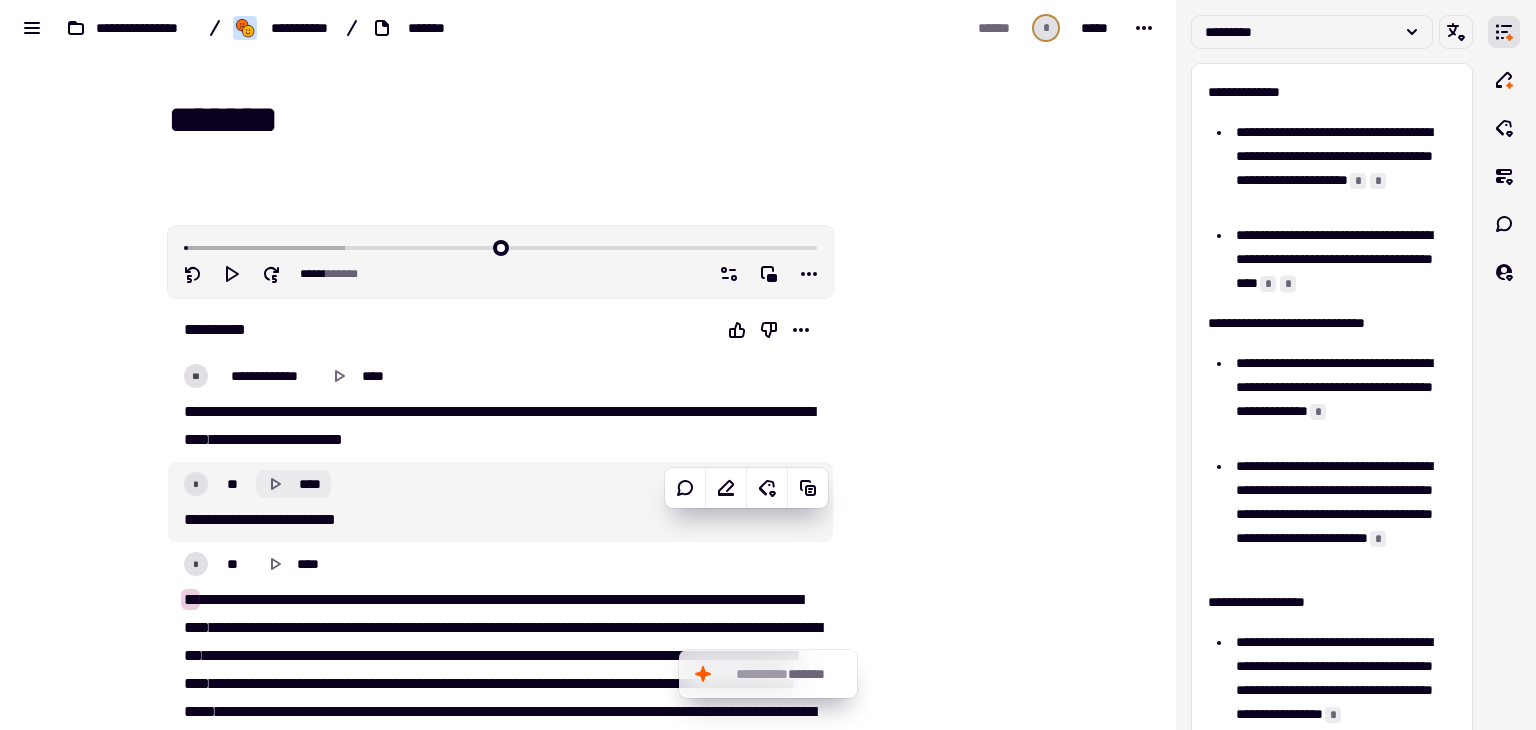 click on "****" 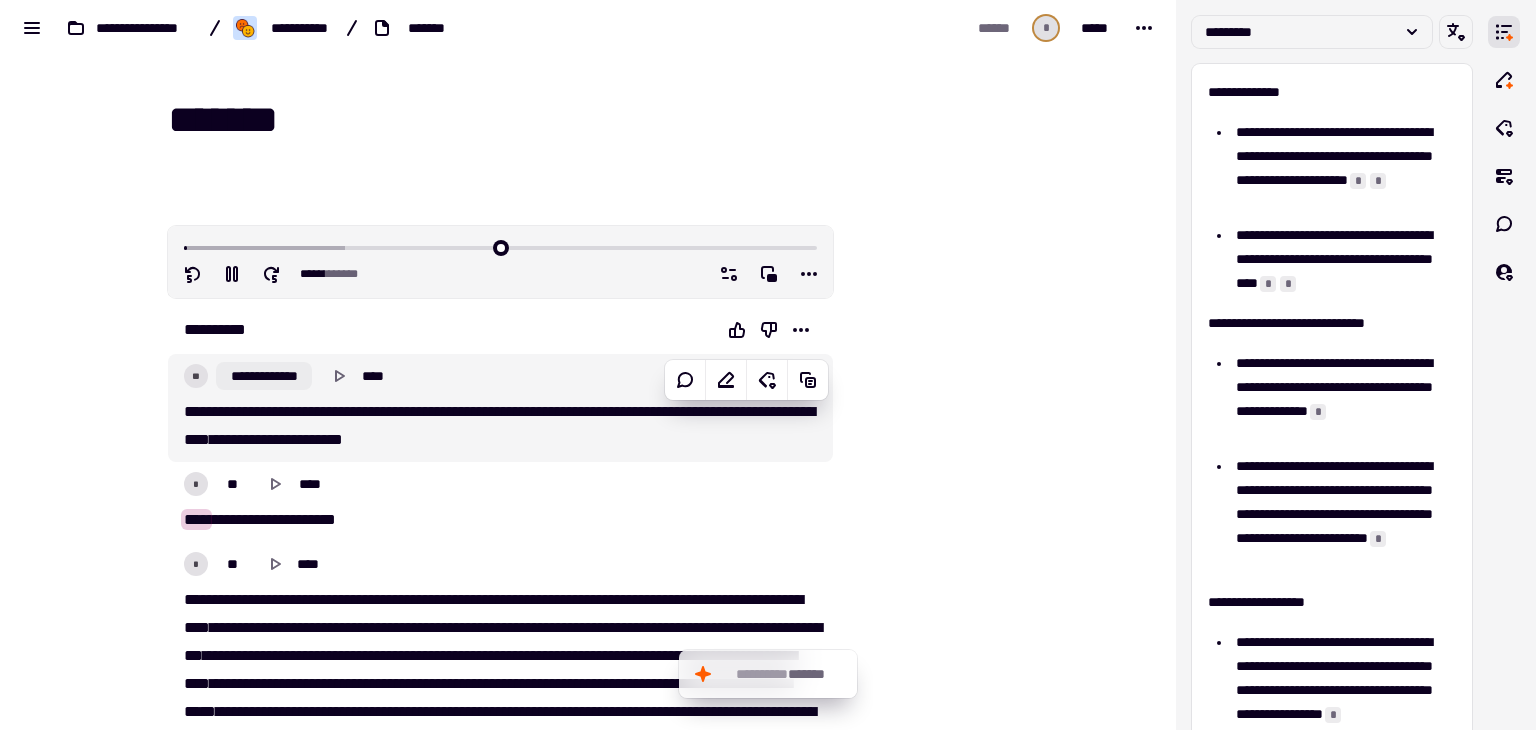 click on "**********" 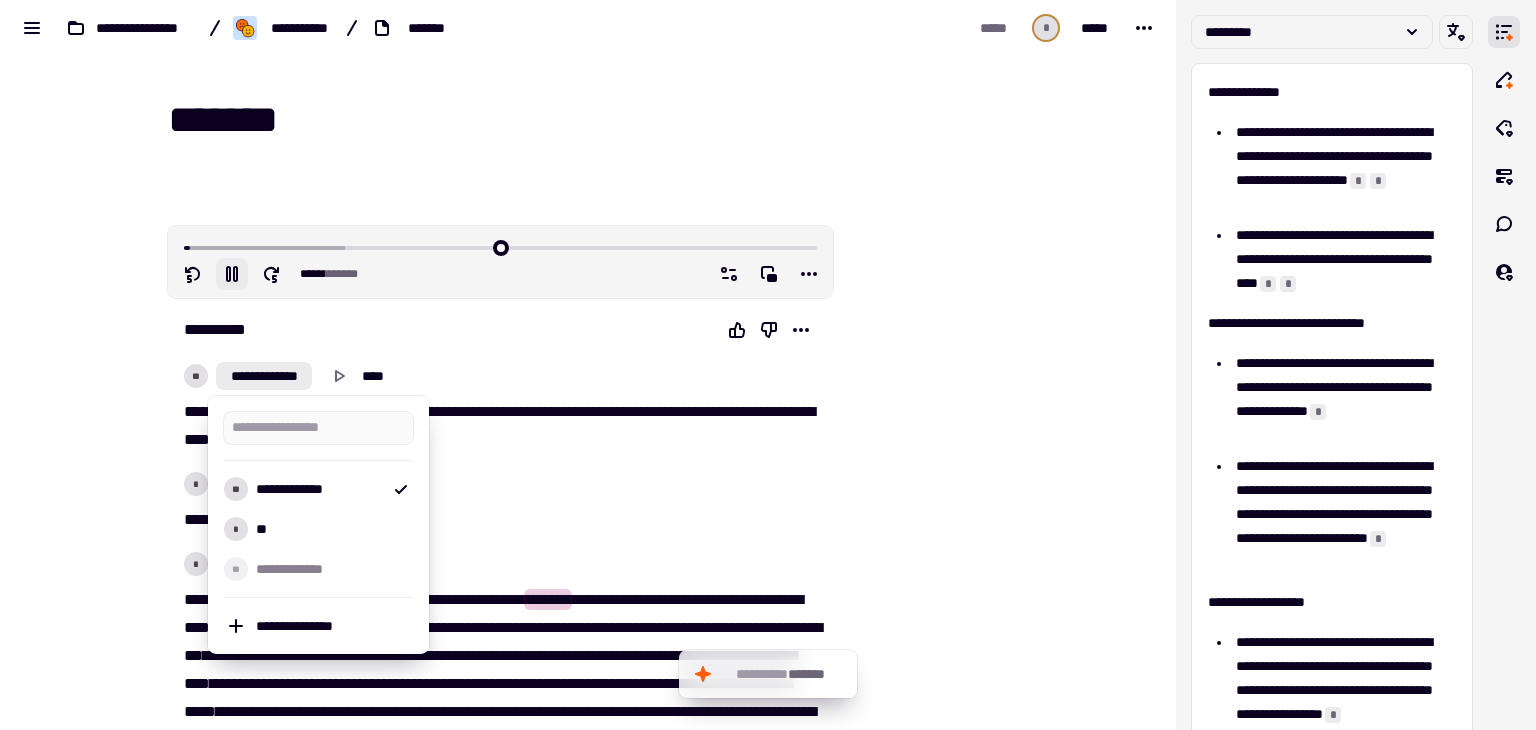 click 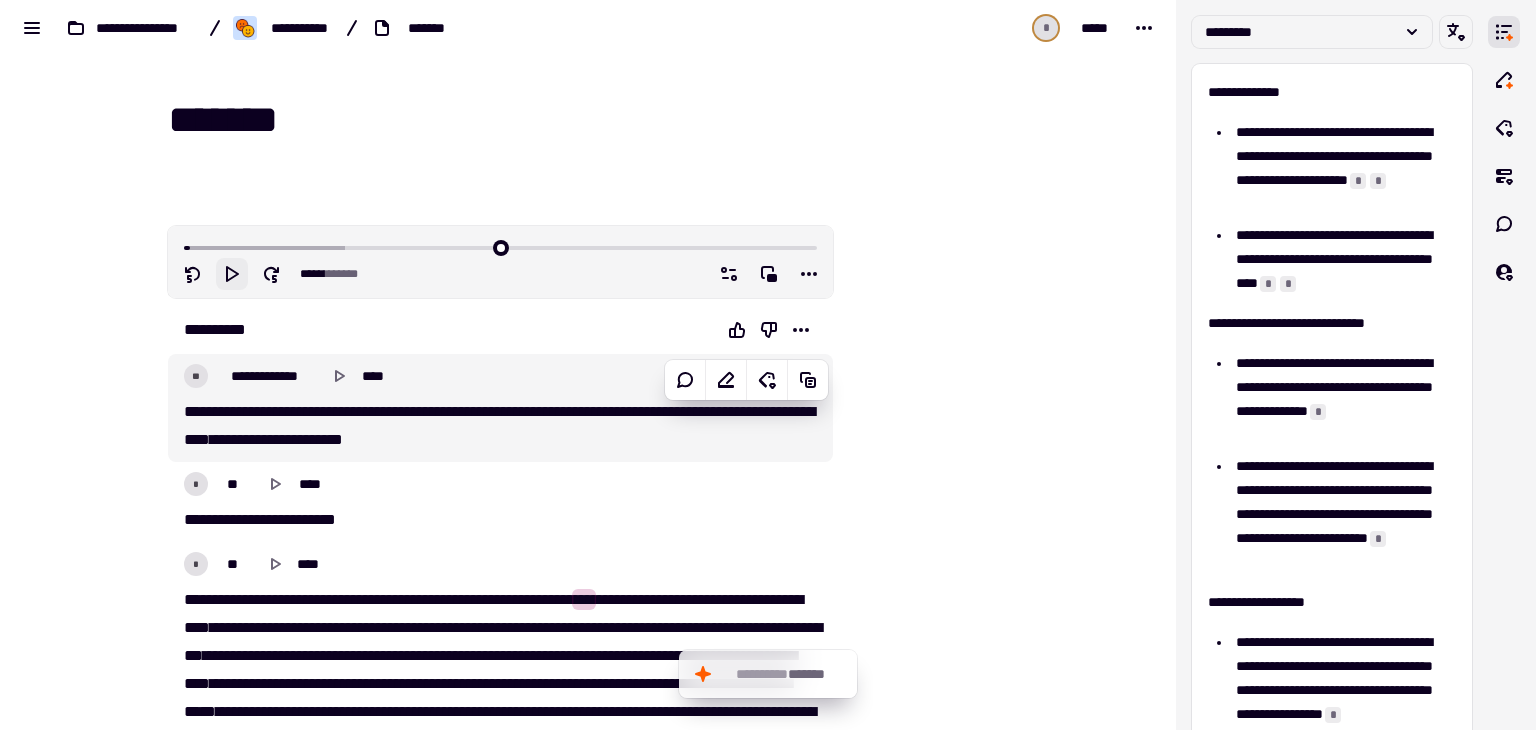 drag, startPoint x: 231, startPoint y: 374, endPoint x: 187, endPoint y: 376, distance: 44.04543 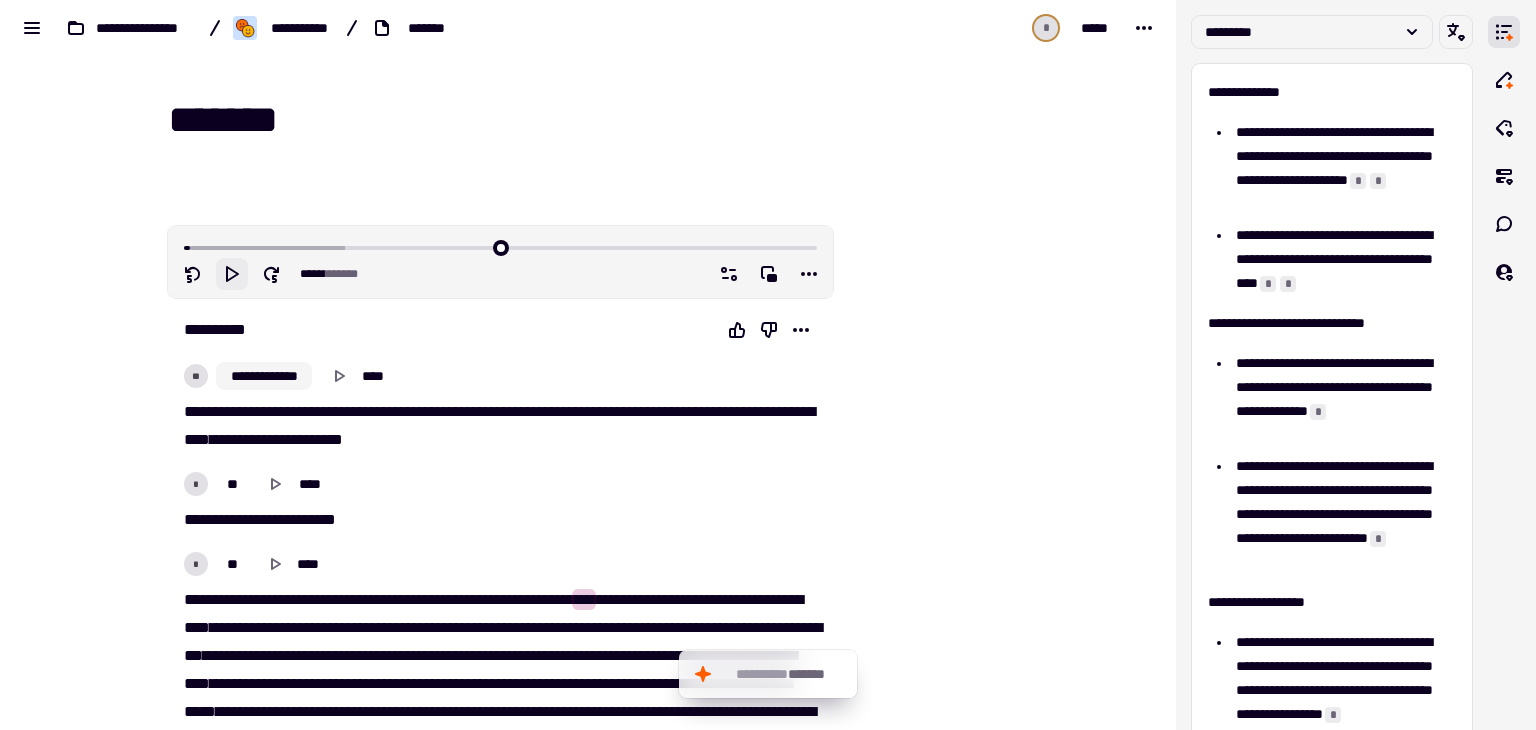 click on "**********" 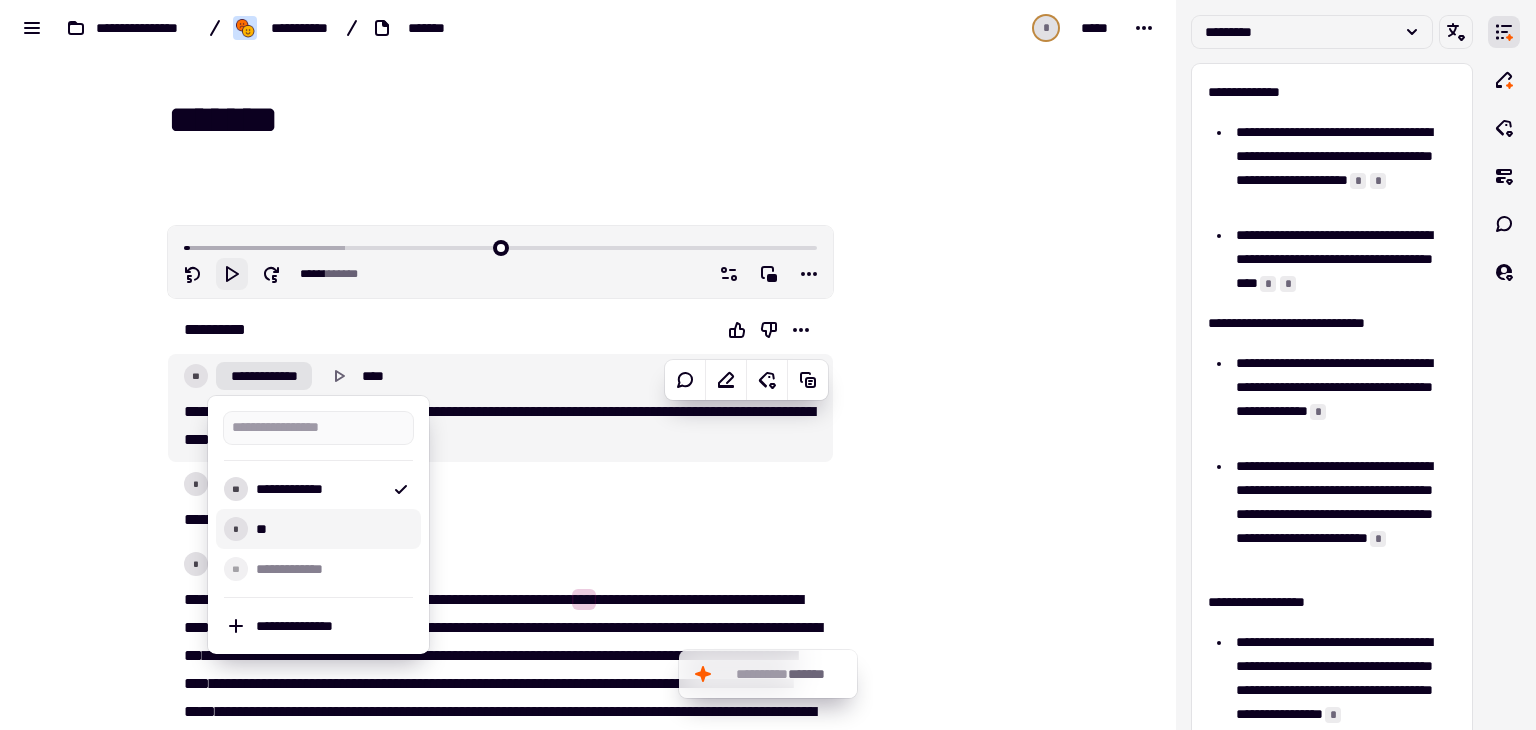 click on "**" at bounding box center [330, 529] 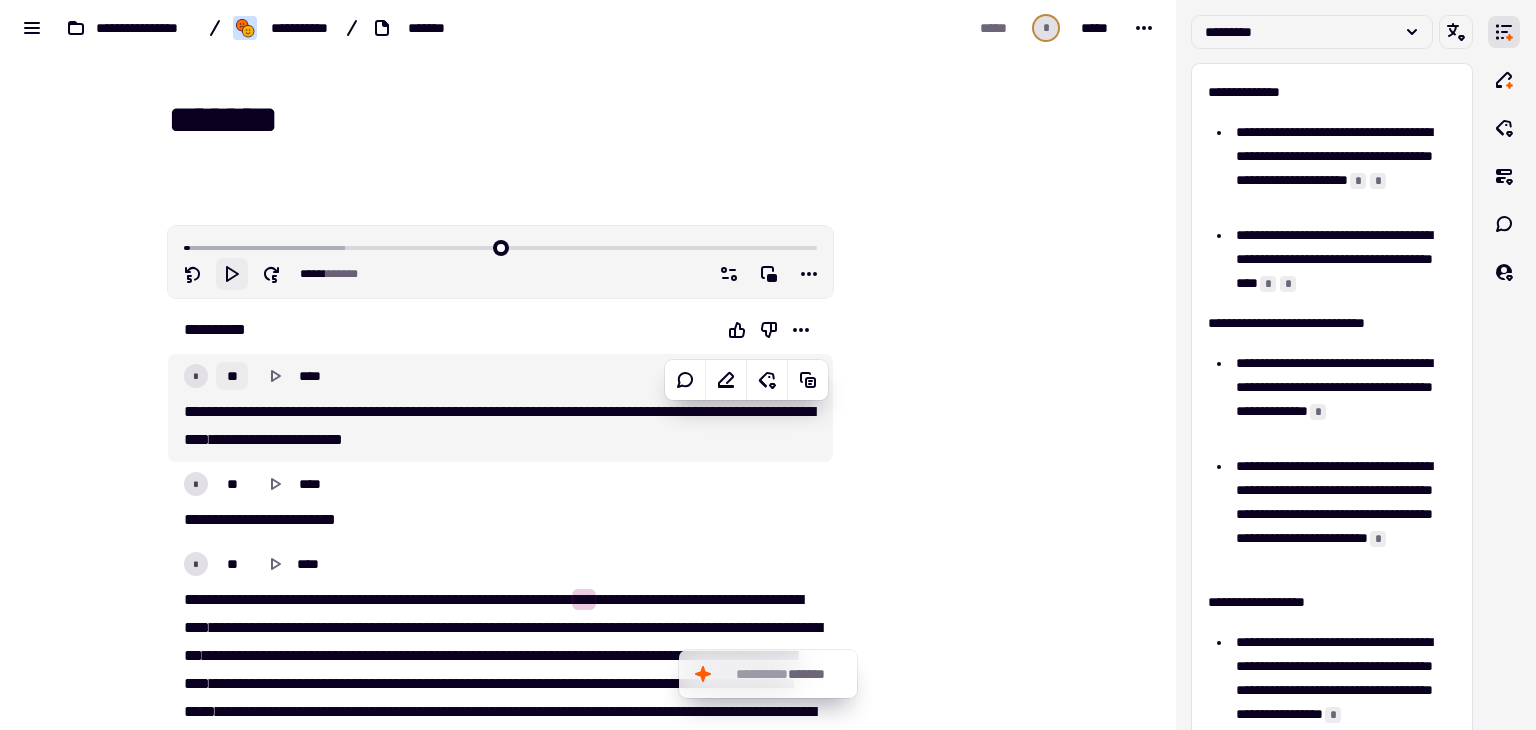 click on "**" 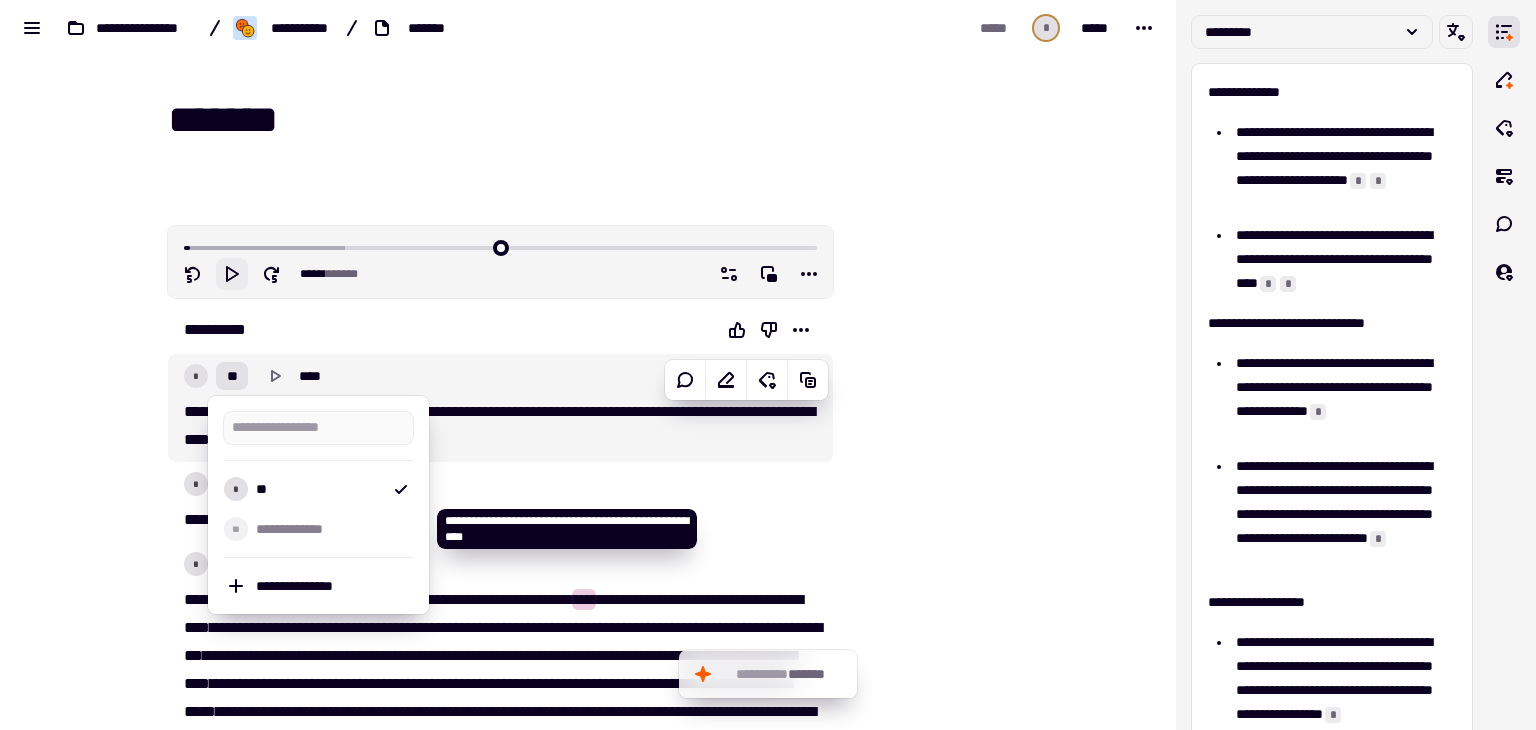 click on "**********" at bounding box center [330, 529] 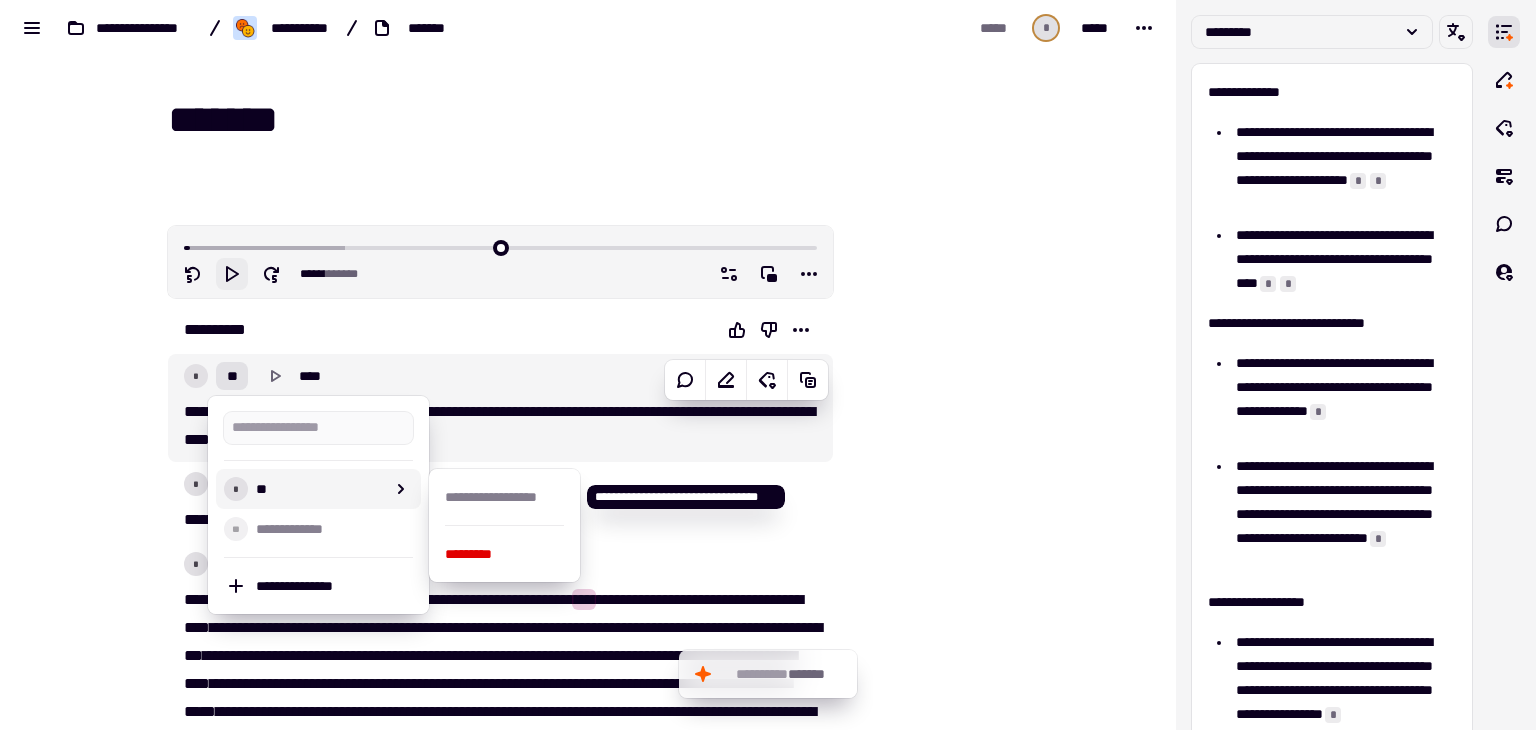 click on "**********" at bounding box center [504, 497] 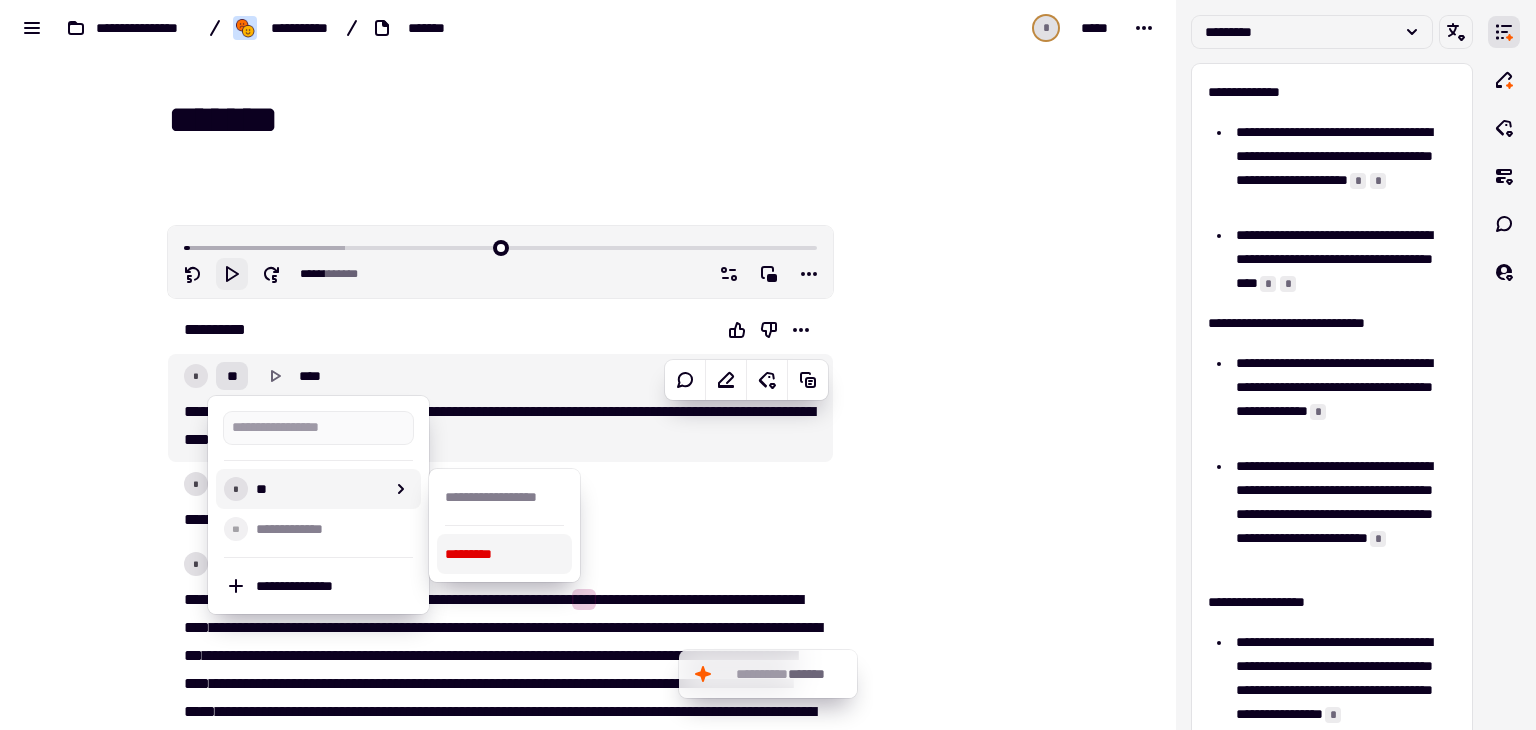 click on "*********" at bounding box center (504, 554) 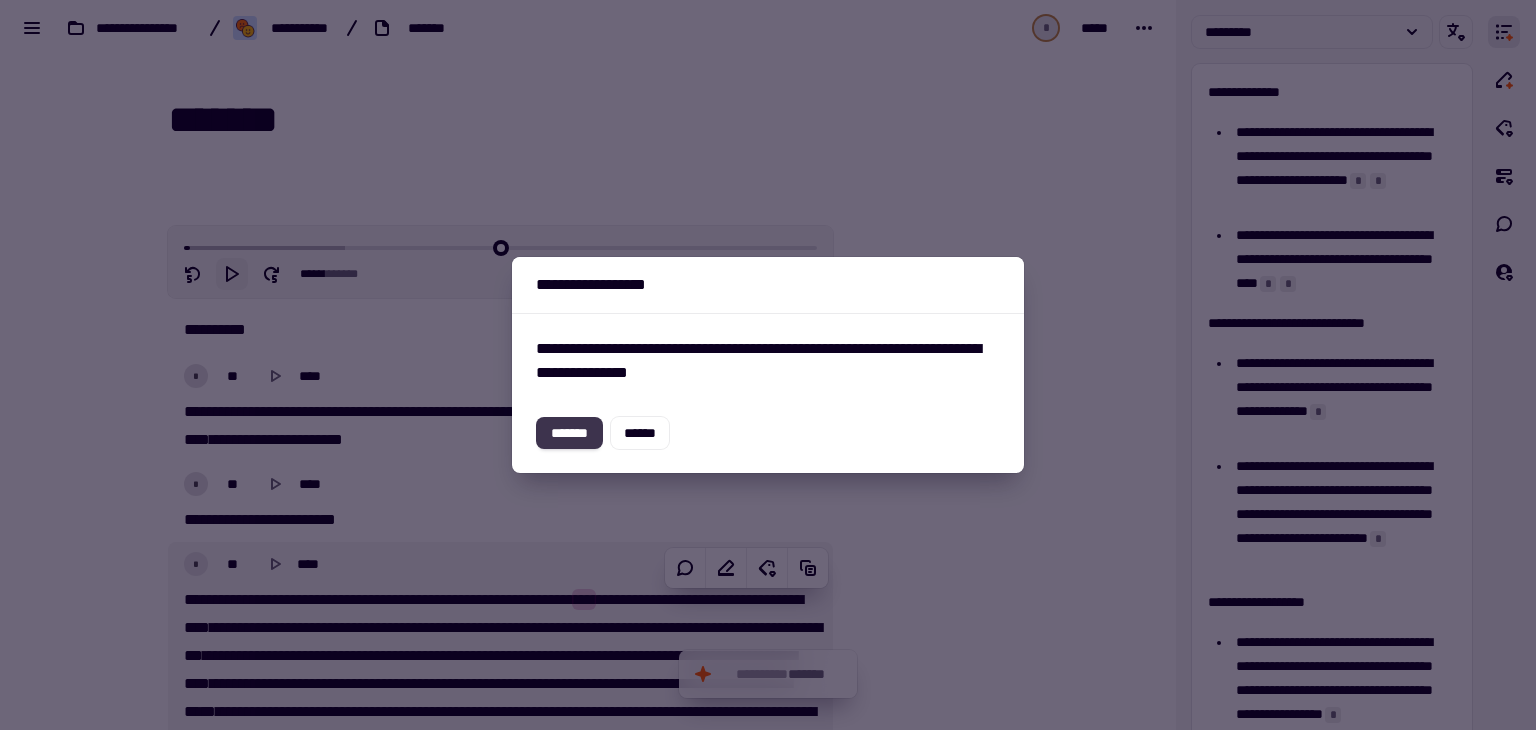 click on "*******" 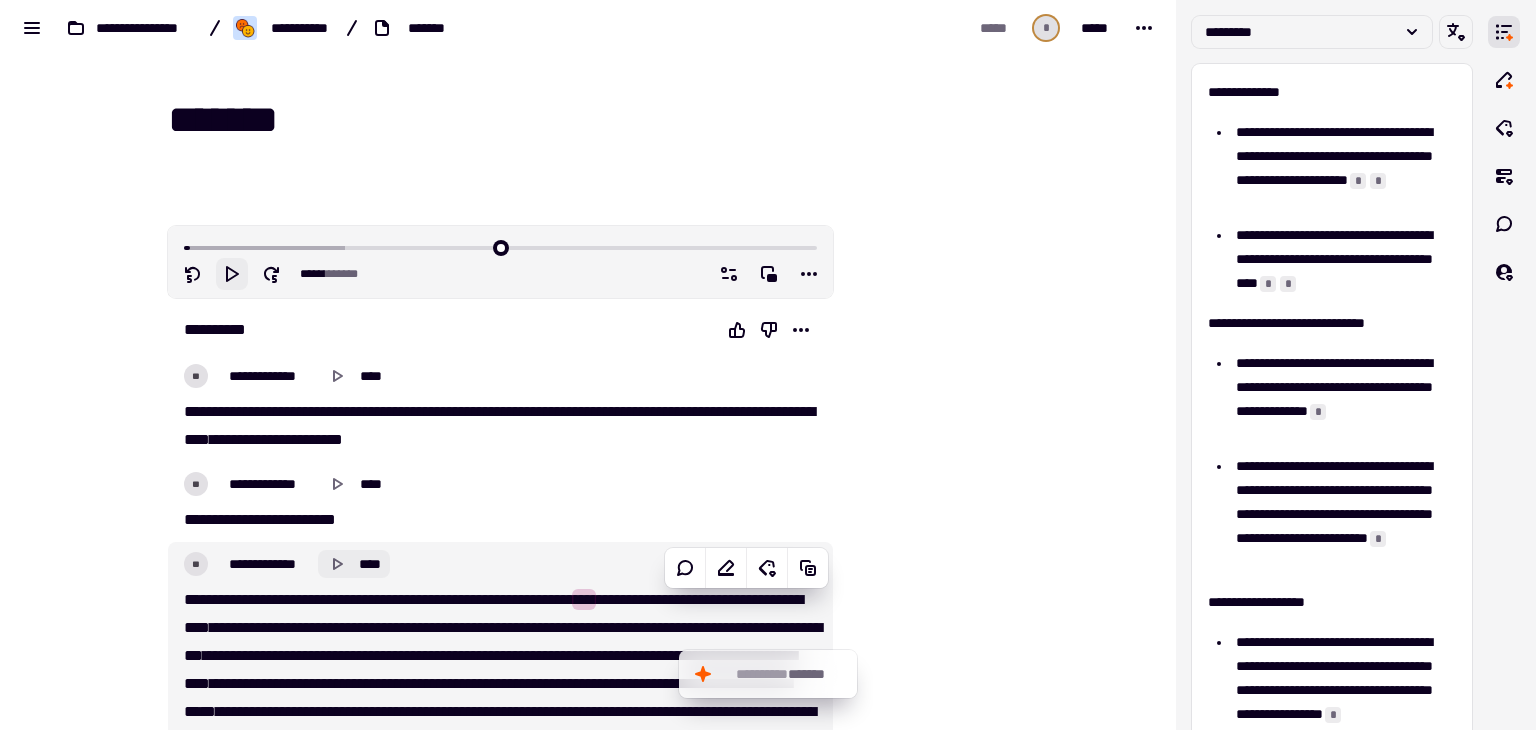 click 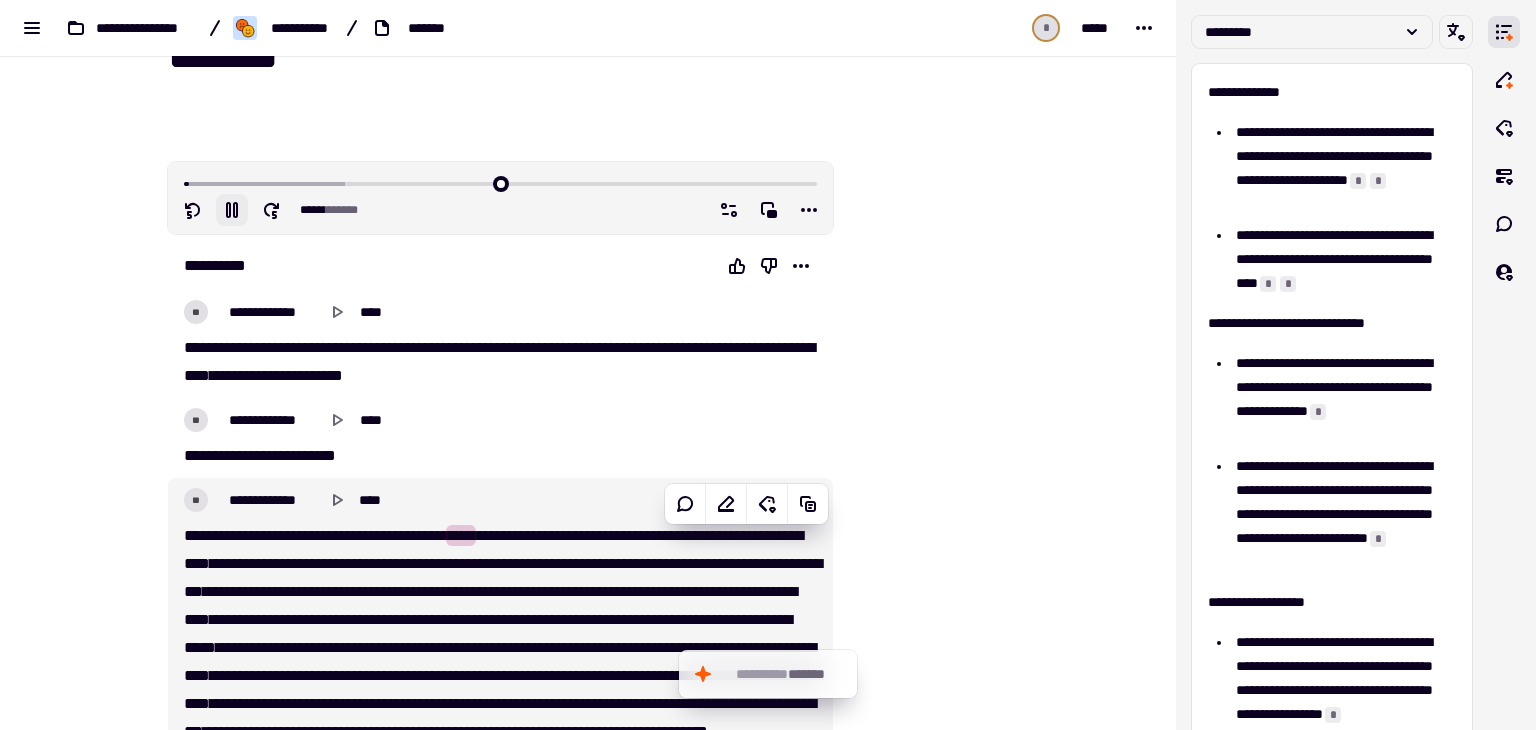 scroll, scrollTop: 100, scrollLeft: 0, axis: vertical 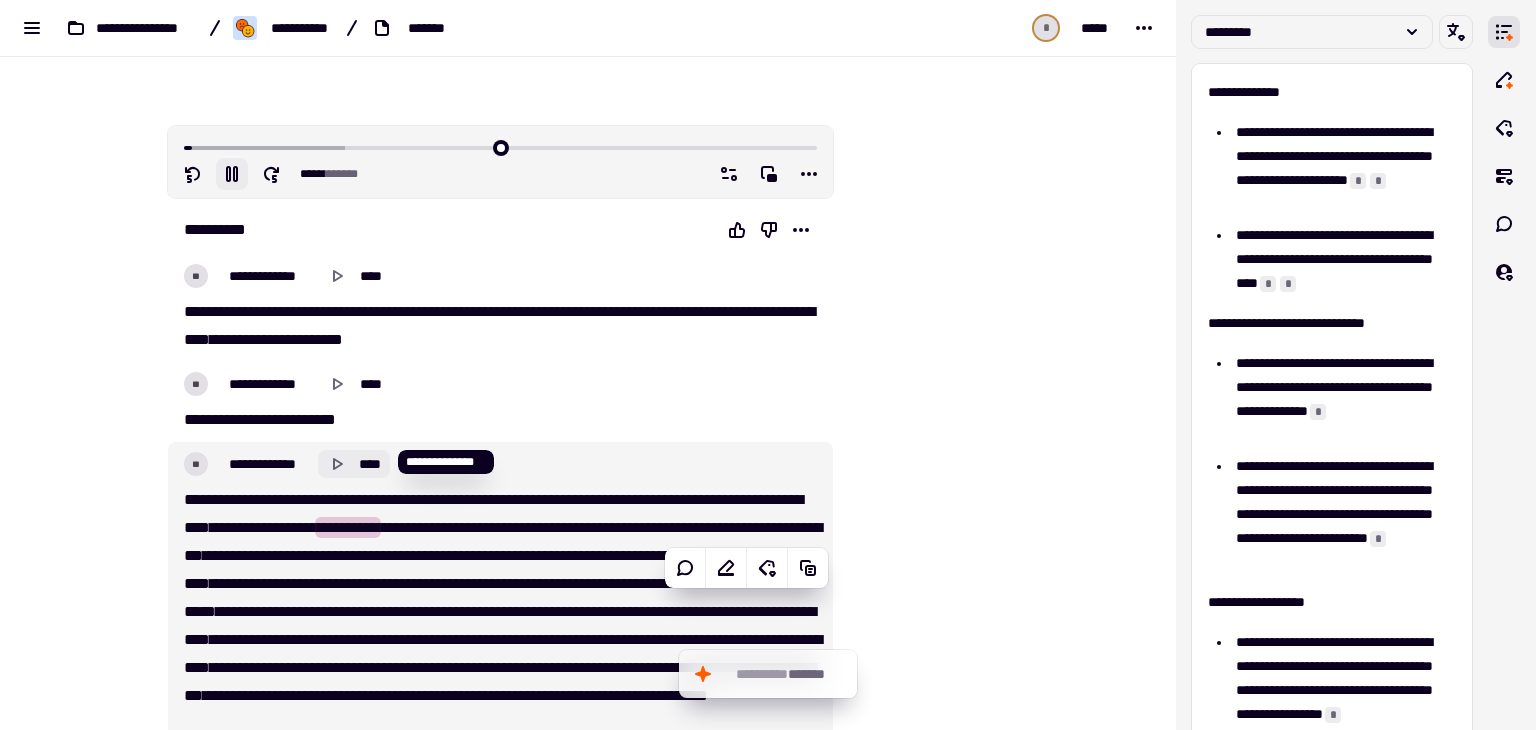 click 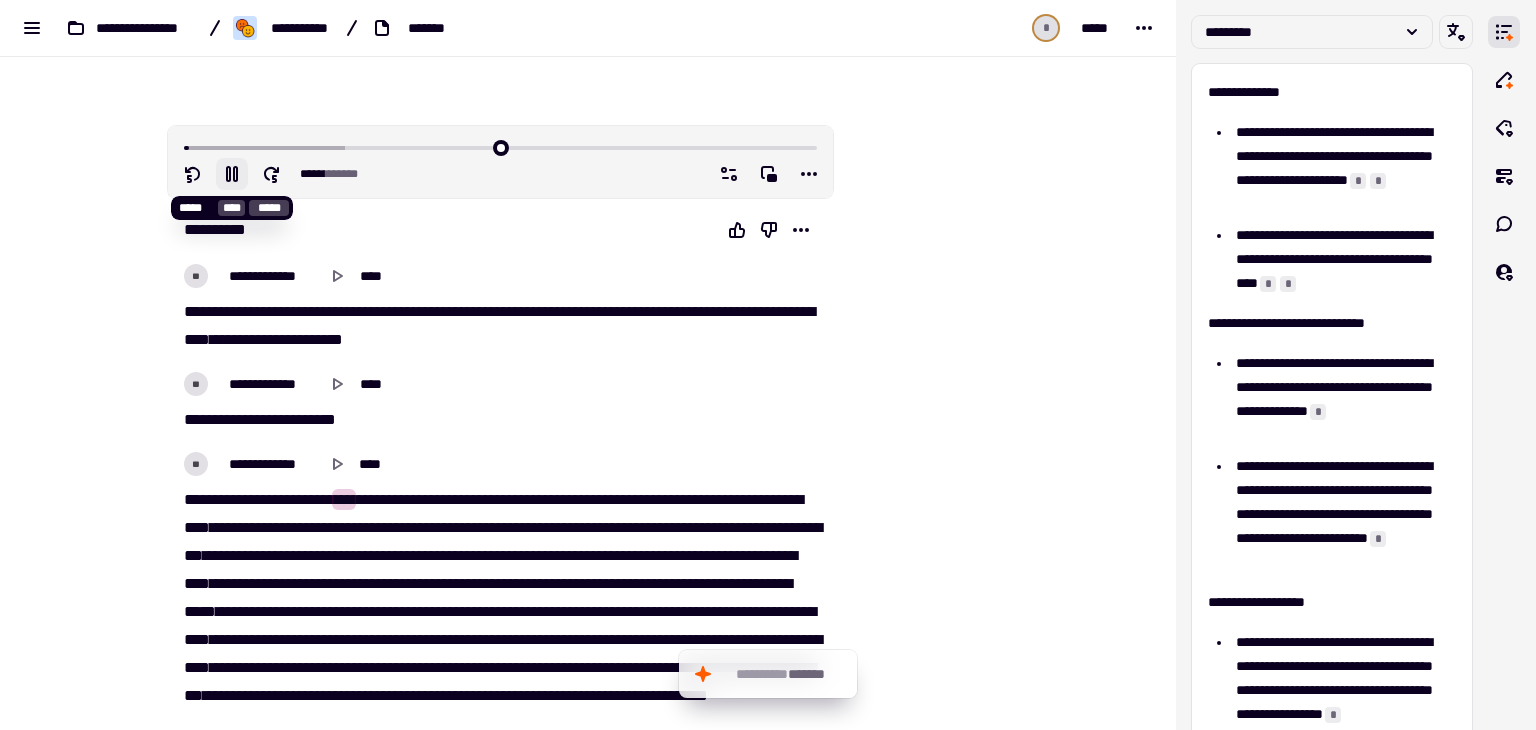 click 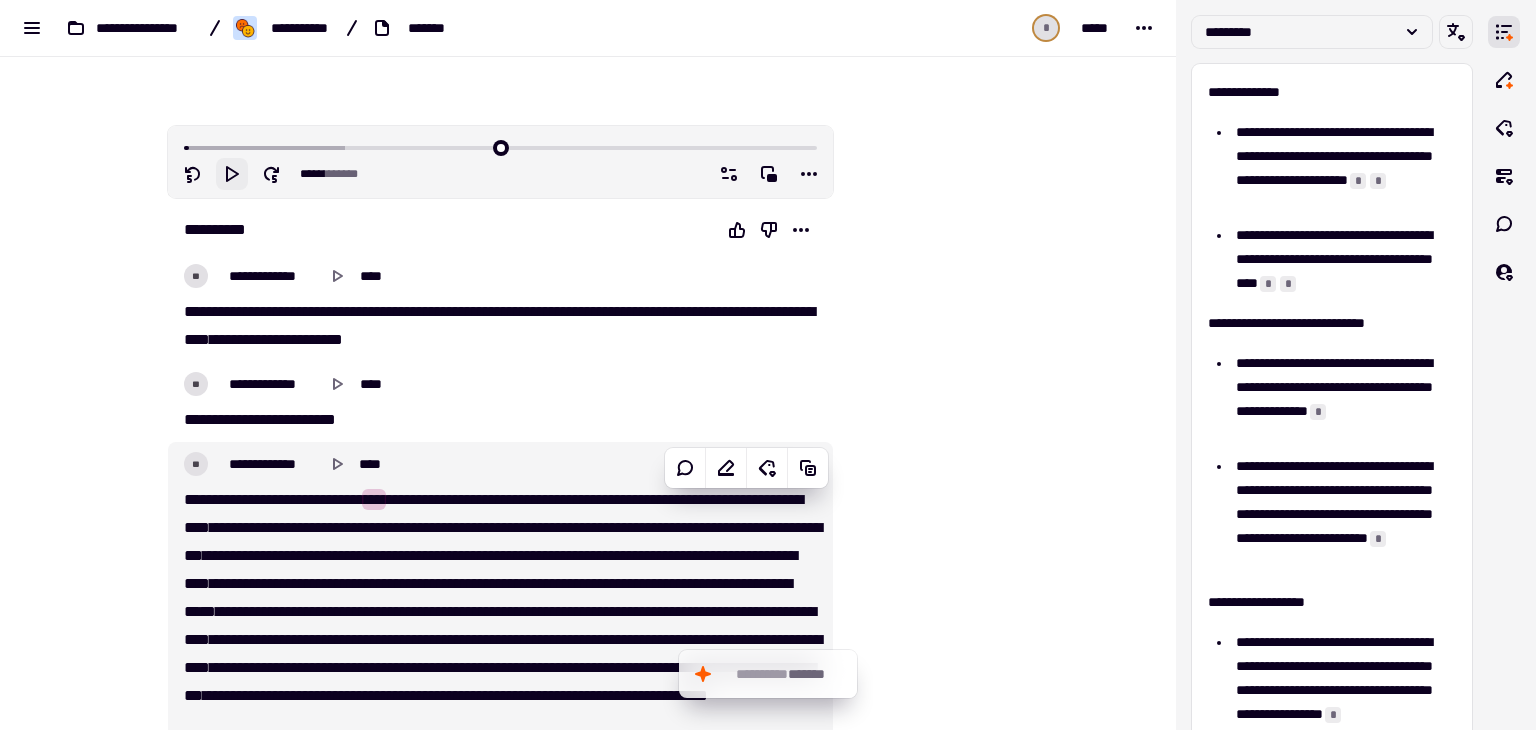 click on "***" at bounding box center (512, 499) 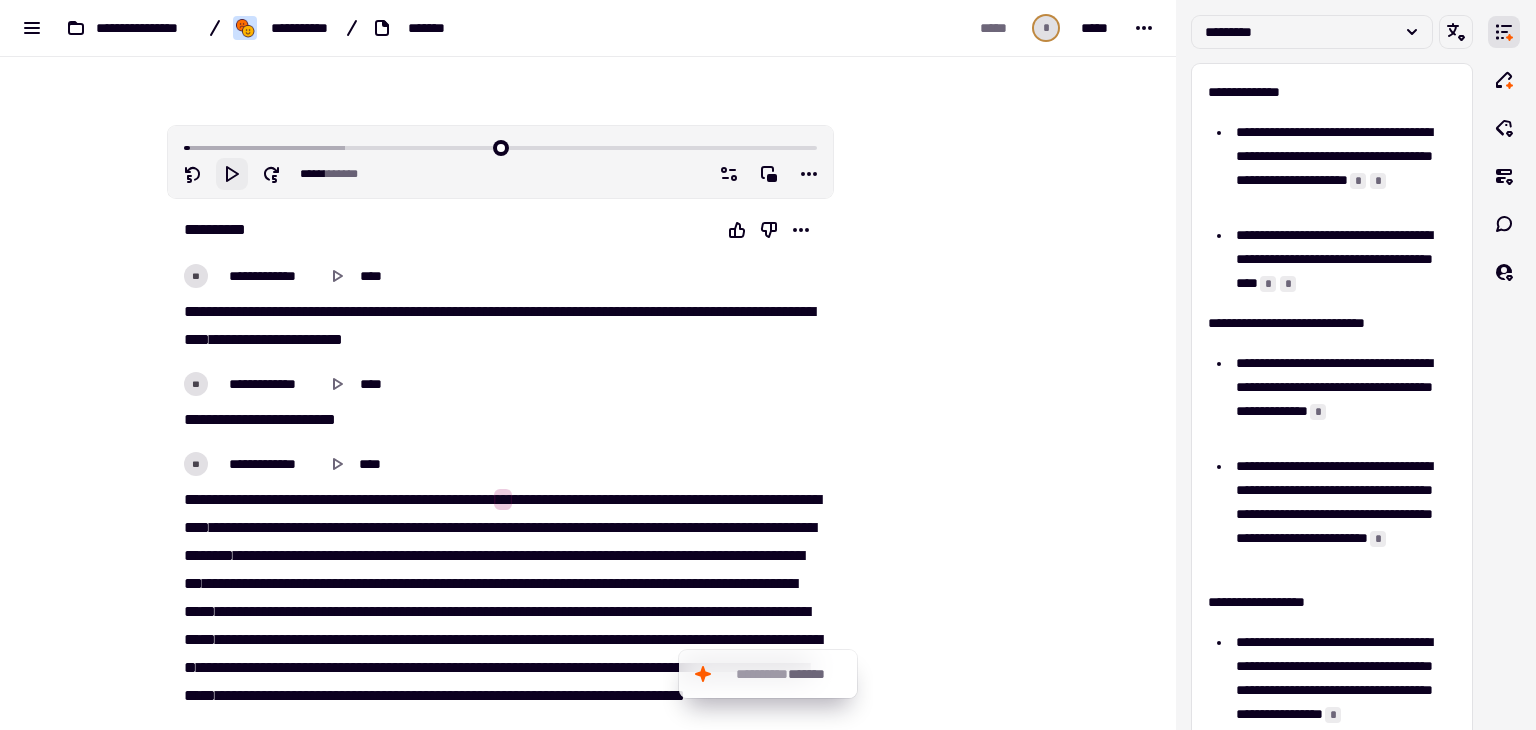 click on "*******" at bounding box center [536, 499] 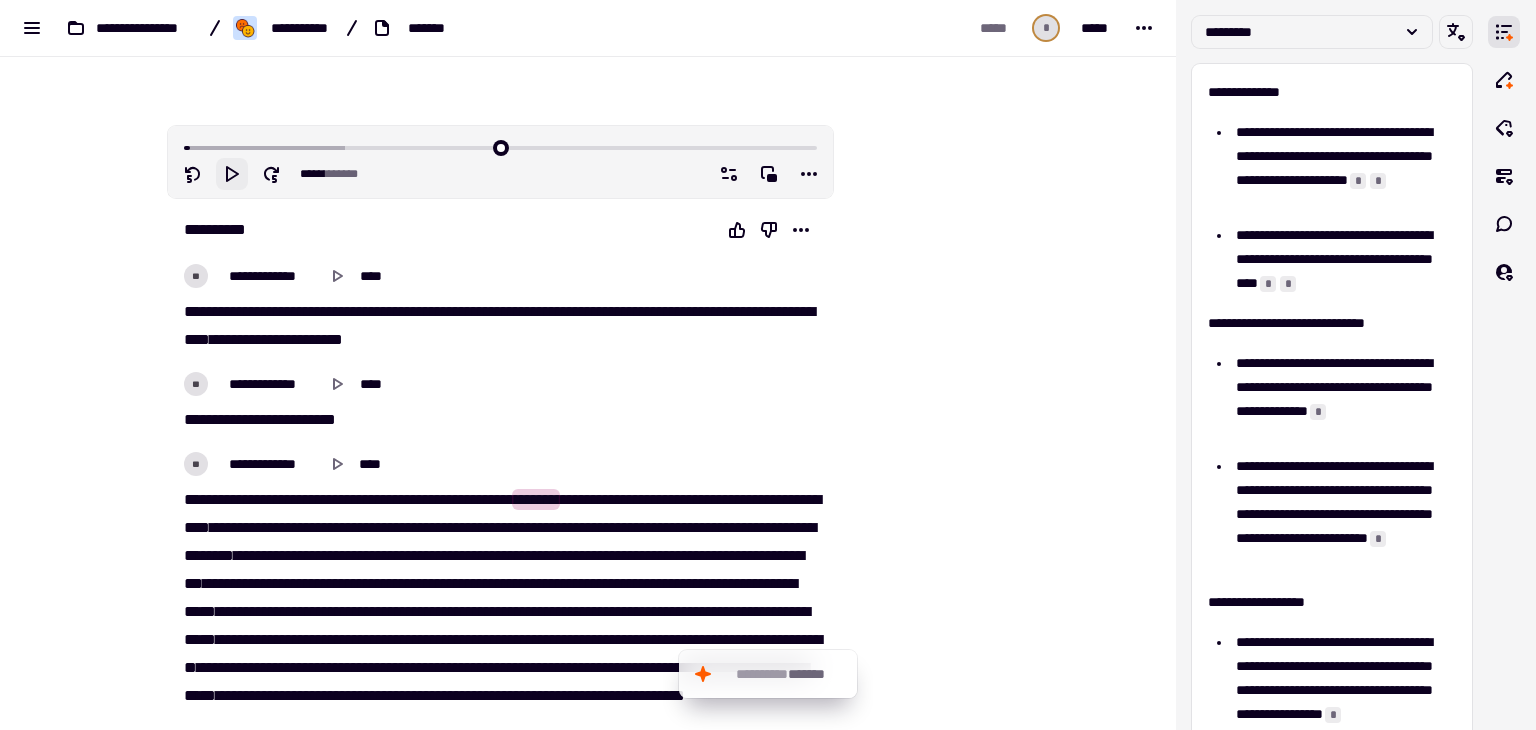 click on "*******" at bounding box center (536, 499) 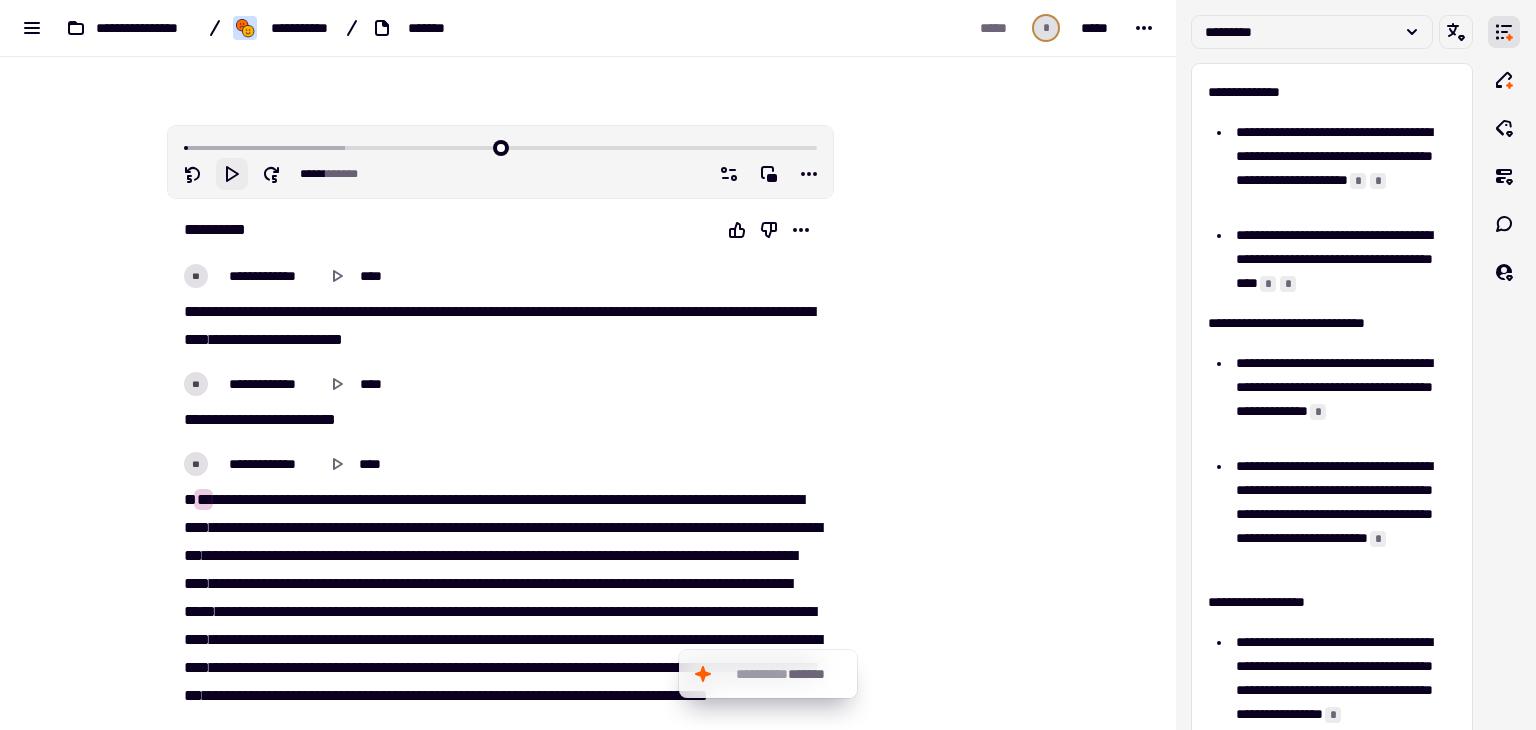 click on "***" at bounding box center [585, 499] 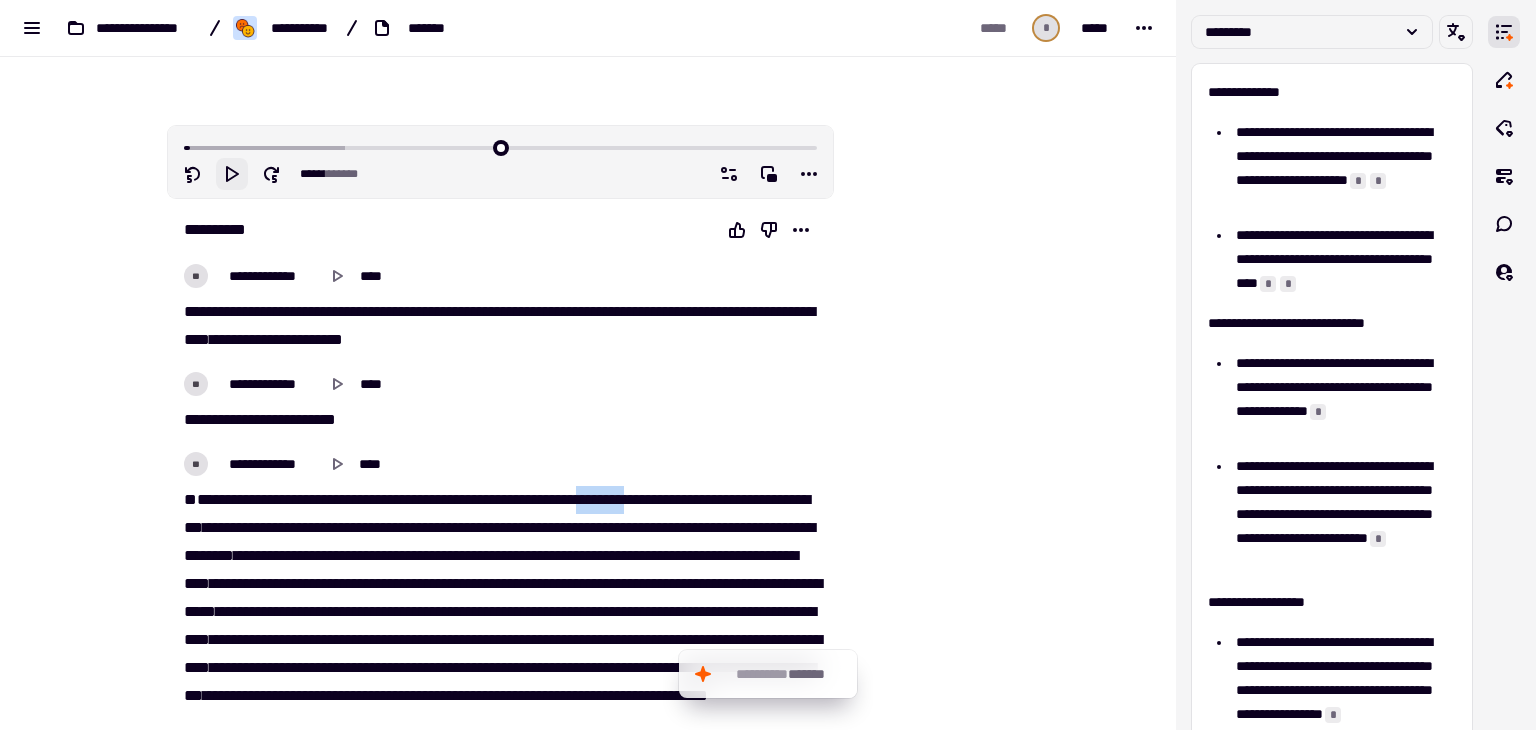 drag, startPoint x: 256, startPoint y: 498, endPoint x: 317, endPoint y: 496, distance: 61.03278 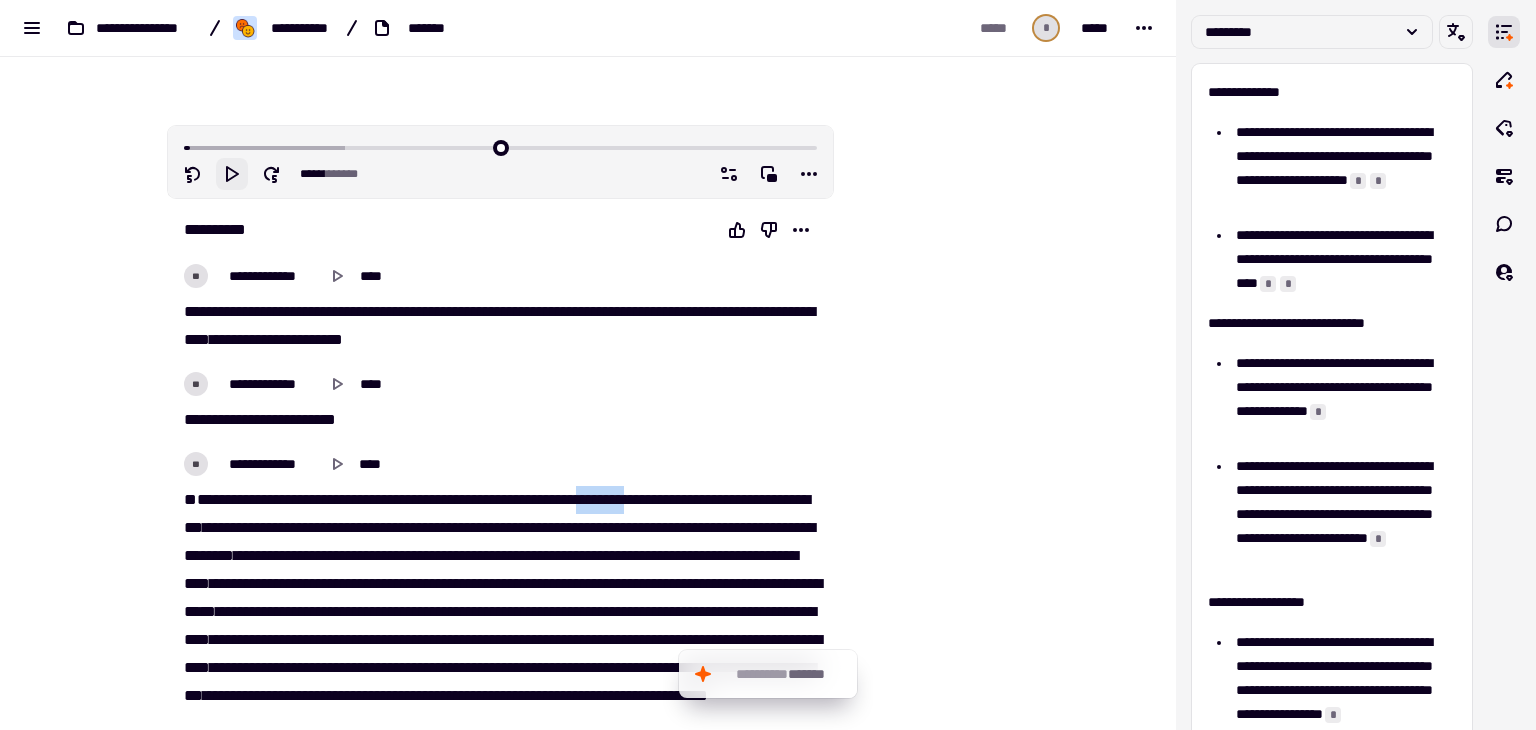 click on "********" at bounding box center (603, 499) 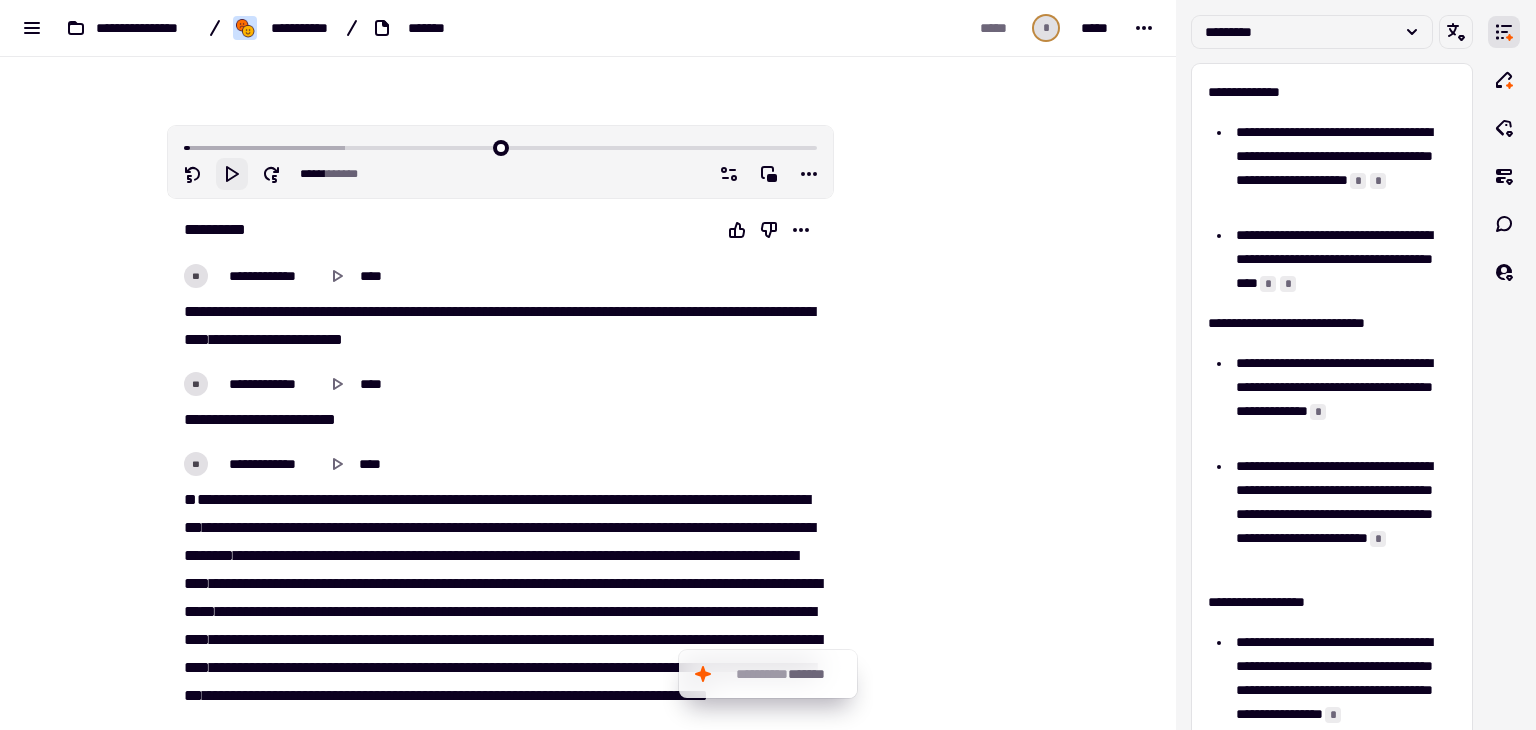 click on "**********" at bounding box center (500, 640) 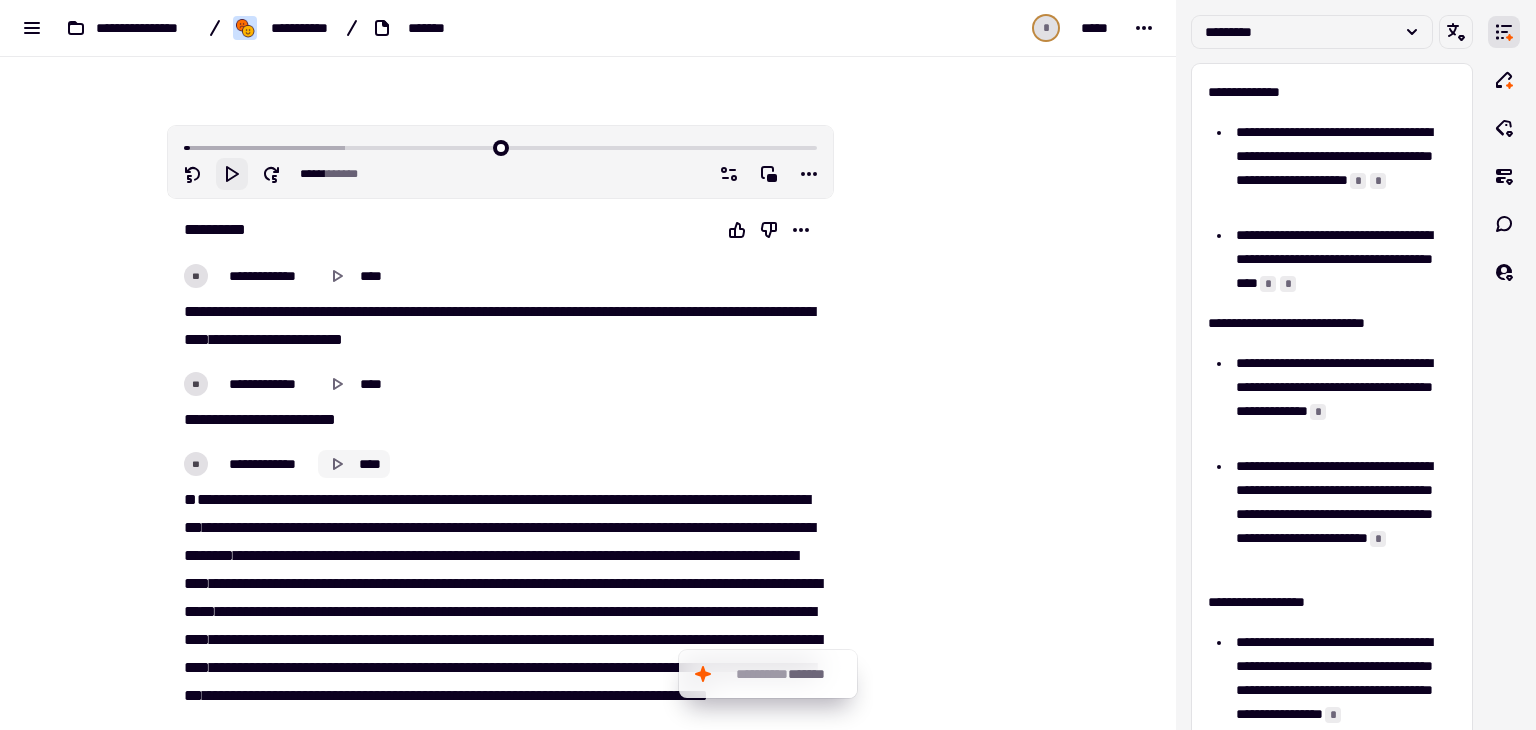 click 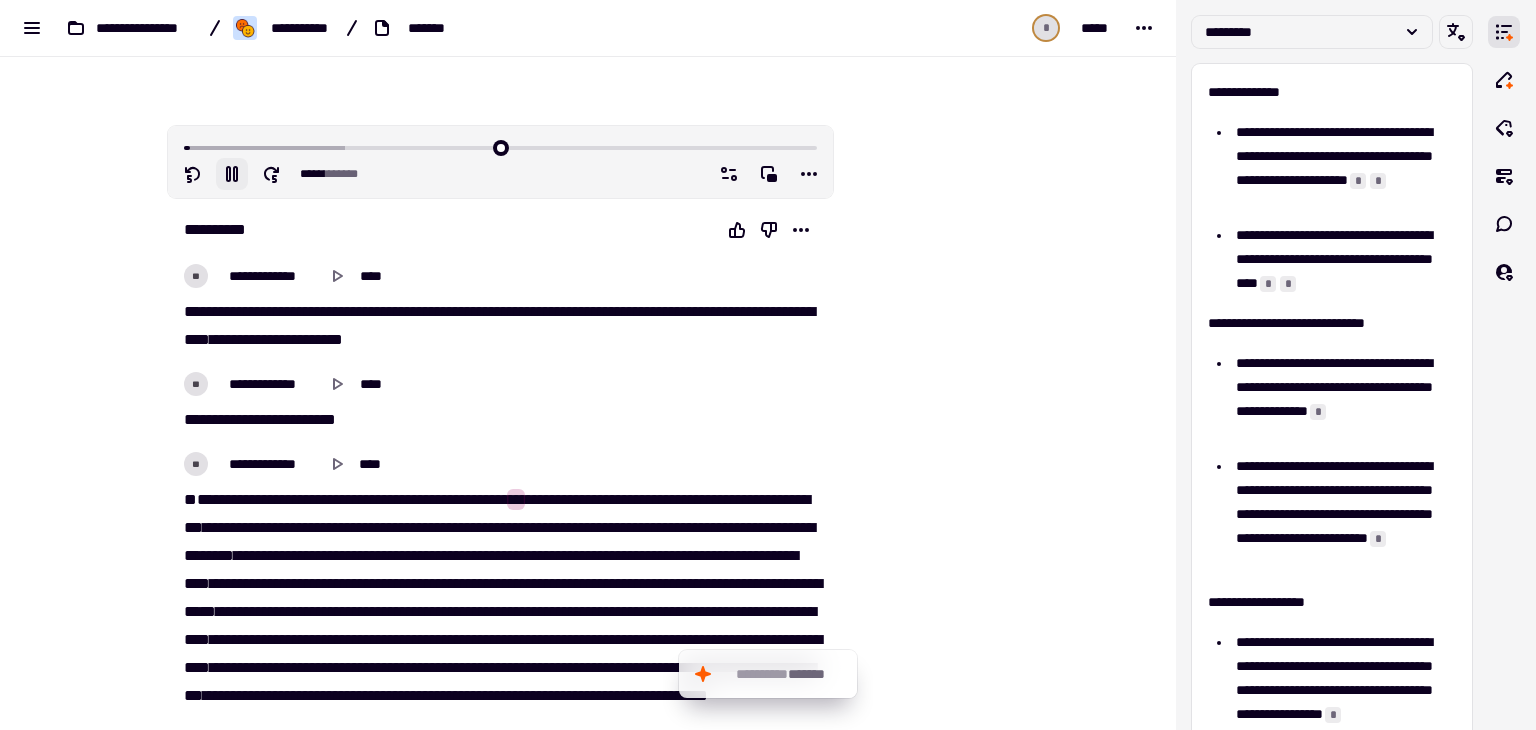 type on "*****" 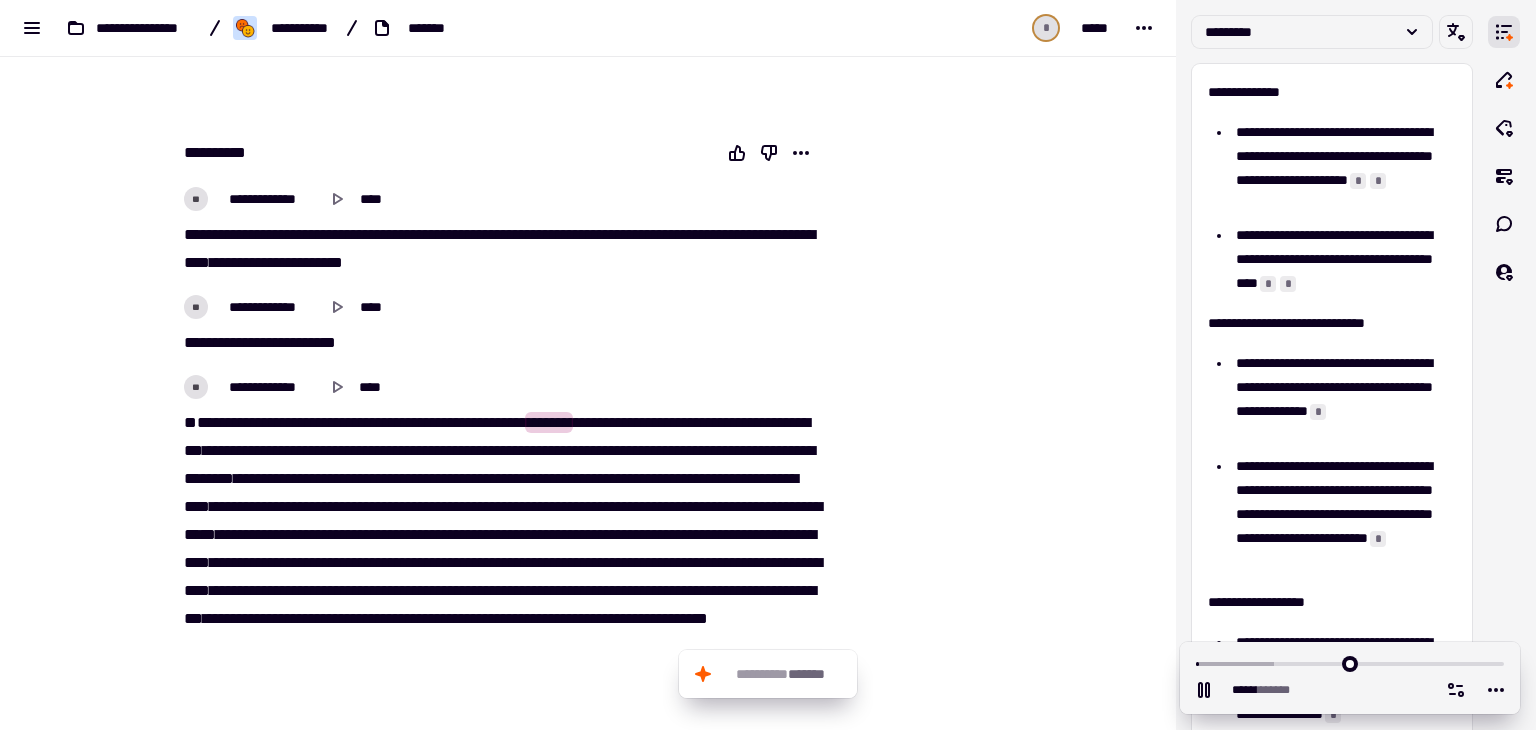 scroll, scrollTop: 200, scrollLeft: 0, axis: vertical 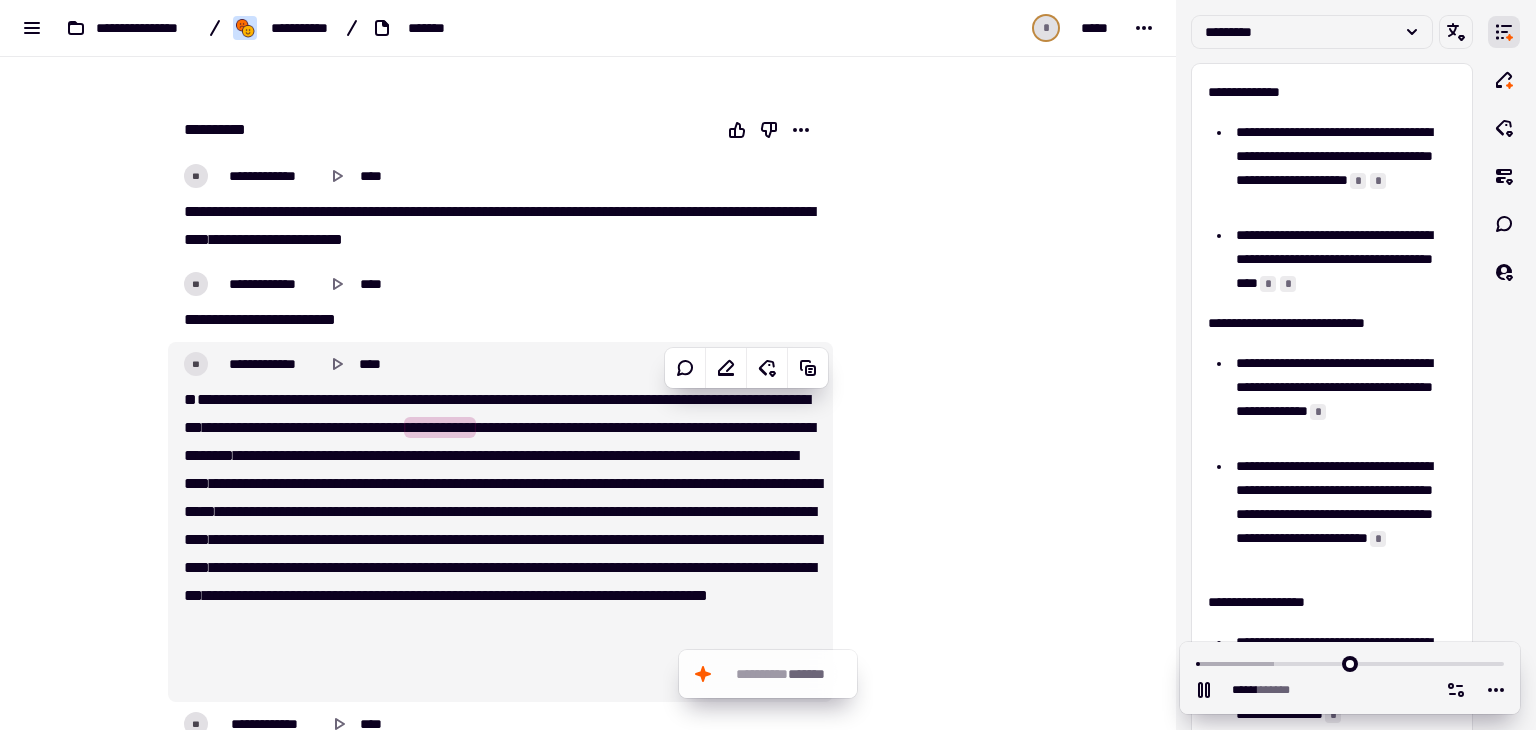 type on "*****" 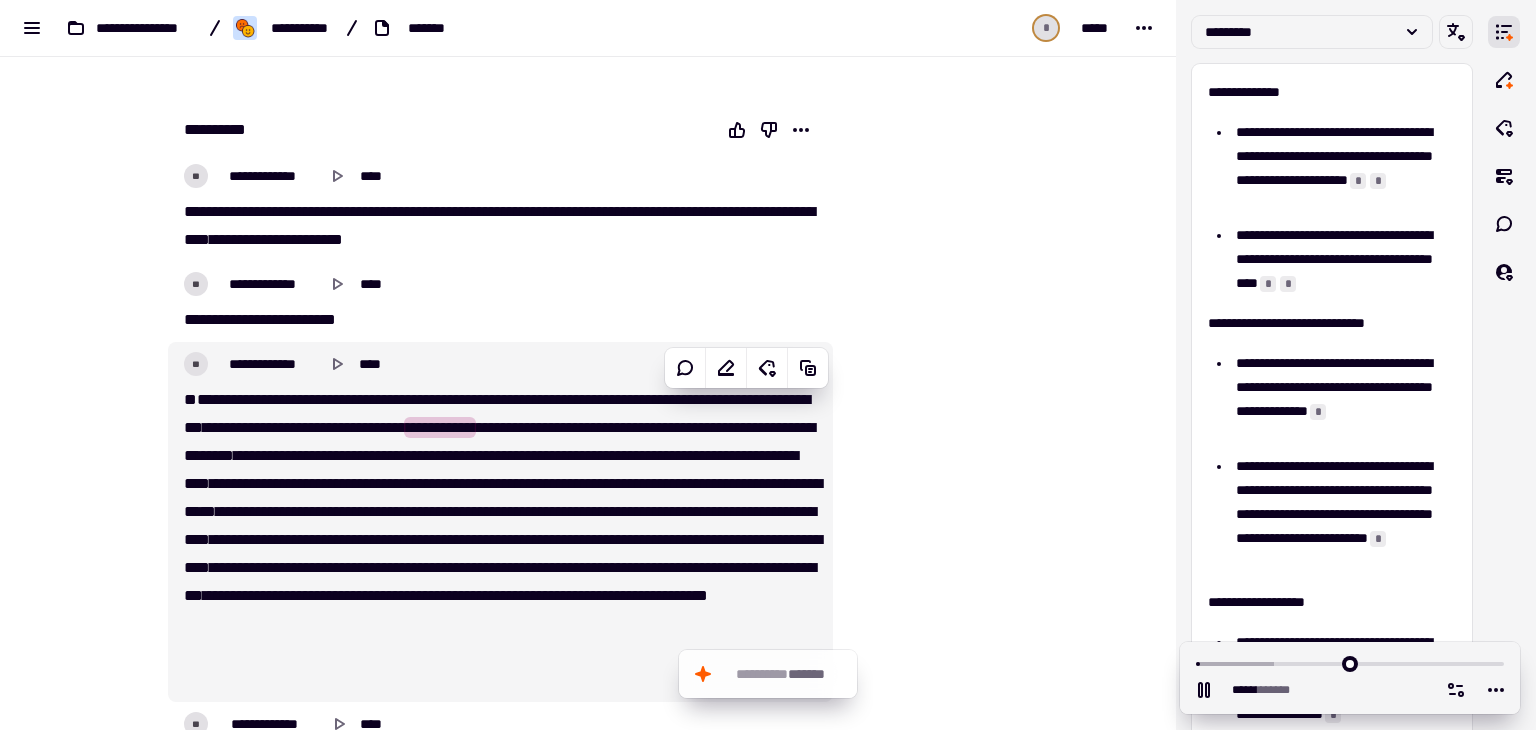 type 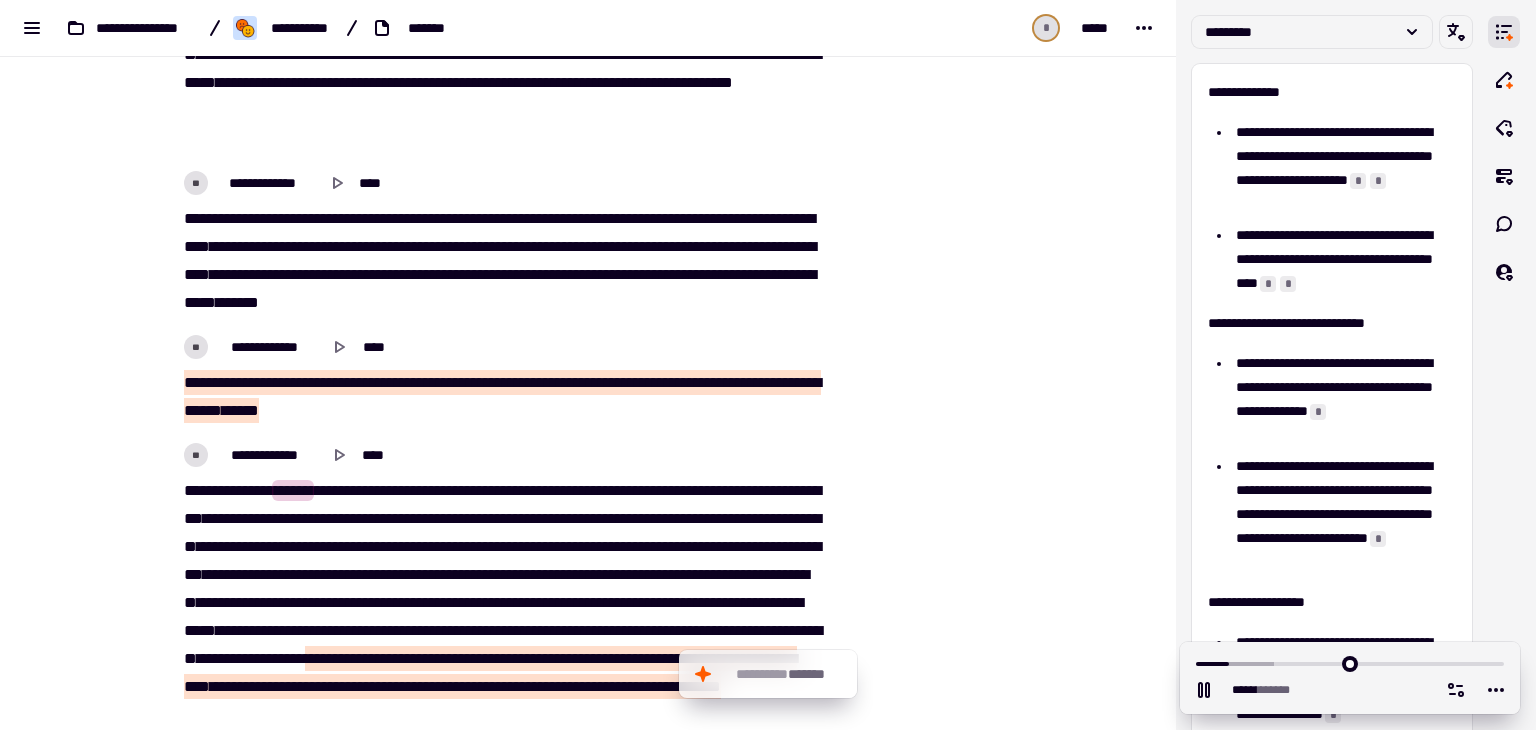 scroll, scrollTop: 1100, scrollLeft: 0, axis: vertical 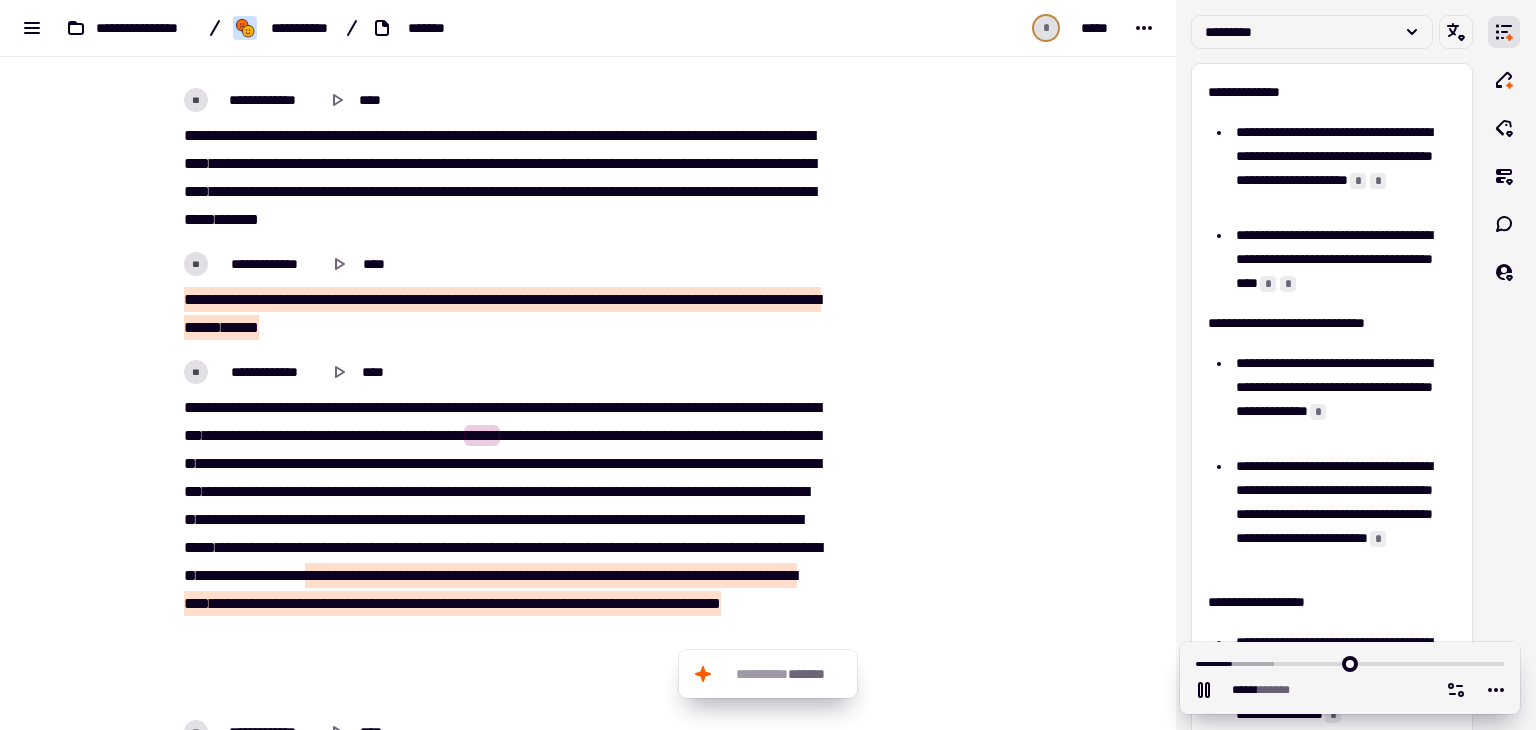 click on "******" at bounding box center (797, 407) 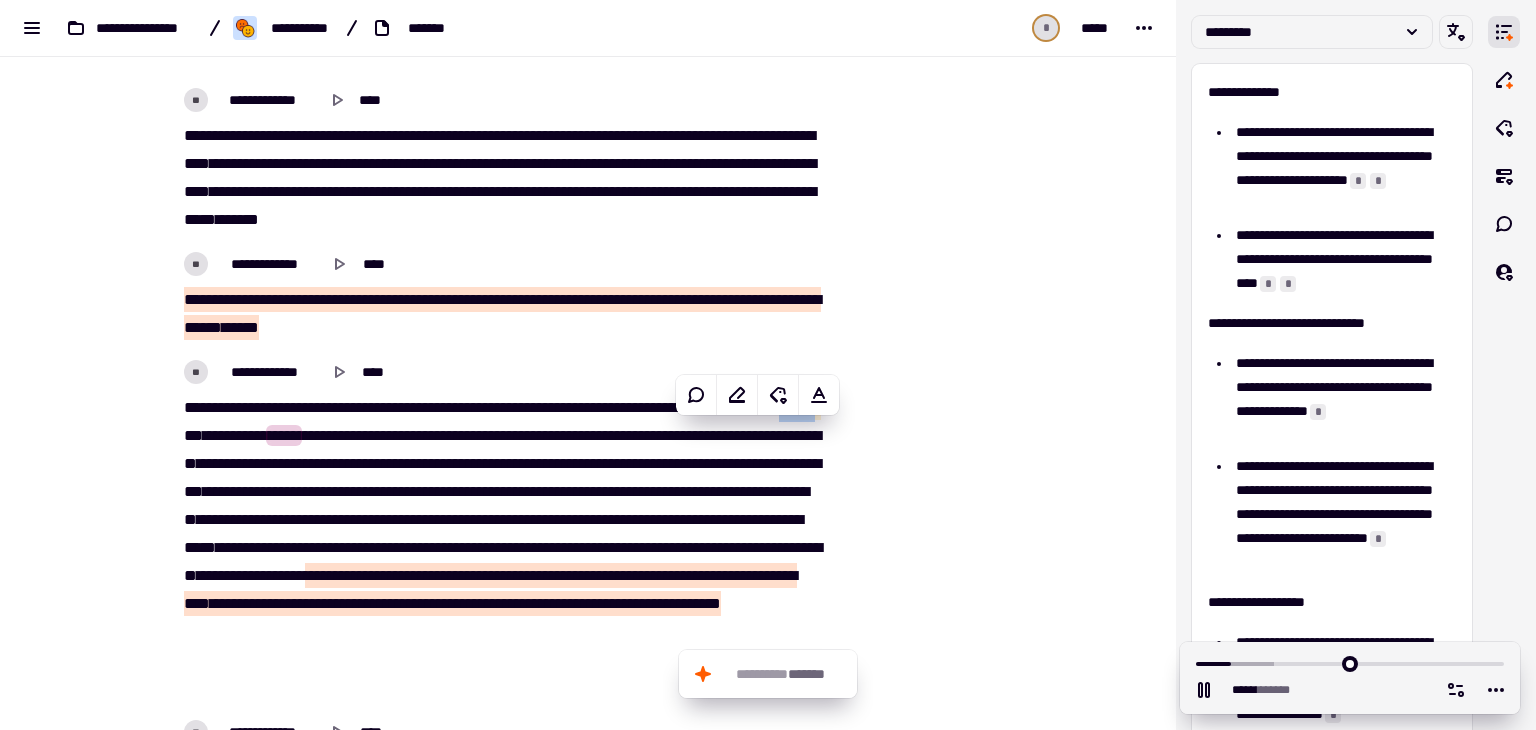 click on "******" at bounding box center [797, 407] 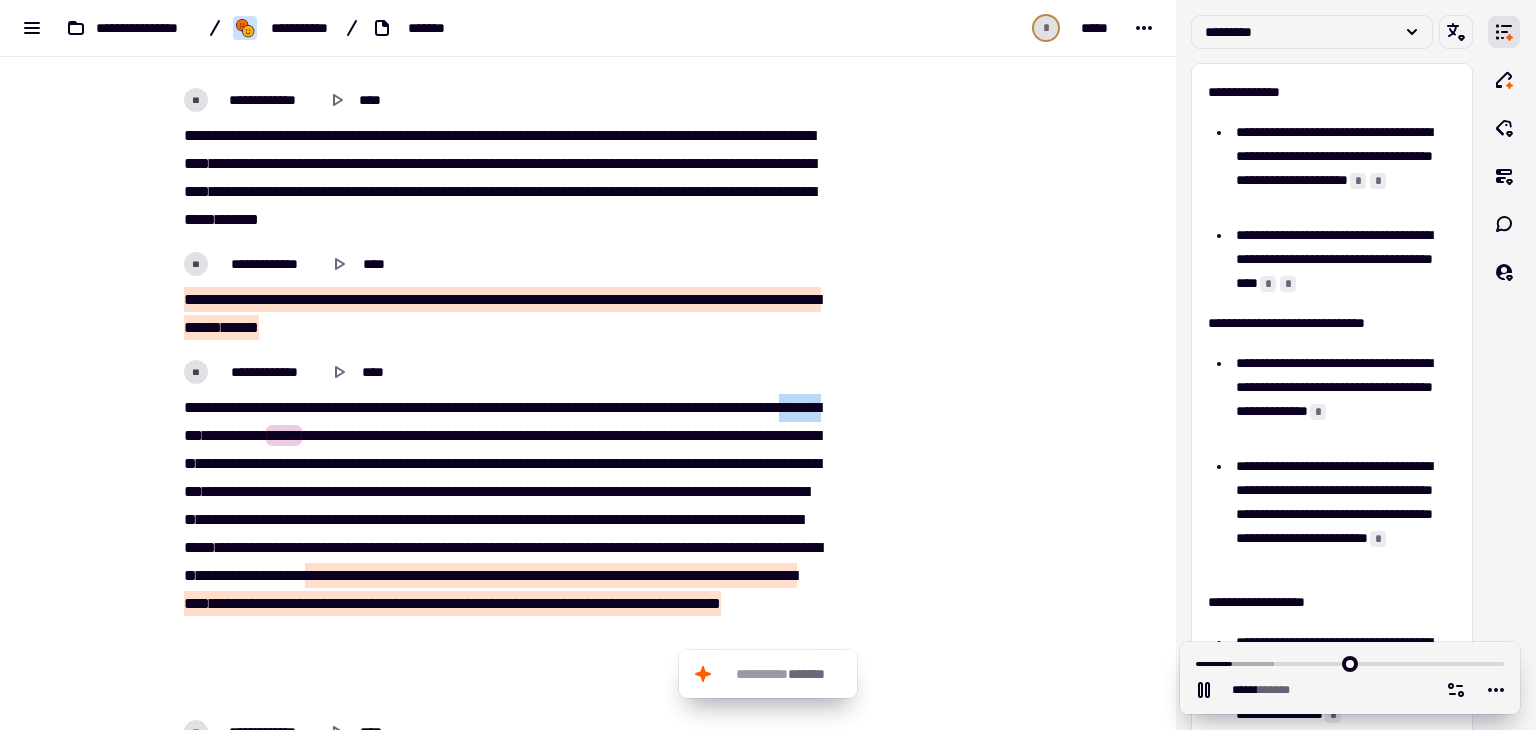 click on "******" at bounding box center [797, 407] 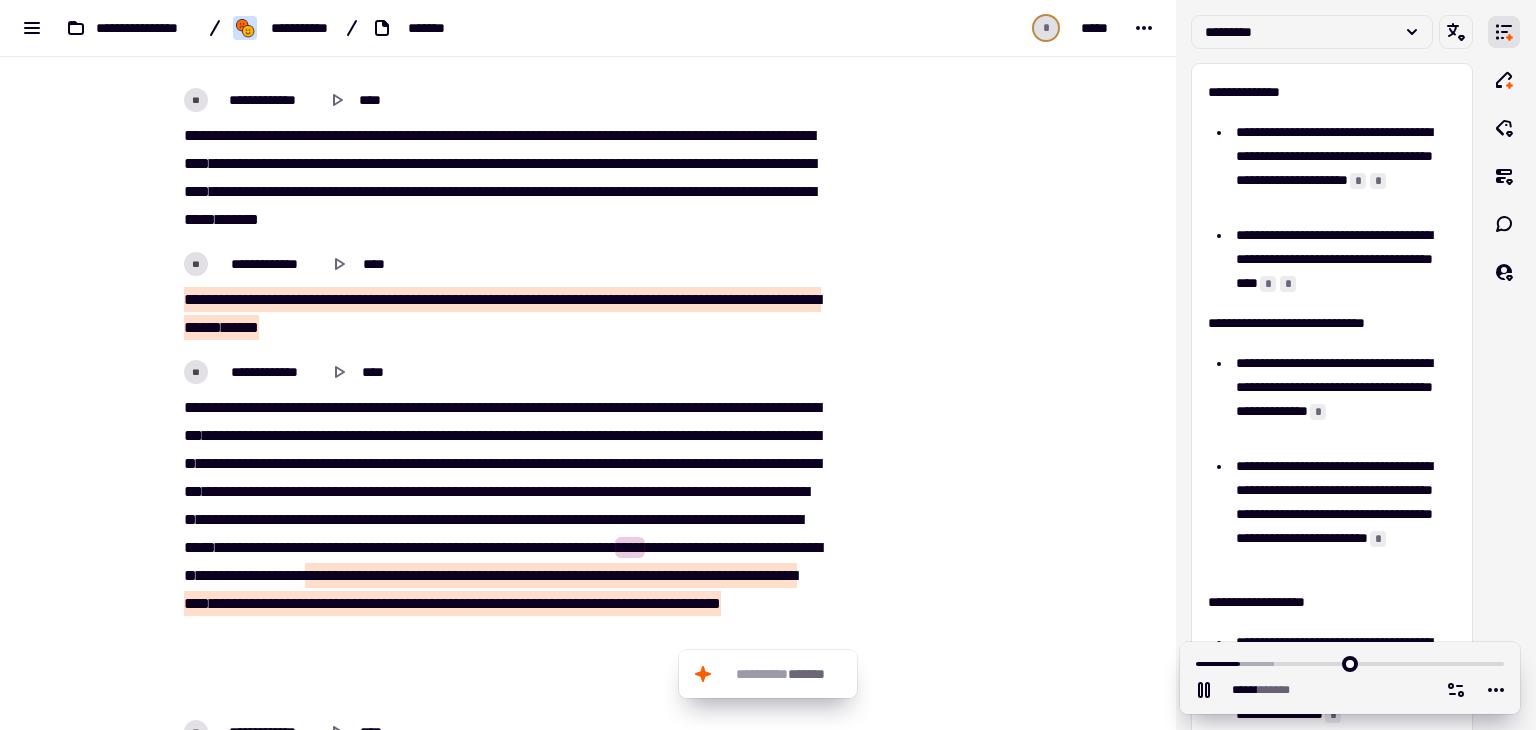 click on "****   *****   ***   ******   ***   **   *******   **** * **   ****   *** * *******   **   ***   *****   ***   ***   **** * **   ****   ****** ***   ***   *****   ***** * **** * ****   *****   **   *****   *****   *****   ****   ***   **   **   *****   ***   ***   ****   *****   ******   **   ****** * **   *****   *****   ******* * ***** * **   ****   ****** * **   ****   ***** * ****   *** * ****   ***   ****   *****   **   ***   *******   **** * ****   ****   ******   ****   *******   **   ********   ****   **   **   *****   *****   **   ***** * **   ****** * **   ***** * **   ***   **   ****   ****   **   ***   *****   ***   ****   ****   ** * **   ***   ****   *****   ***   **   ***   ******   **   **   ***** * *******   **   ******   ********   **   *******   **** * **   **   ****   ***   *****   ****   ****   ****   *****   **   **   ******   **   ****   ***   *** * **   ****   **   ****   *****   ****   **   ******   **   **** * ***   *****   *****   *****   *****   ****   *****   ****   ****   **   **" at bounding box center [500, 548] 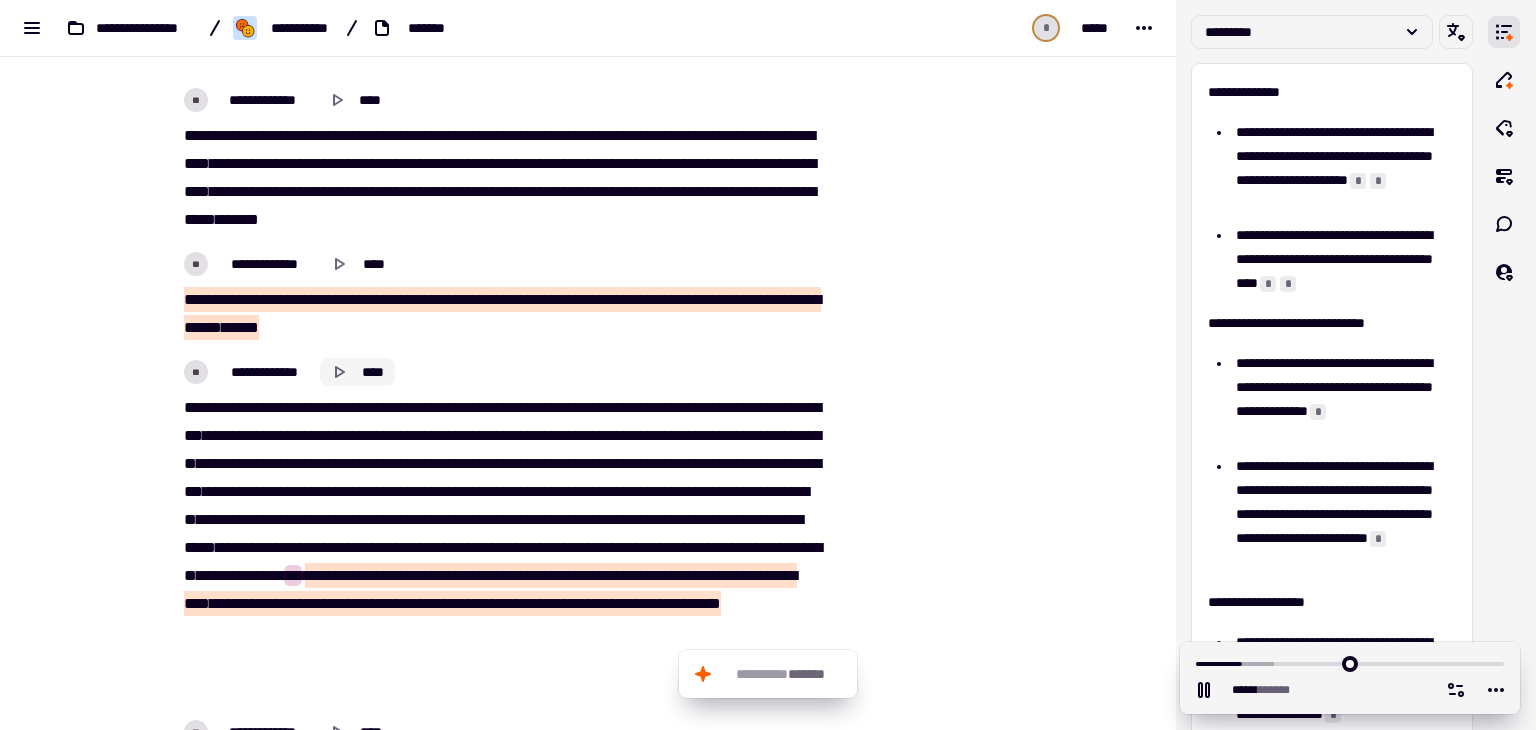 click on "****" 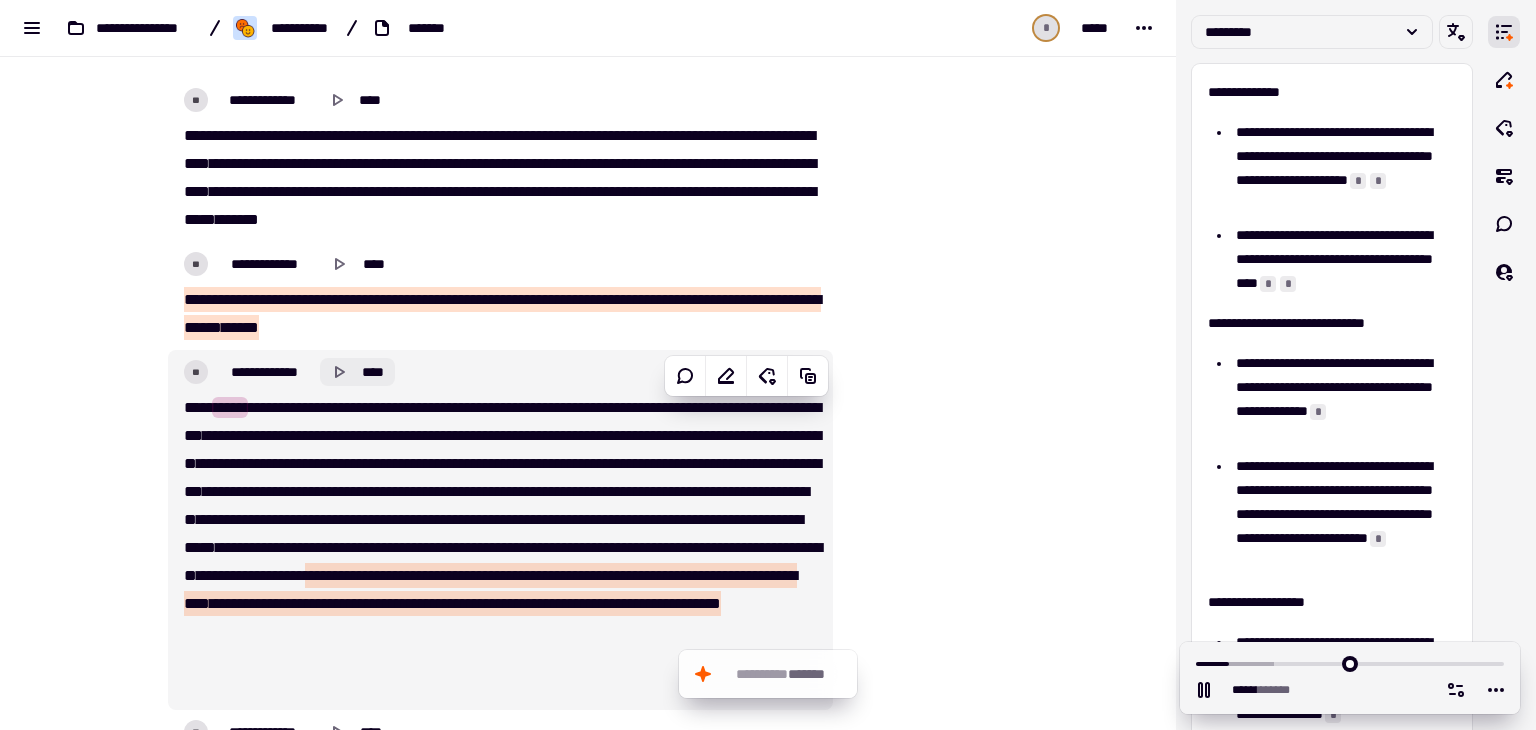 click 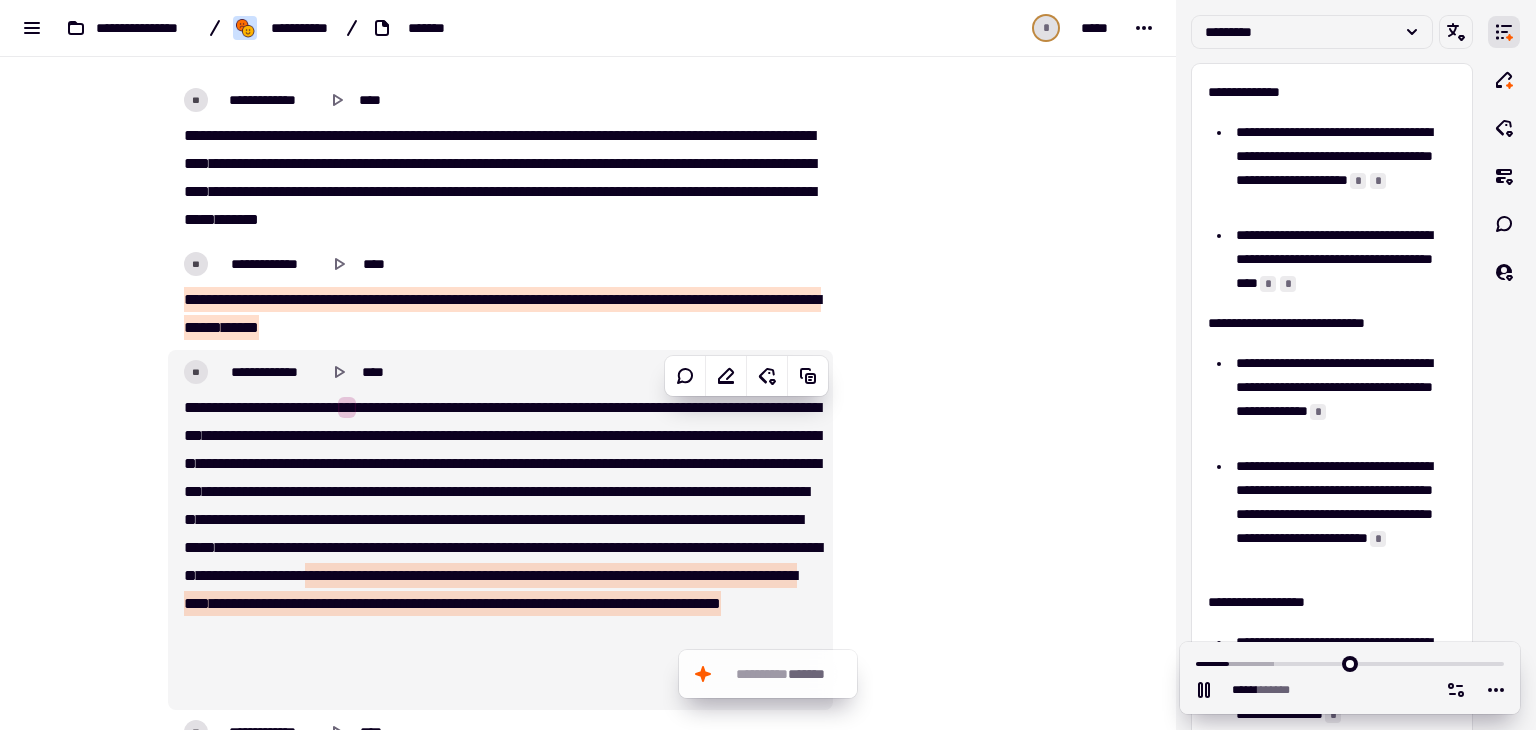 click on "****   *****   ***   ******   ***   **   *******   **** * **   ****   *** * *******   **   ***   *****   ***   ***   **** * **   ****   ****** ***   ***   *****   ***** * **** * ****   *****   **   *****   *****   *****   ****   ***   **   **   *****   ***   ***   ****   *****   ******   **   ****** * **   *****   *****   ******* * ***** * **   ****   ****** * **   ****   ***** * ****   *** * ****   ***   ****   *****   **   ***   *******   **** * ****   ****   ******   ****   *******   **   ********   ****   **   **   *****   *****   **   ***** * **   ****** * **   ***** * **   ***   **   ****   ****   **   ***   *****   ***   ****   ****   ** * **   ***   ****   *****   ***   **   ***   ******   **   **   ***** * *******   **   ******   ********   **   *******   **** * **   **   ****   ***   *****   ****   ****   ****   *****   **   **   ******   **   ****   ***   *** * **   ****   **   ****   *****   ****   **   ******   **   **** * ***   *****   *****   *****   *****   ****   *****   ****   ****   **   **" at bounding box center (500, 548) 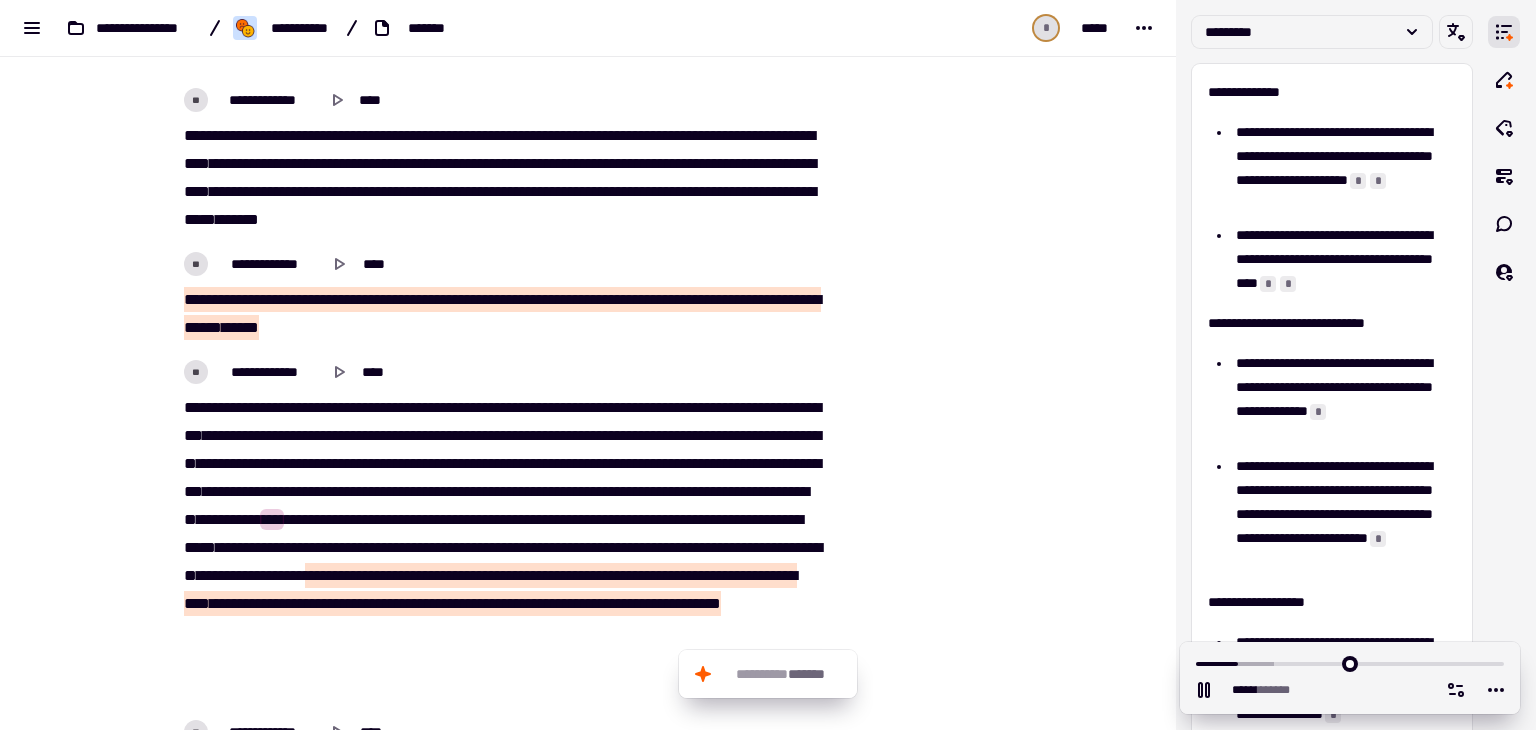 click on "****   *****   ***   ******   ***   **   *******   **** * **   ****   *** * *******   **   ***   *****   ***   ***   **** * **   ****   ****** ***   ***   *****   ***** * **** * ****   *****   **   *****   *****   *****   ****   ***   **   **   *****   ***   ***   ****   *****   ******   **   ****** * **   *****   *****   ******* * ***** * **   ****   ****** * **   ****   ***** * ****   *** * ****   ***   ****   *****   **   ***   *******   **** * ****   ****   ******   ****   *******   **   ********   ****   **   **   *****   *****   **   ***** * **   ****** * **   ***** * **   ***   **   ****   ****   **   ***   *****   ***   ****   ****   ** * **   ***   ****   *****   ***   **   ***   ******   **   **   ***** * *******   **   ******   ********   **   *******   **** * **   **   ****   ***   *****   ****   ****   ****   *****   **   **   ******   **   ****   ***   *** * **   ****   **   ****   *****   ****   **   ******   **   **** * ***   *****   *****   *****   *****   ****   *****   ****   ****   **   **" at bounding box center (500, 548) 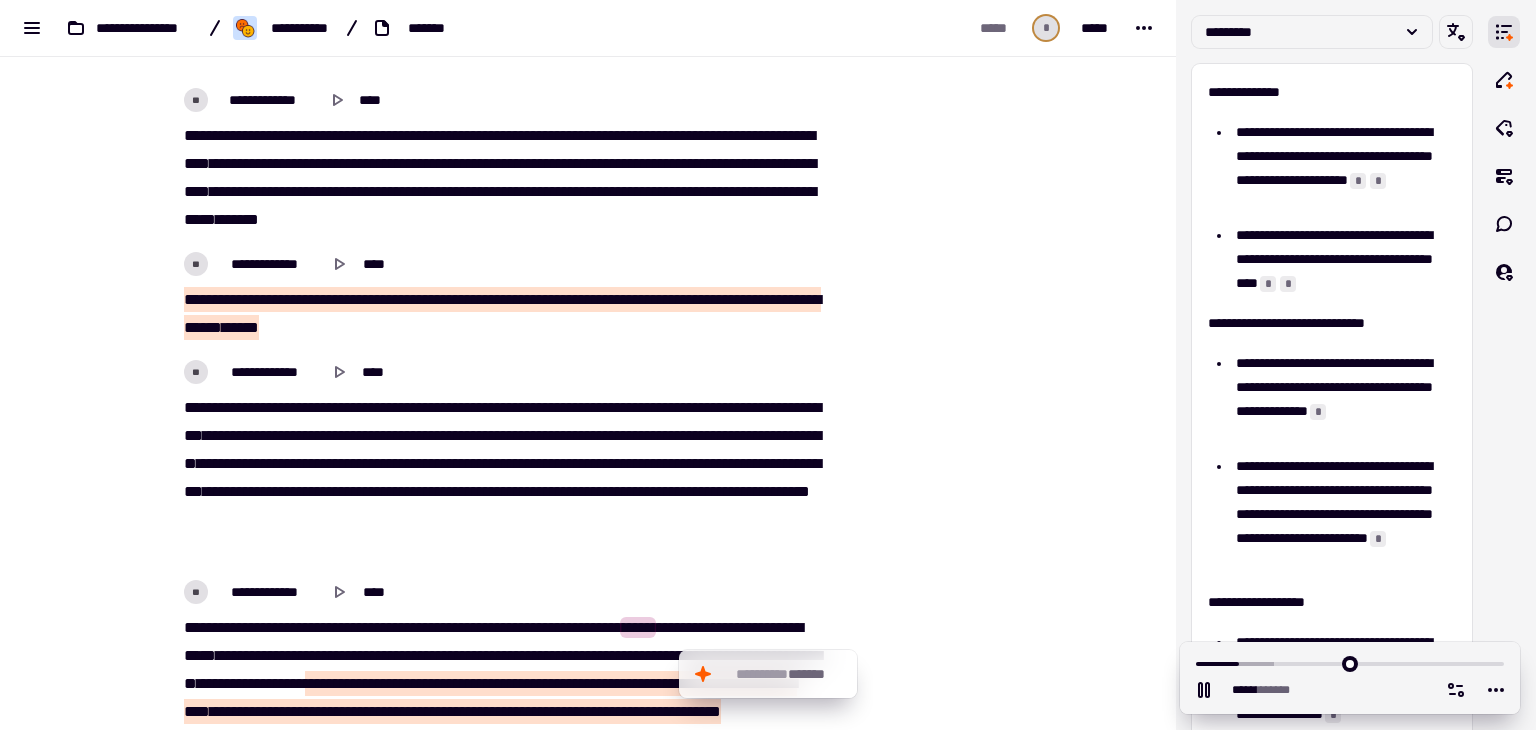 click on "**" at bounding box center (251, 627) 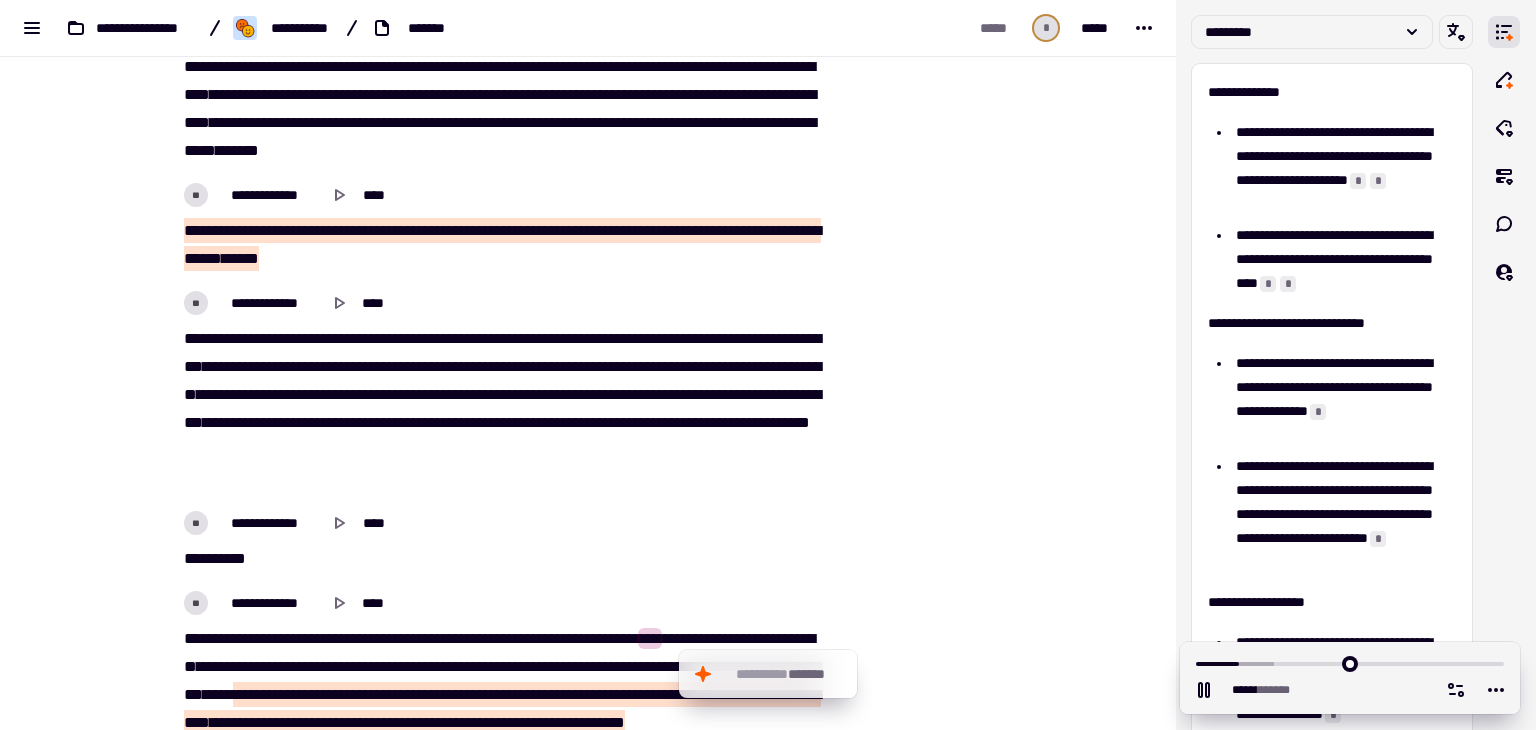 scroll, scrollTop: 1300, scrollLeft: 0, axis: vertical 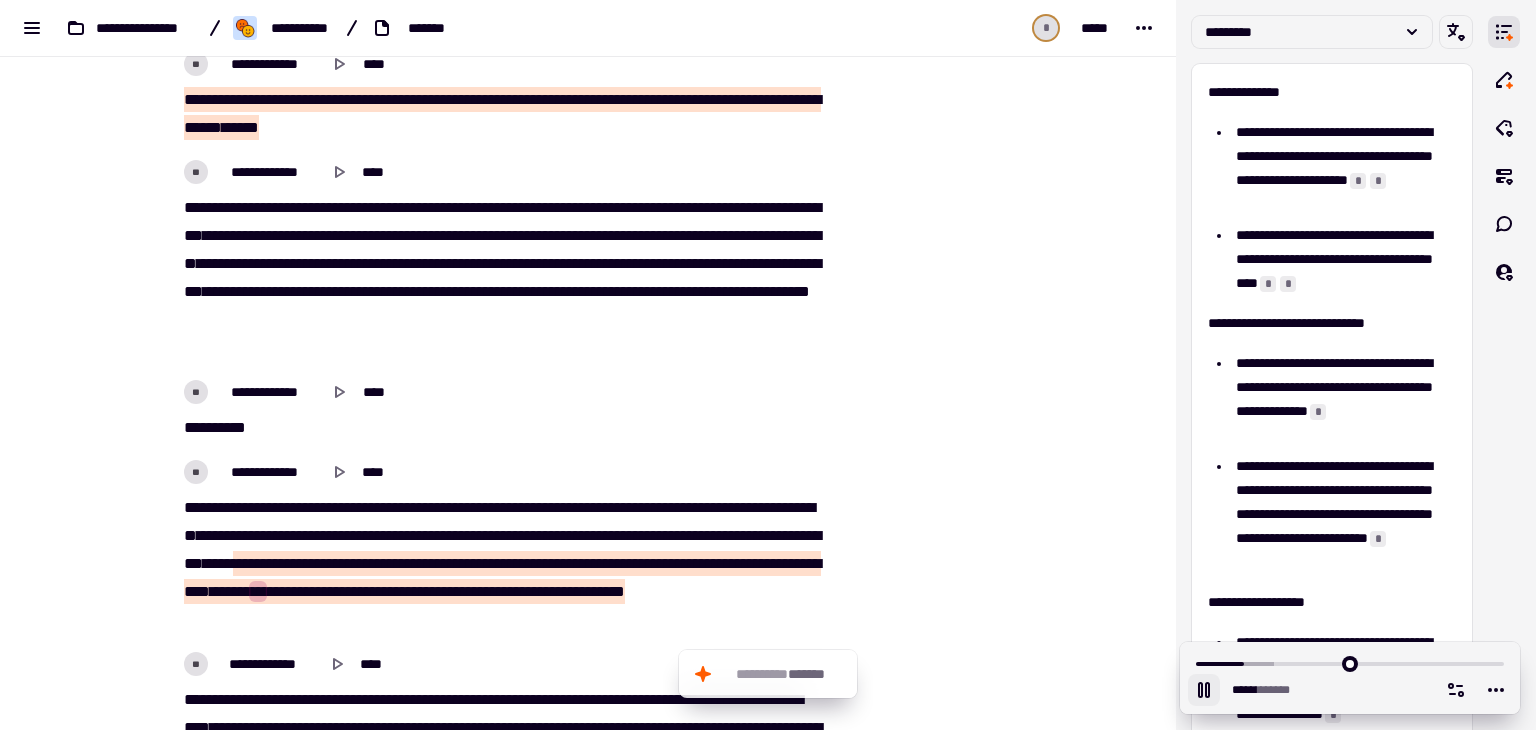 click 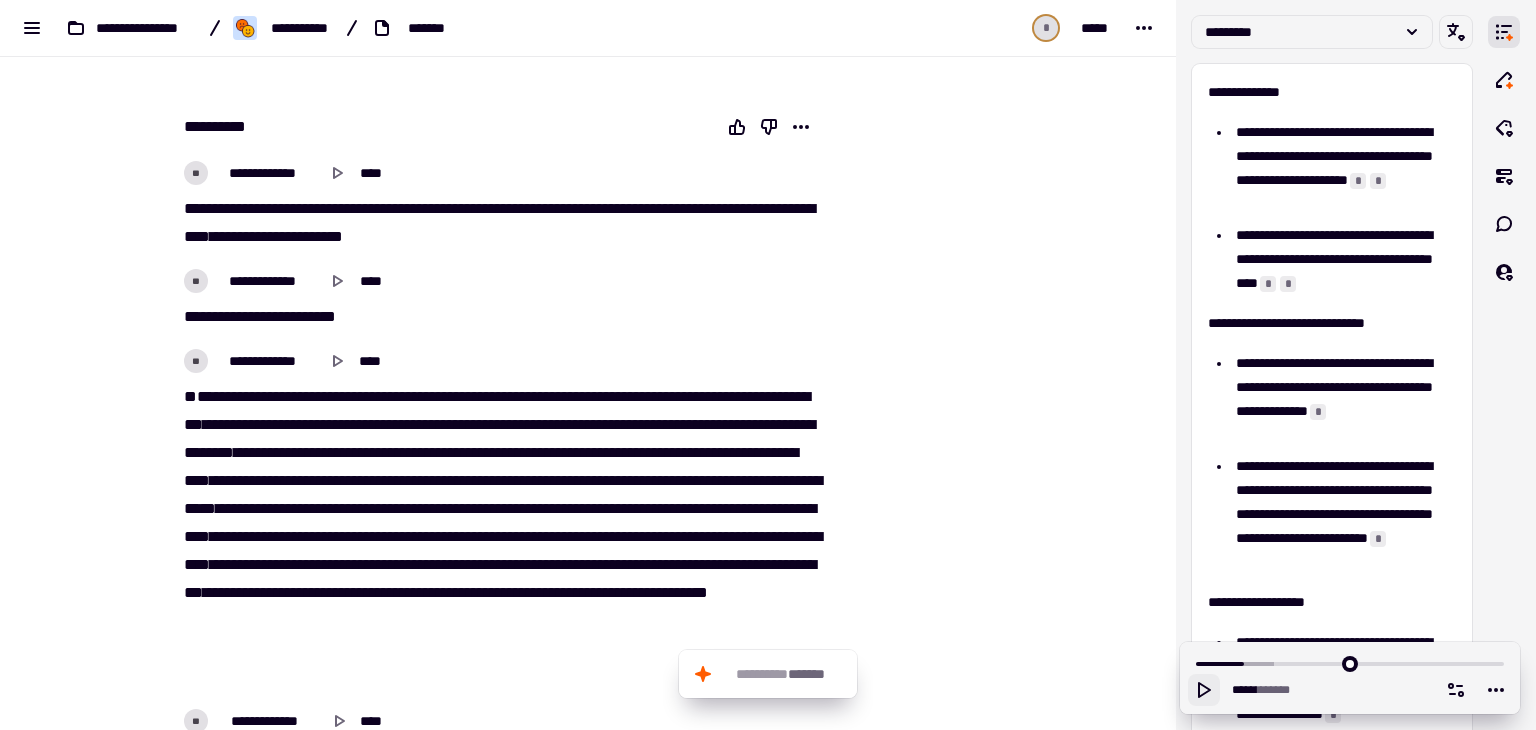 scroll, scrollTop: 200, scrollLeft: 0, axis: vertical 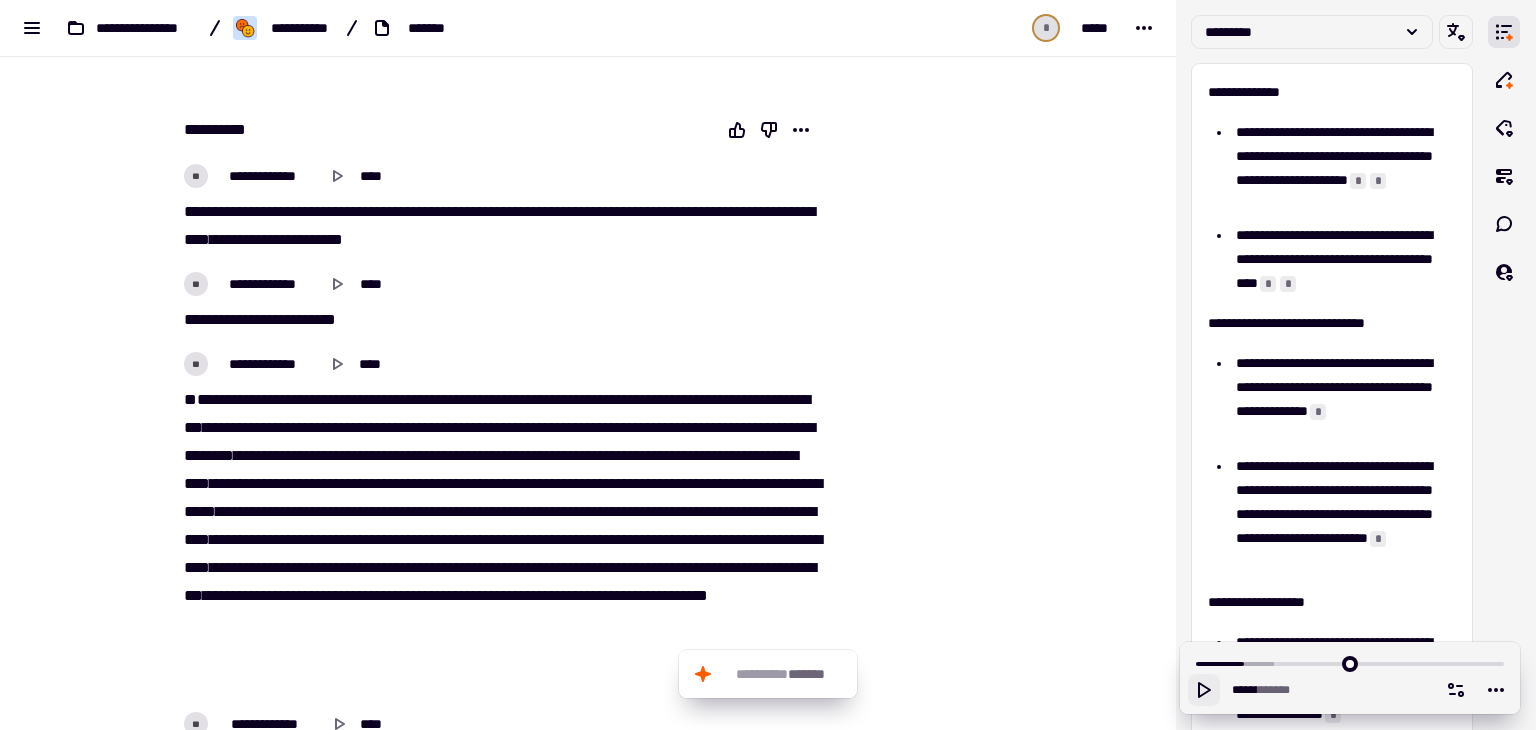 click on "**" at bounding box center (196, 284) 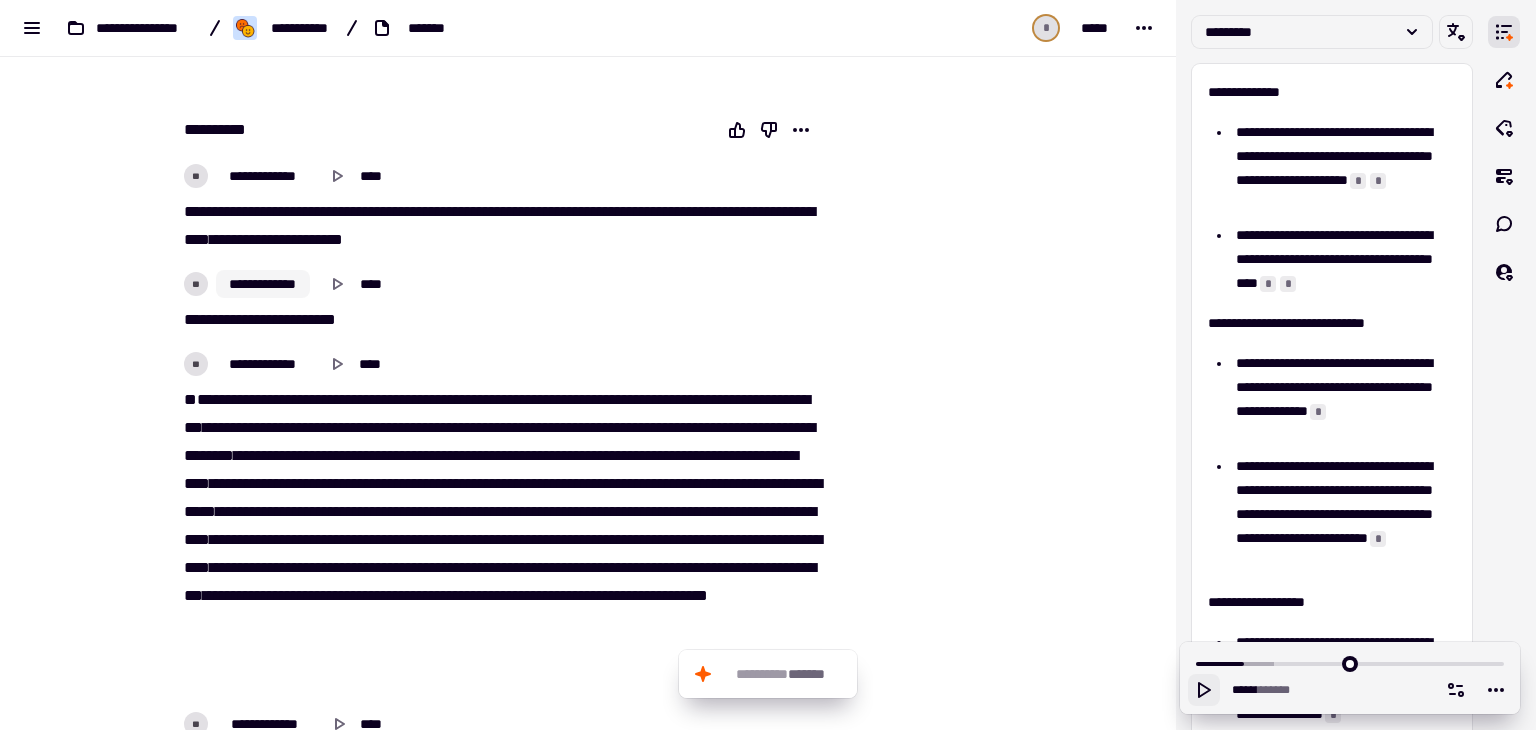 click on "**********" 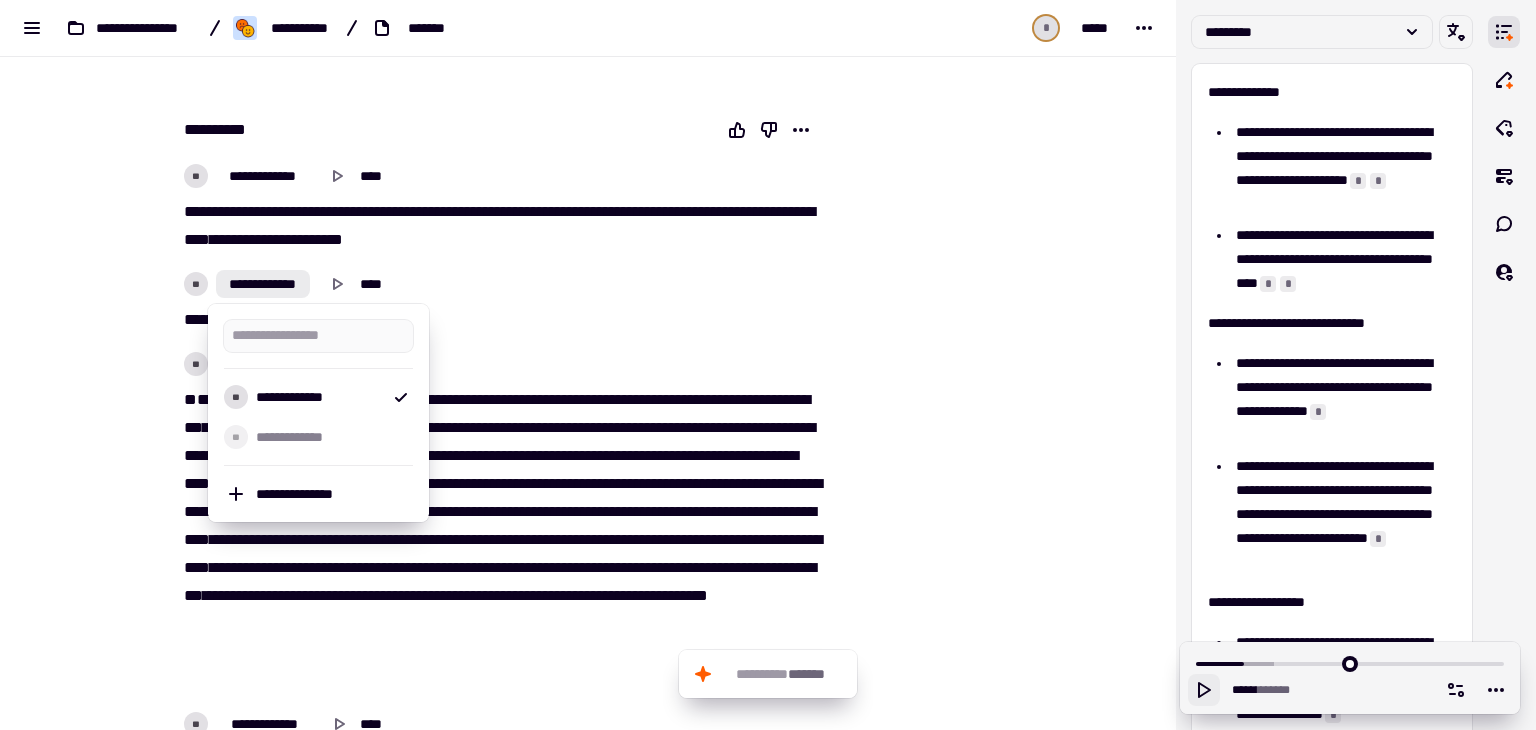 click at bounding box center (934, 5371) 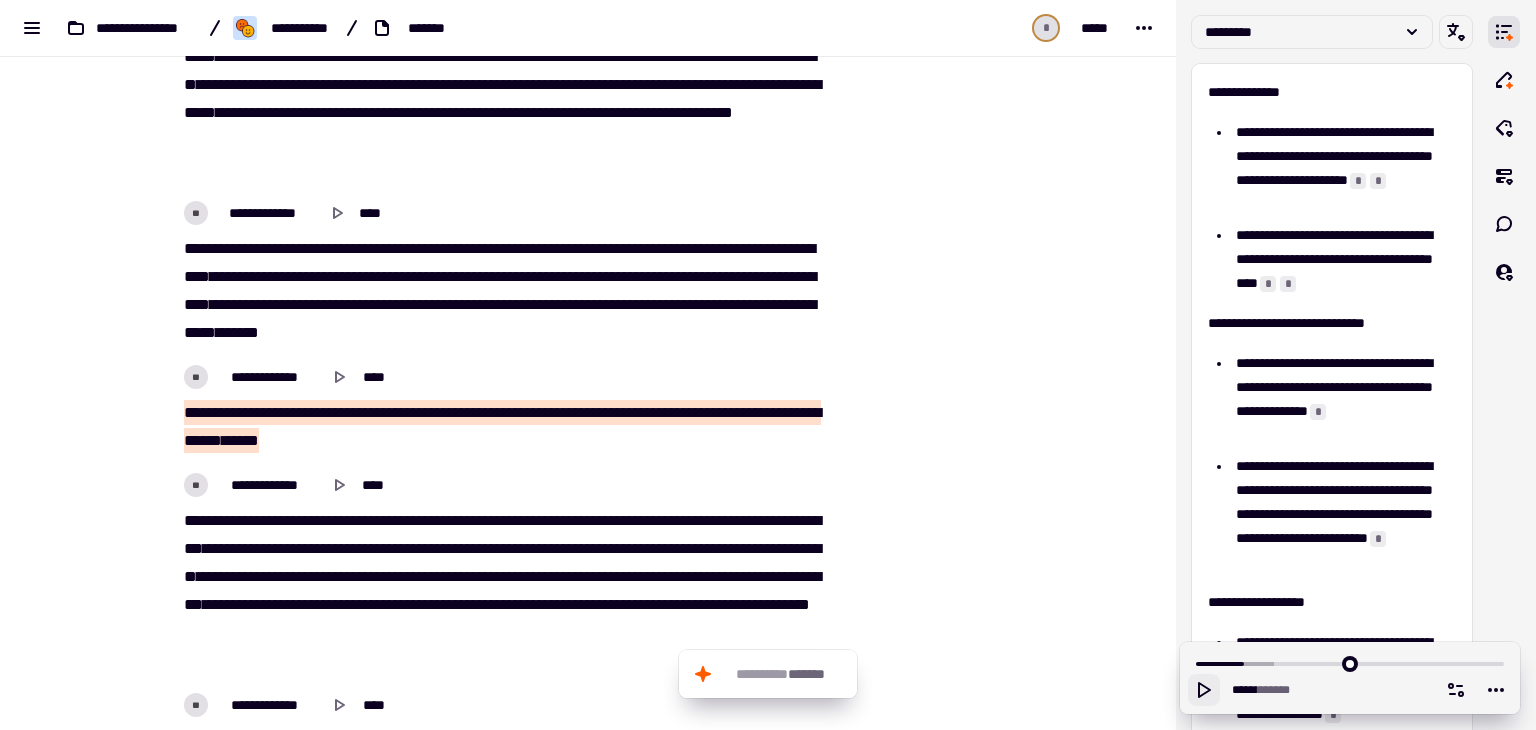 scroll, scrollTop: 1100, scrollLeft: 0, axis: vertical 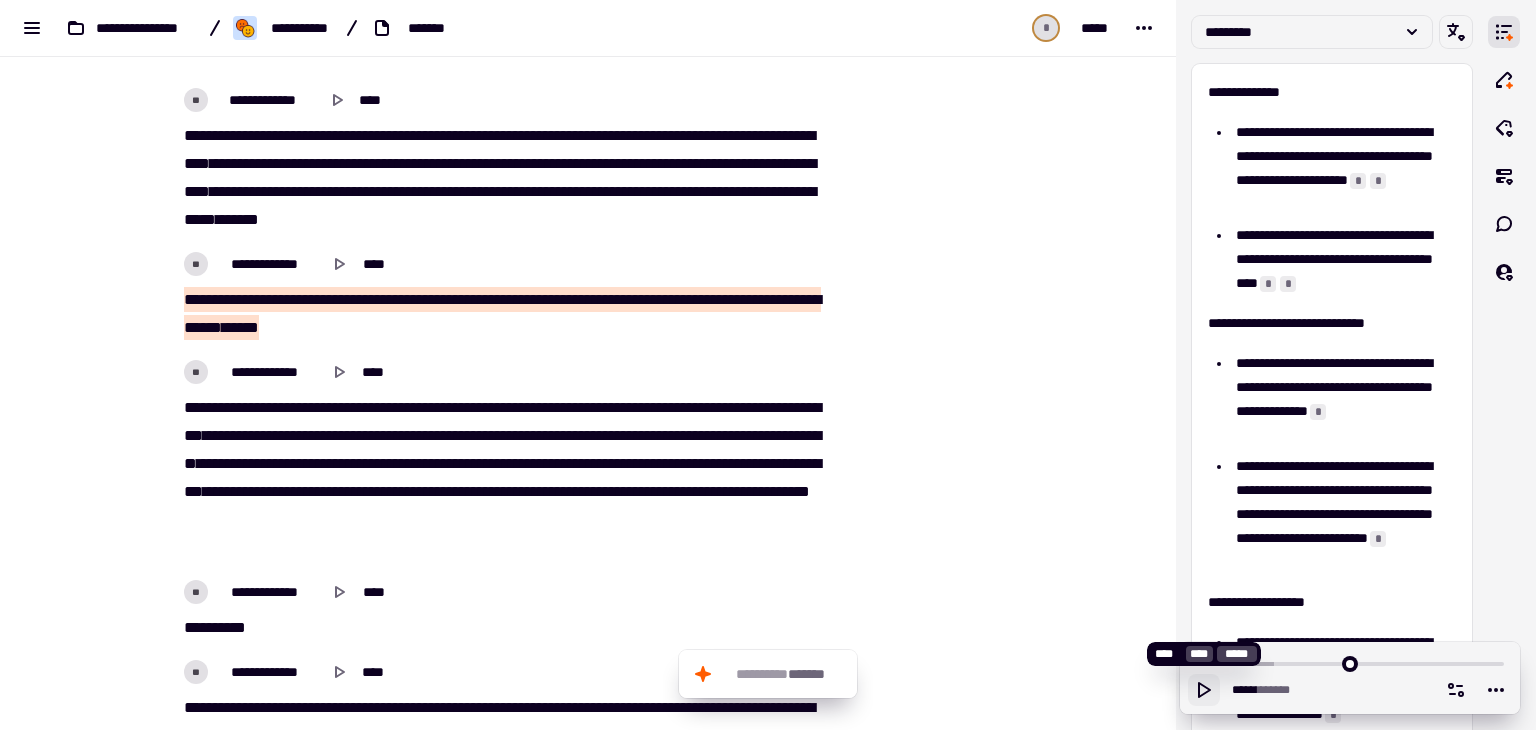 click 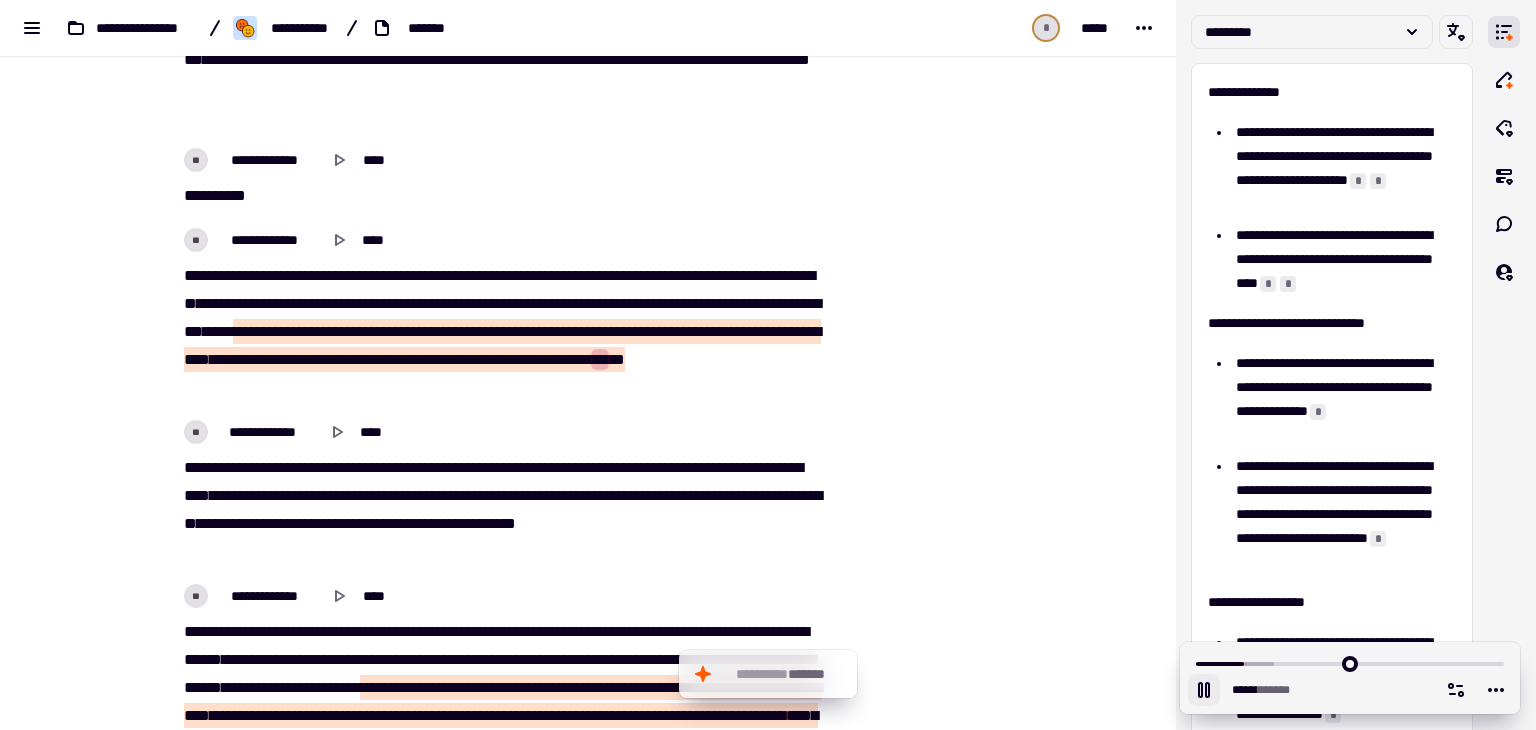 scroll, scrollTop: 1600, scrollLeft: 0, axis: vertical 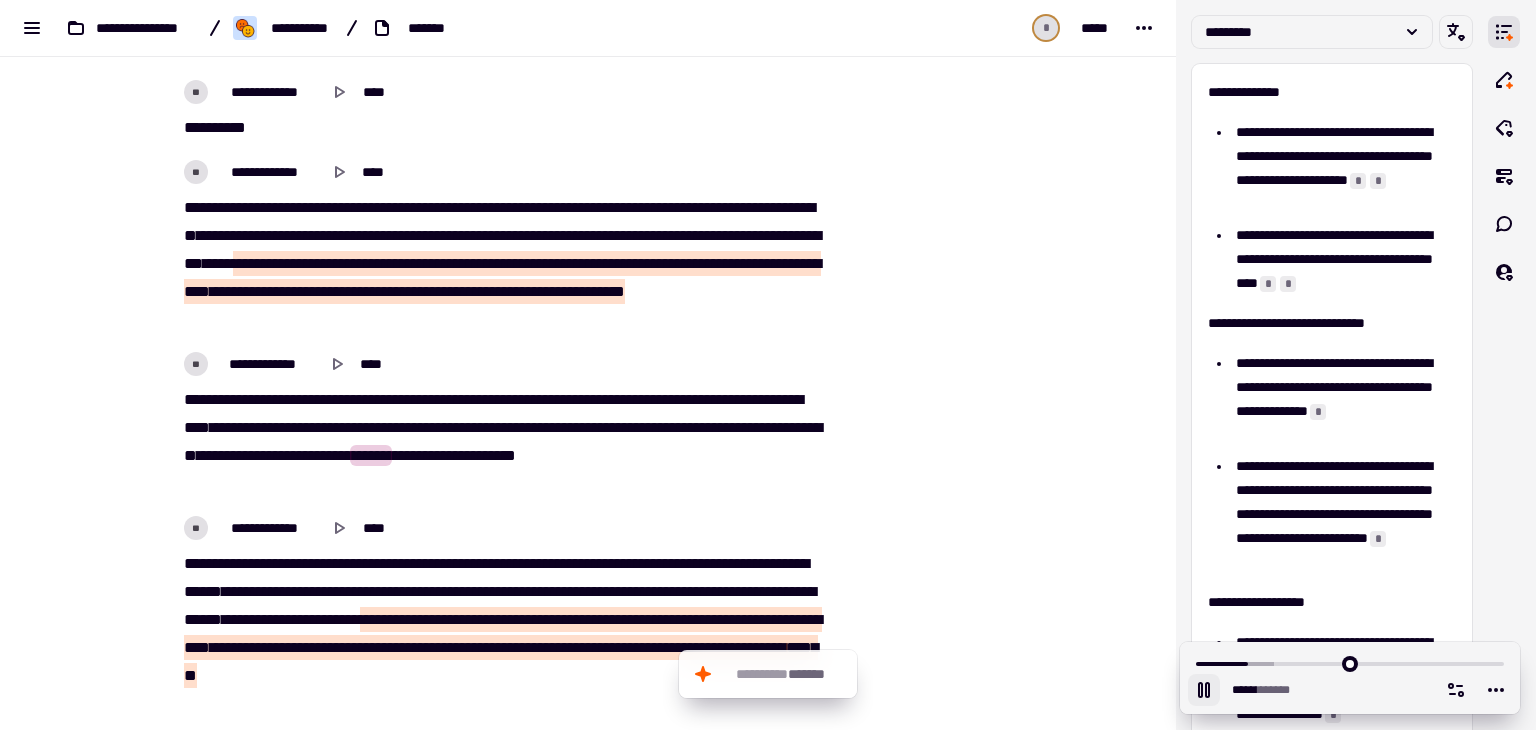 click on "**   ******   *****   ****   ****   *****   **   **   ***   **   *****   ***   *****   *****   ****   **   ******   ******   ***   **   ***   **   ****   **   ***   ***   ******   ***   ***   ***   **   ***   ***   ***   **   ***   **   ****   ***** * *****   *****   *****   ***   *****   *****   **   ******   **   *****   ****   ***   ******   **   ******   *****   ****" at bounding box center [500, 442] 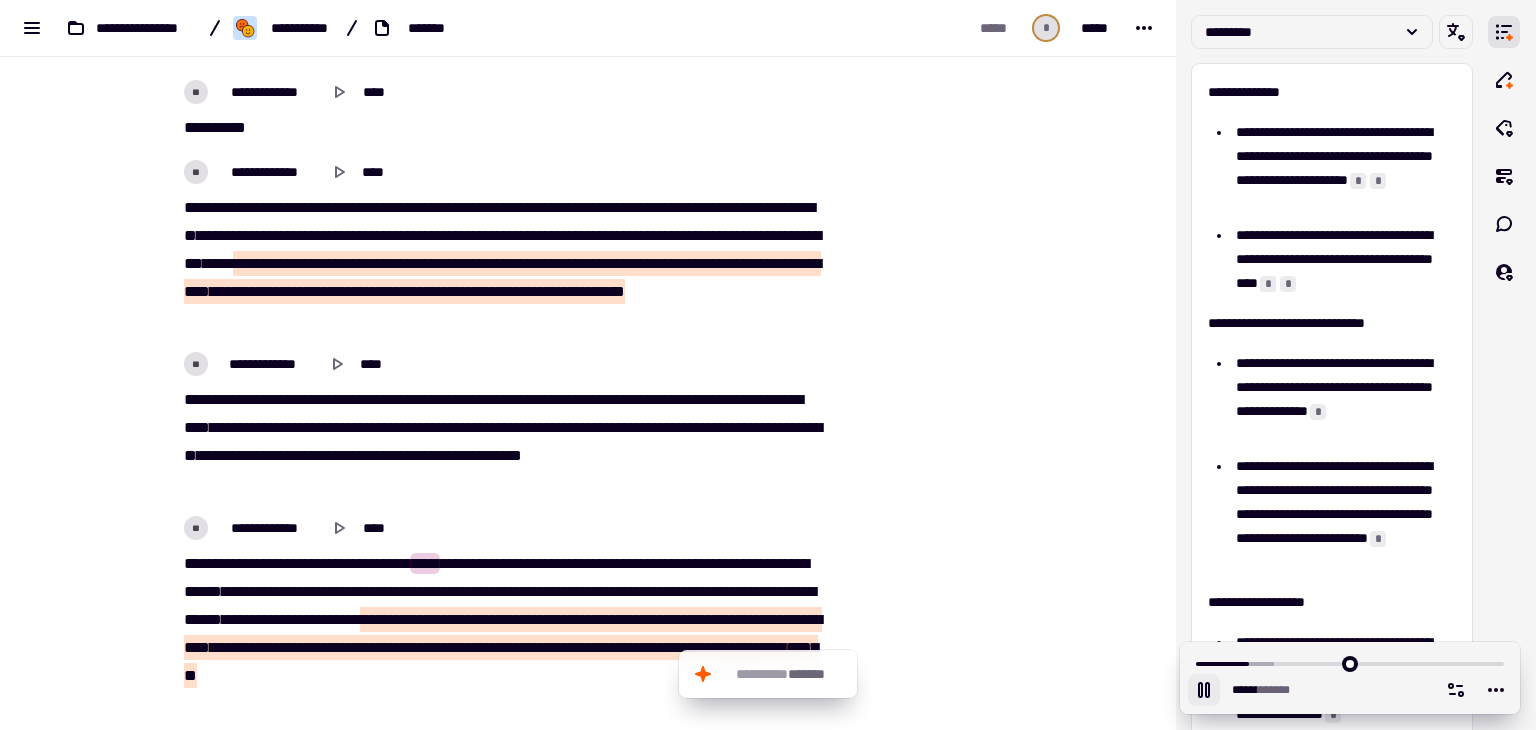 click on "**   ******   *****   ****   ****   *****   **   **   ***   **   *****   ***   *****   *****   ****   **   ******   ******   ***   **   ***   **   ****   **   ***   ***   ******   ***   ***   ***   **   ***   ***   ***   **   ***   **   ****   ***** * *****   *****   *****   ***   *****   *****   **   ****** * **   *****   ****   ***   ******   **   ******   *****   ****" at bounding box center (500, 442) 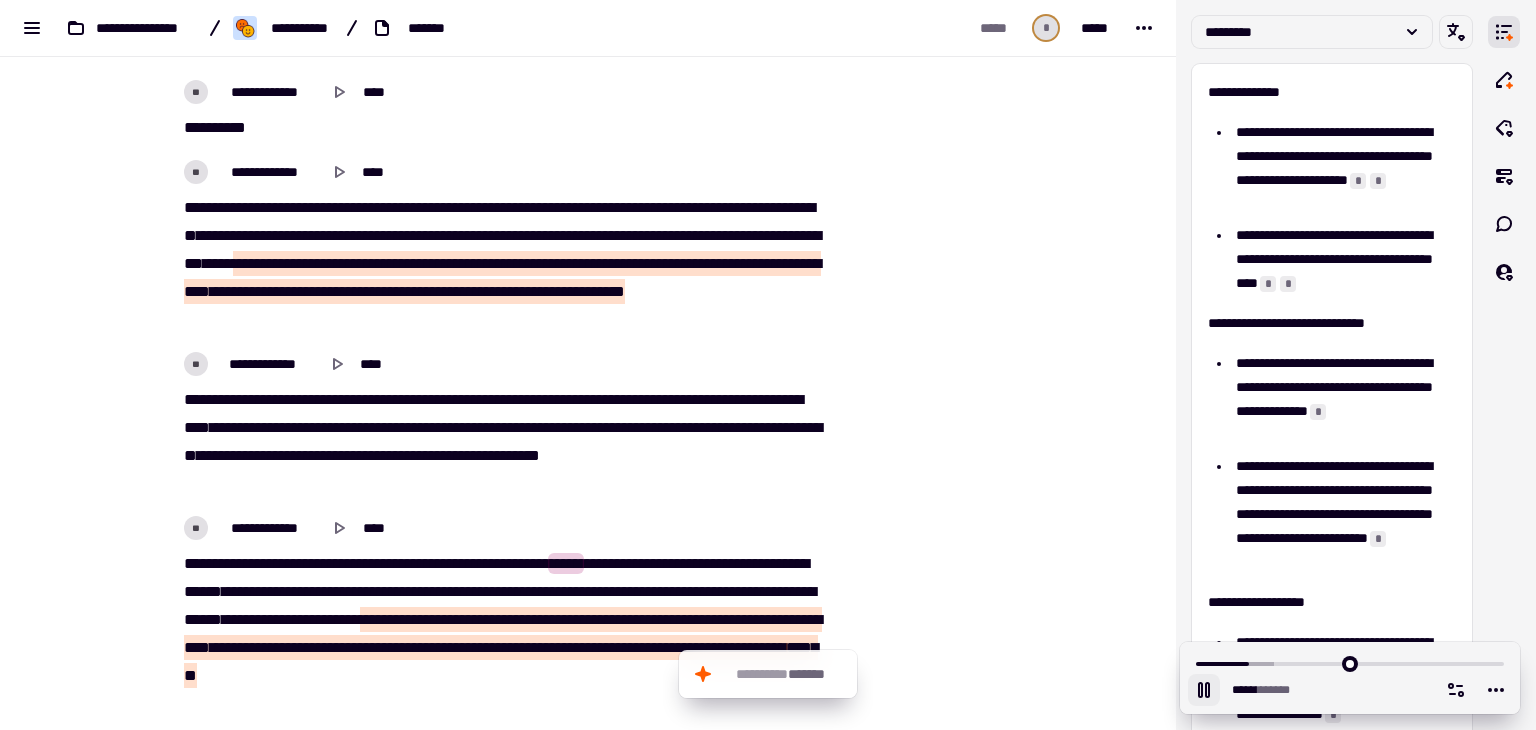 scroll, scrollTop: 1700, scrollLeft: 0, axis: vertical 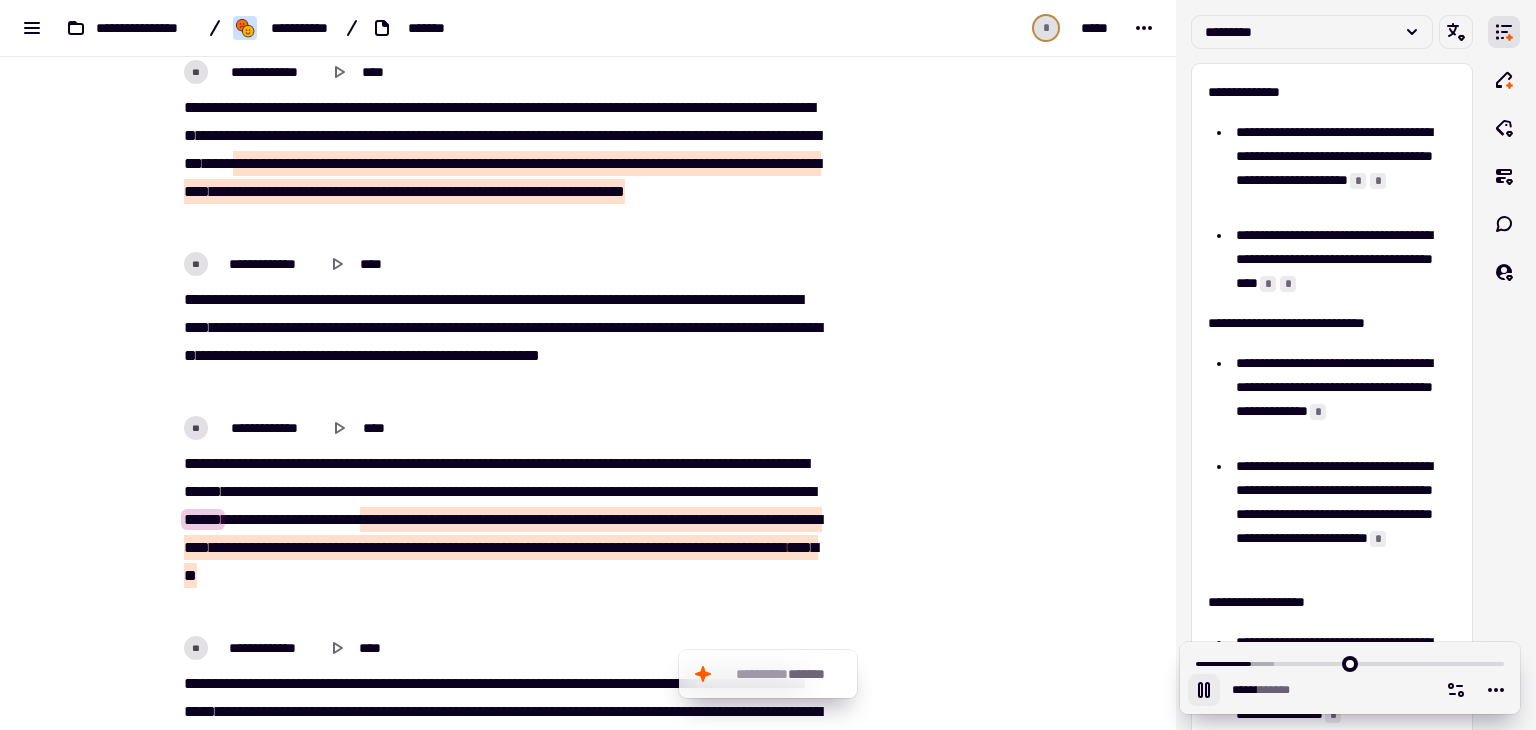click on "******" at bounding box center [648, 491] 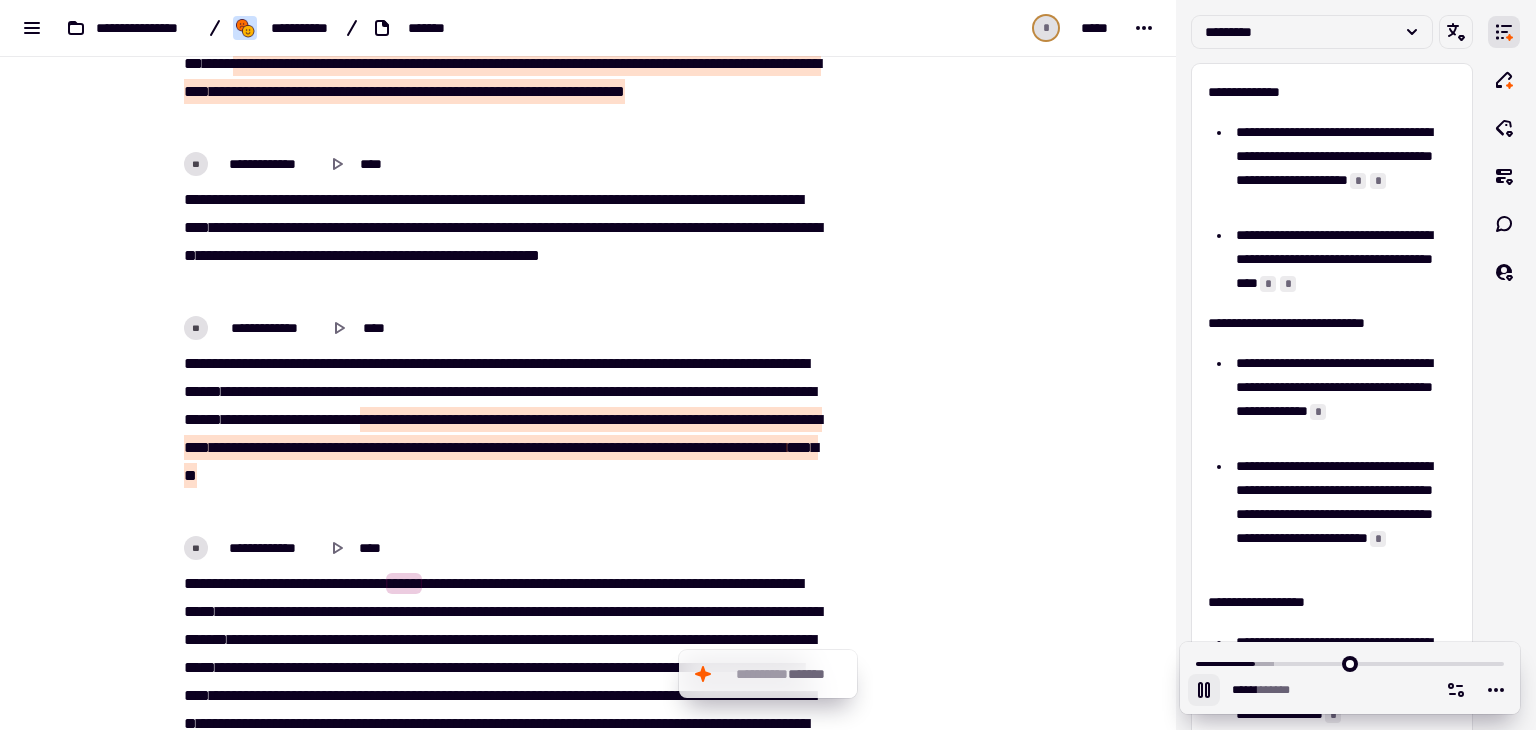 scroll, scrollTop: 2000, scrollLeft: 0, axis: vertical 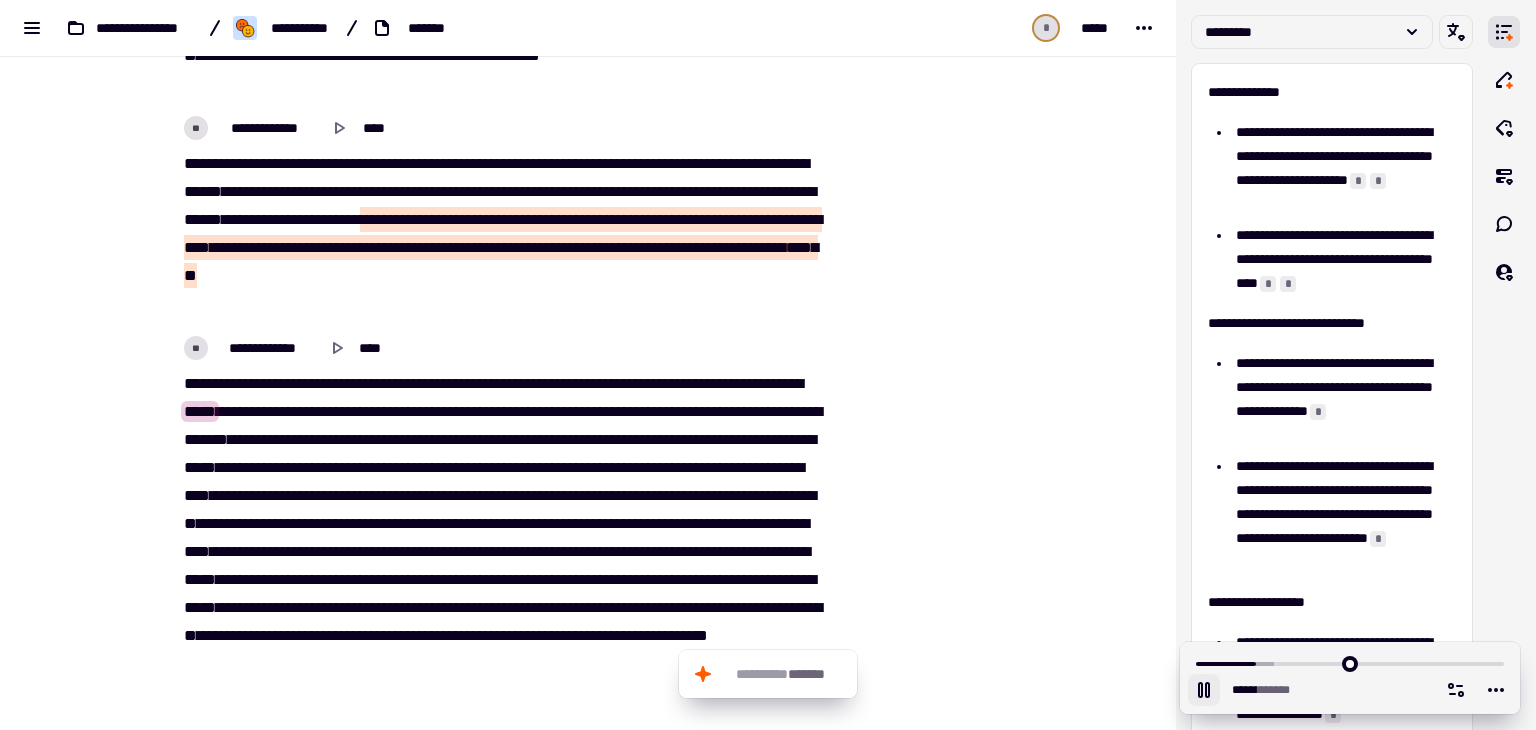 click on "***   *****   ***   ***   ***   *****   *****   *****   ****   ******   **   *****   ****   ****   ***   ****   ****   *****   ***   ***   ***   *****   ***   *******   *****   ****   ***   ***   ***   ******   *****   *****   *****   ****   ****   *******   ***   ***   ***** * ******   *******   ******   ******   *****   ***   **   ******   *******   ***   ****   **   ****   **   **   **   ****   ****   **   *****   **   ******   *****   *******   *****   ***   **   ***   **   *****   **   *****   ******   *****   **   *****   *****   *****   ********   ***   **   ***   ****   ** * ****   ***   ****   ***   **   ****   **   *****   *****   ****   *****   *****   ******   ****   ***   ****   ******   ****   ****   **   **   *****   *****   *****   ***   *******   ********   ***   **   *****   ******   **   *****   *****   ***   **   **   *****   ****   **   ****   ******   ***   ******   ******   ***   *****   **   **   ***   *****   *****   ****   ****   *****   *****   **   **   *****   *******   *****" at bounding box center (500, 552) 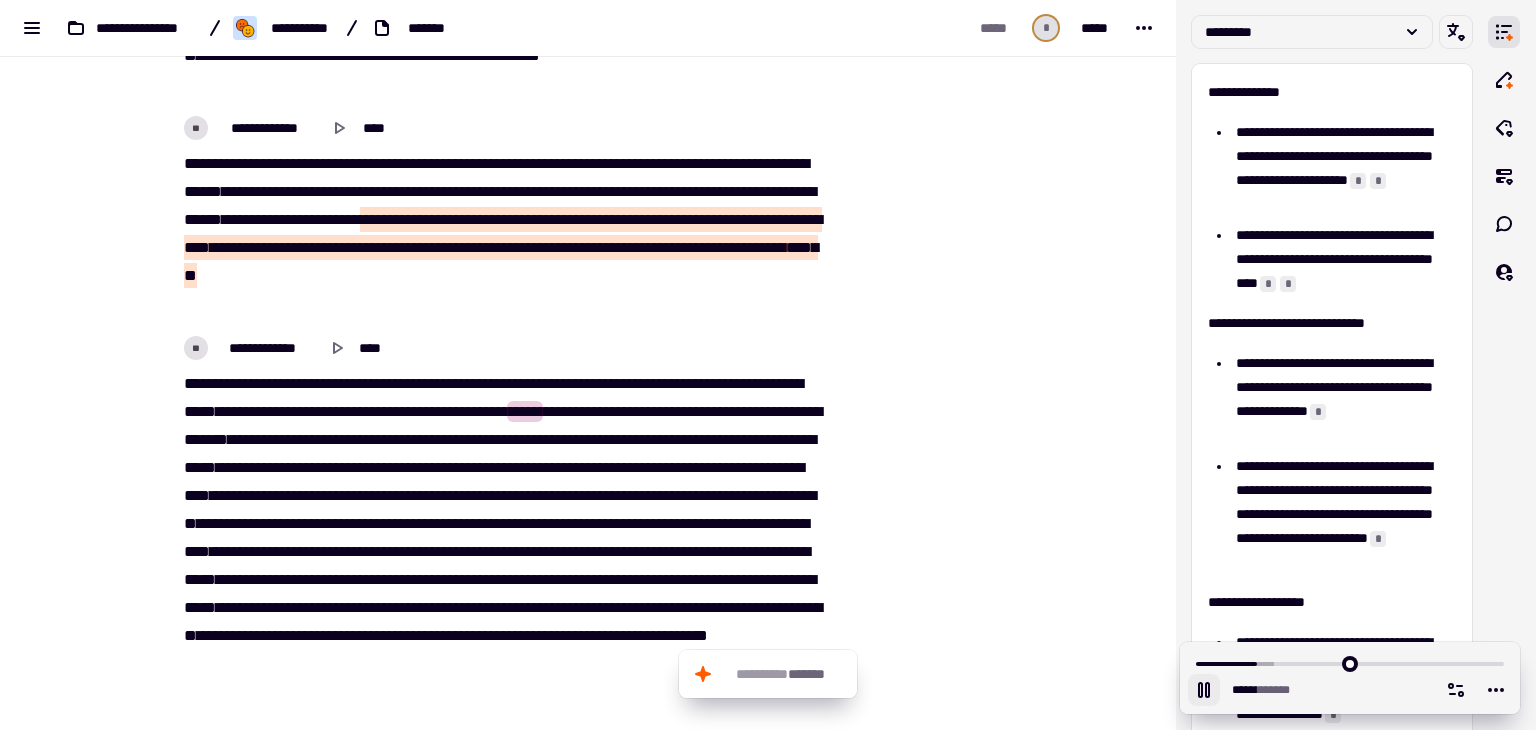 click on "****" at bounding box center [647, 383] 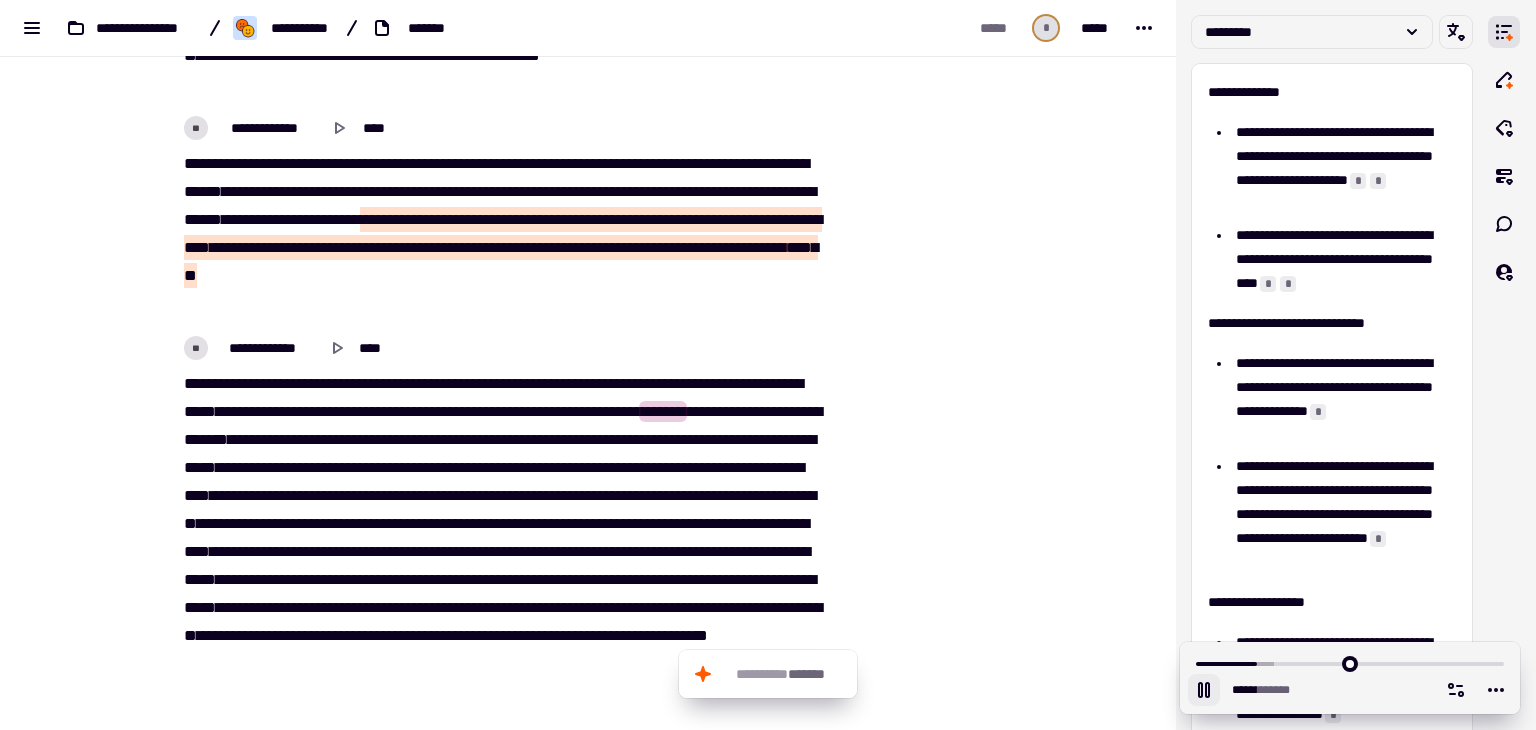 click on "****" at bounding box center [647, 383] 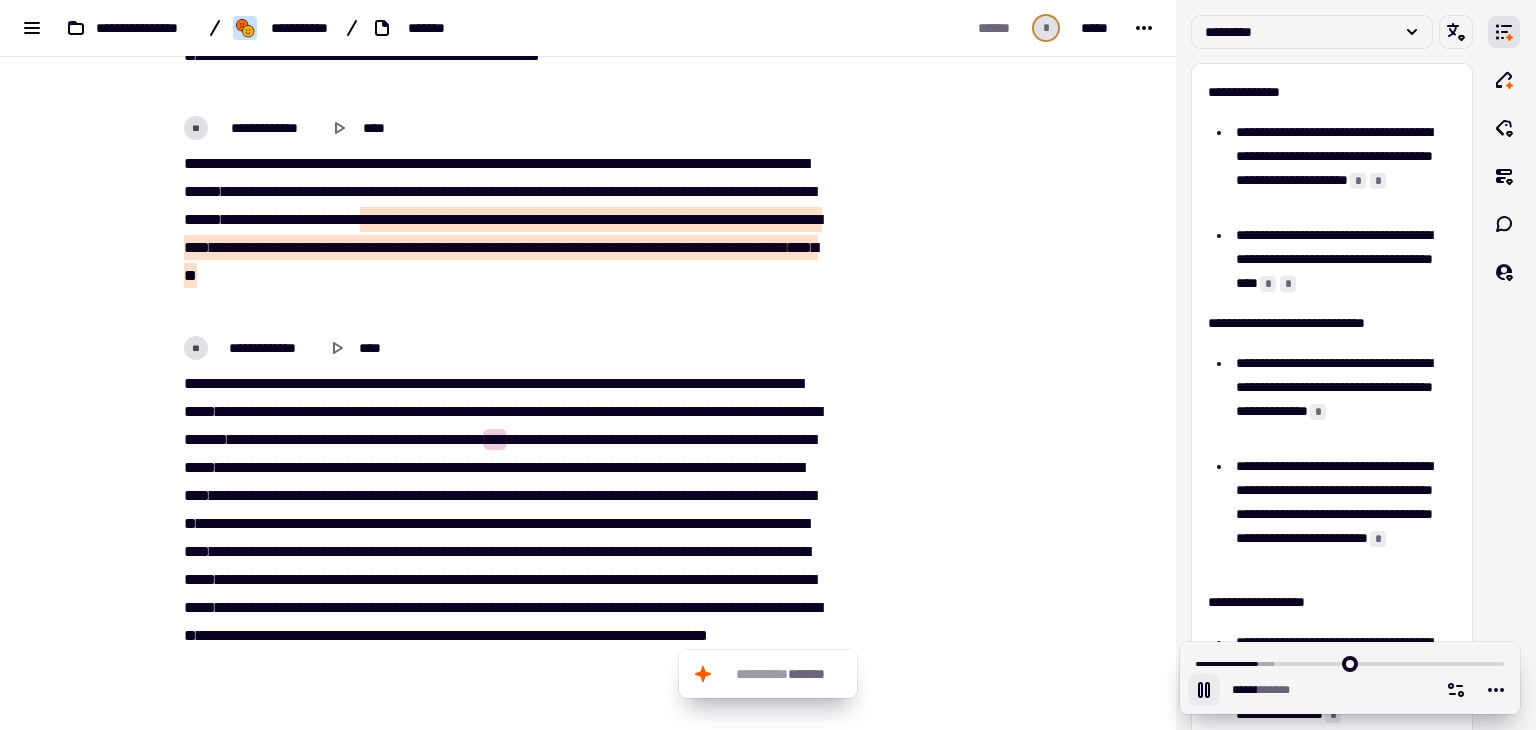 click on "***" at bounding box center [193, 383] 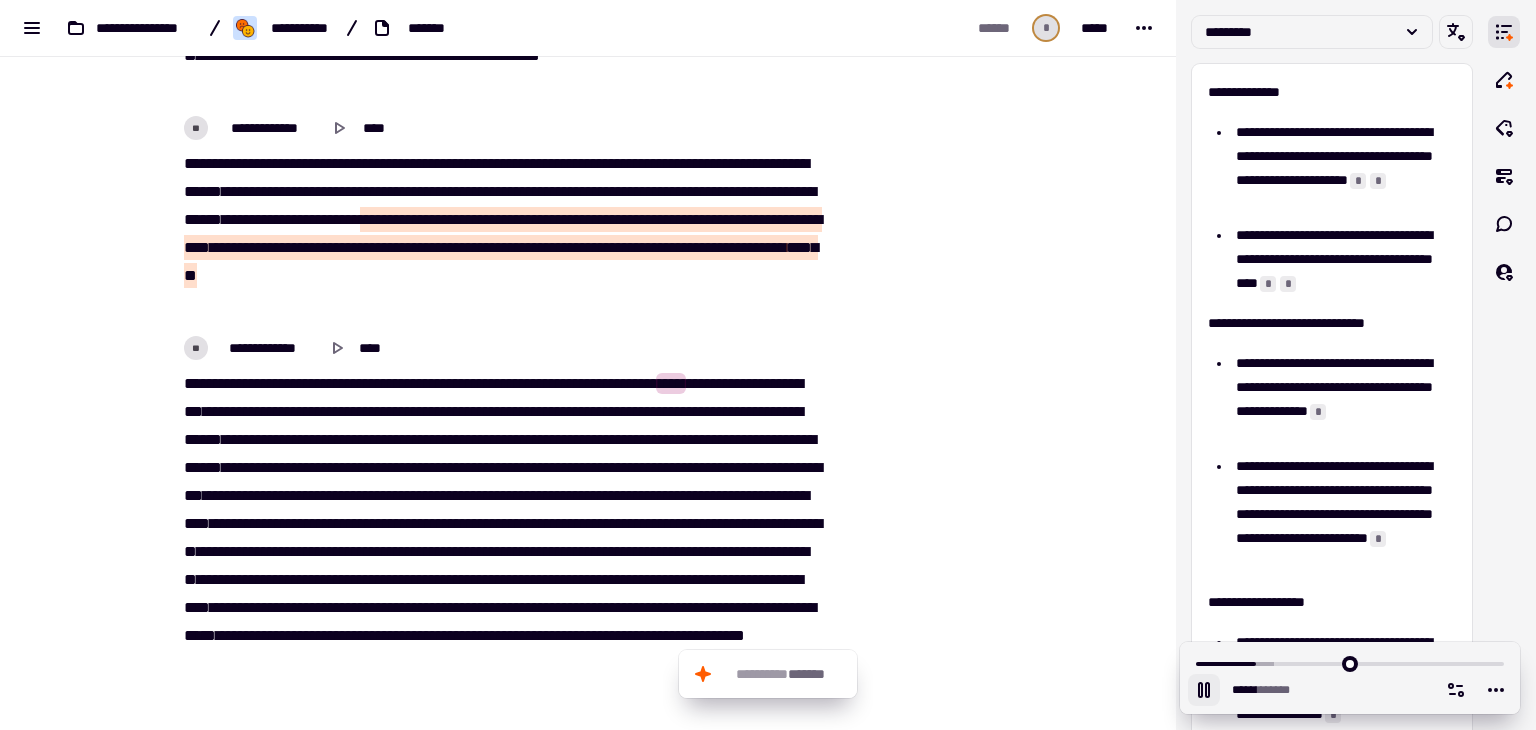 click on "*****" at bounding box center [327, 467] 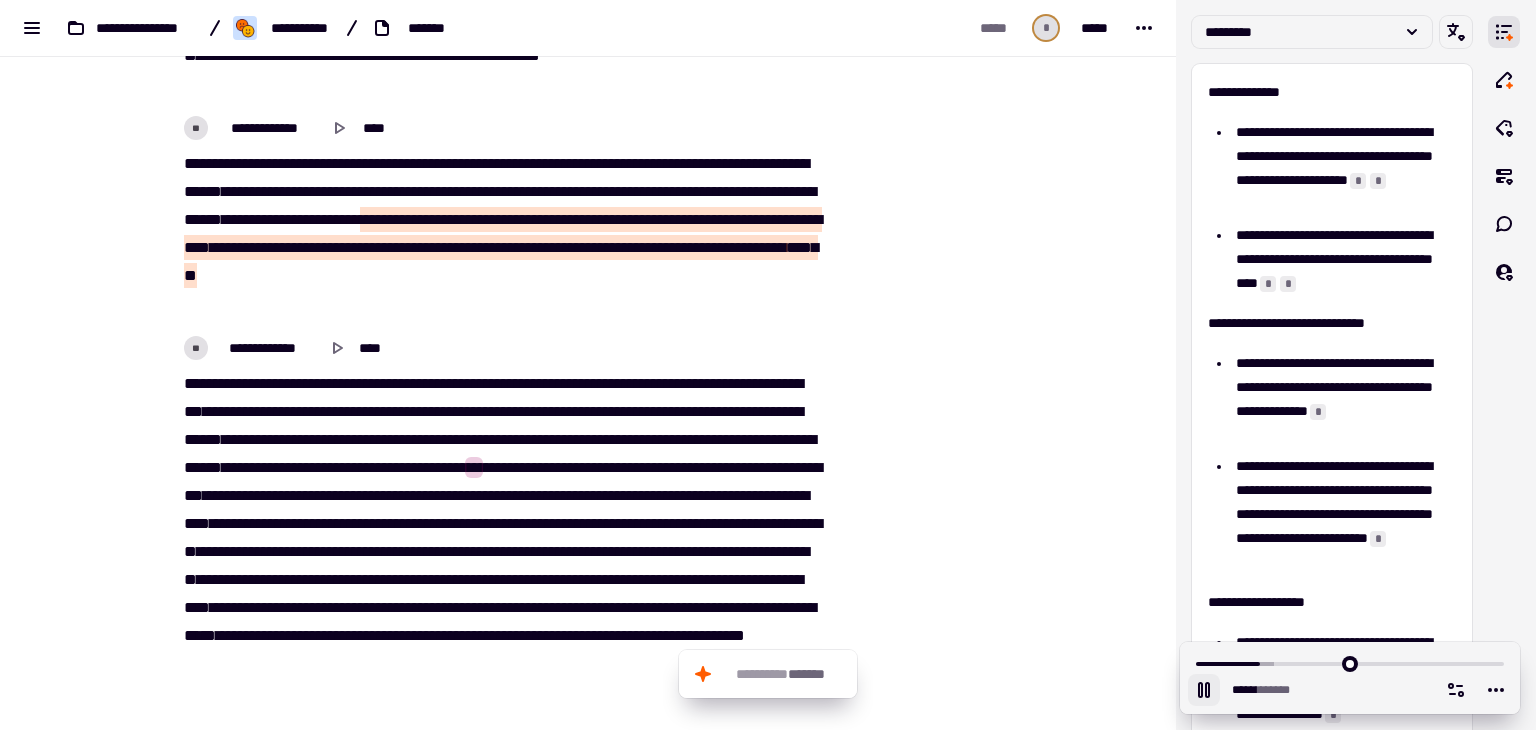 click on "*****" at bounding box center (584, 411) 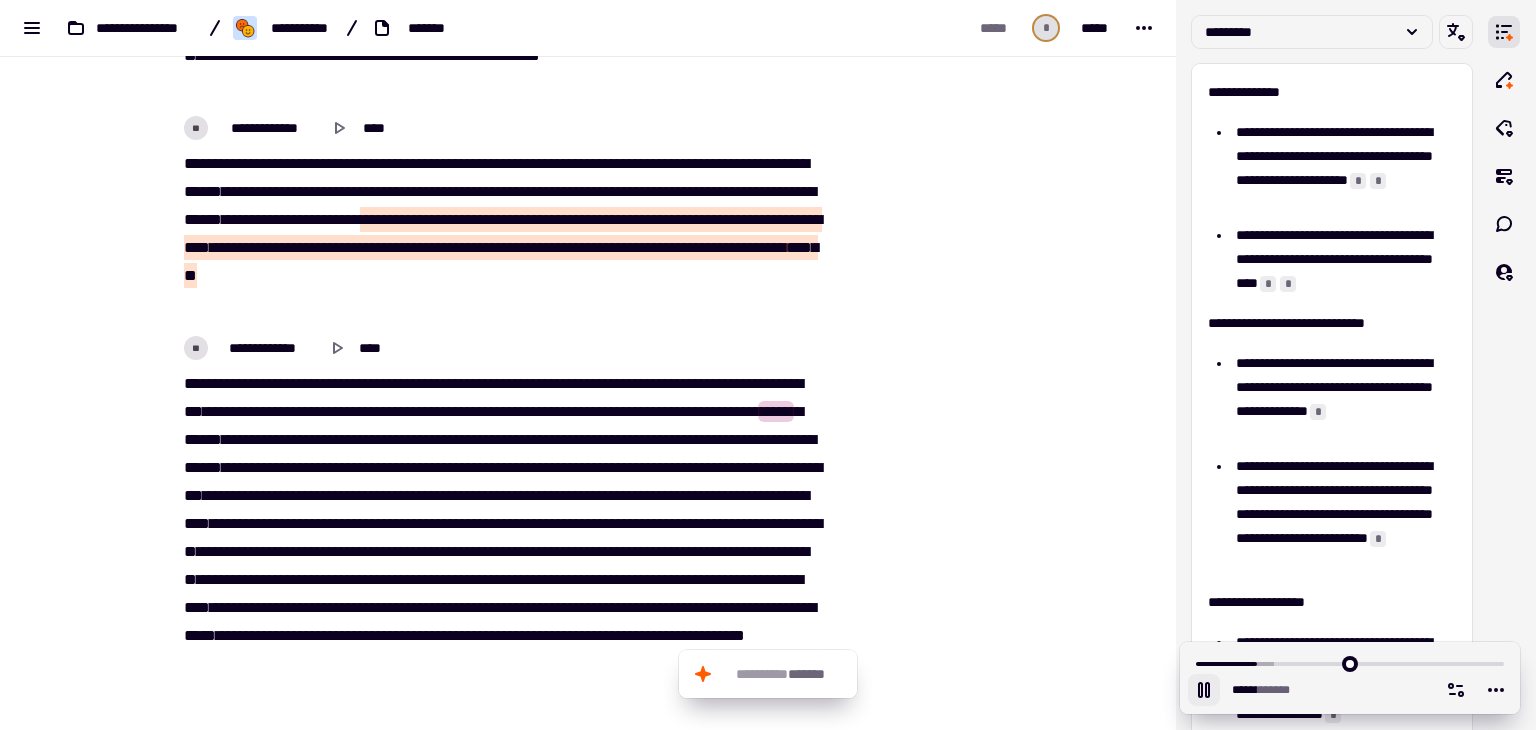 click on "*******   *****   ***   ***   ***   *****   *****   *****   ****   ******   **   *****   ****   ****   ***   ****   ****   *****   ***   ***   ***   *****   ***   *******   *****   ****   ***   ***   ***   ******   *****   *****   *****   ****   ****   *******   ***   ***   ***** * ******   *******   ******   ******   *****   ***   **   ******   *******   ***   ****   **   ****   **   **   **   ****   ****   **   *****   **   ******   *****   *******   *****   ***   **   ***   **   *****   **   *****   ******   *****   **   *****   *****   *****   ********   ***   **   ***   ****   ** * ****   ***   ****   ***   **   ****   **   *****   *****   ****   *****   *****   ******   ****   ***   ****   ******   ****   ****   **   **   *****   *****   *****   ***   *******   ********   ***   **   *****   ******   **   *****   *****   ***   **   **   *****   ****   **   ****   ******   ***   ******   ******   ***   *****   **   **   ***   *****   *****   ****   ****   *****   *****   **   **   *****   *******   *****" at bounding box center (500, 552) 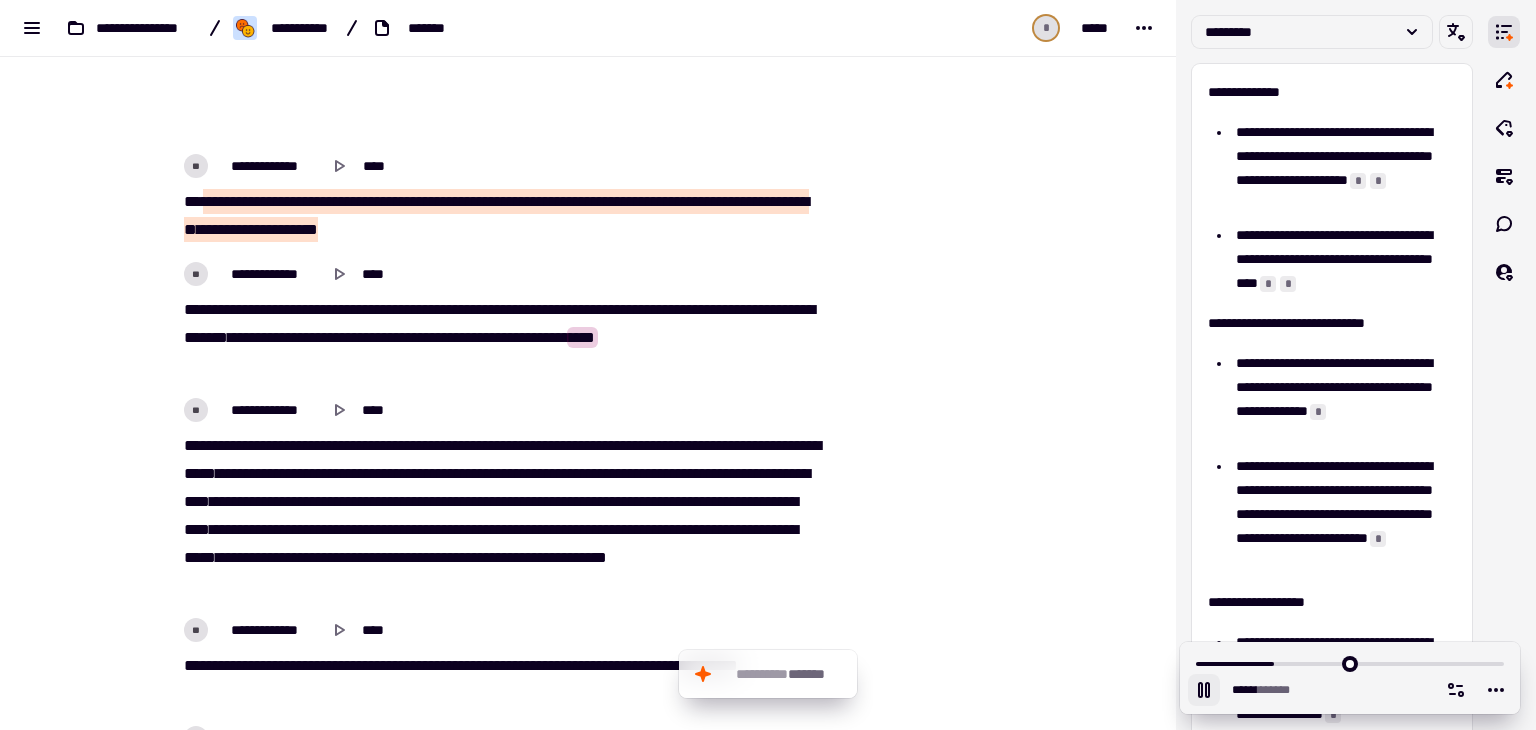 scroll, scrollTop: 2600, scrollLeft: 0, axis: vertical 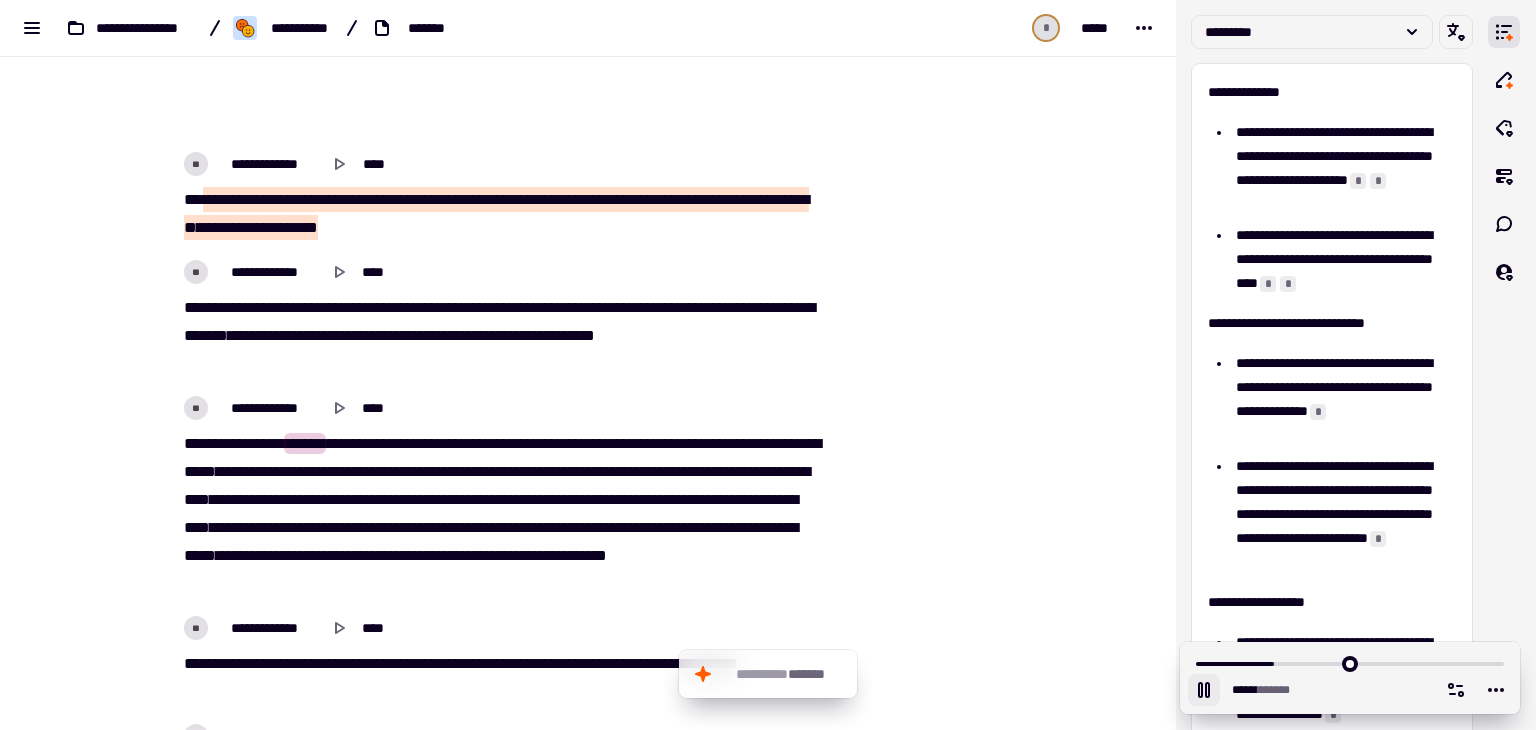 click on "******" at bounding box center [305, 443] 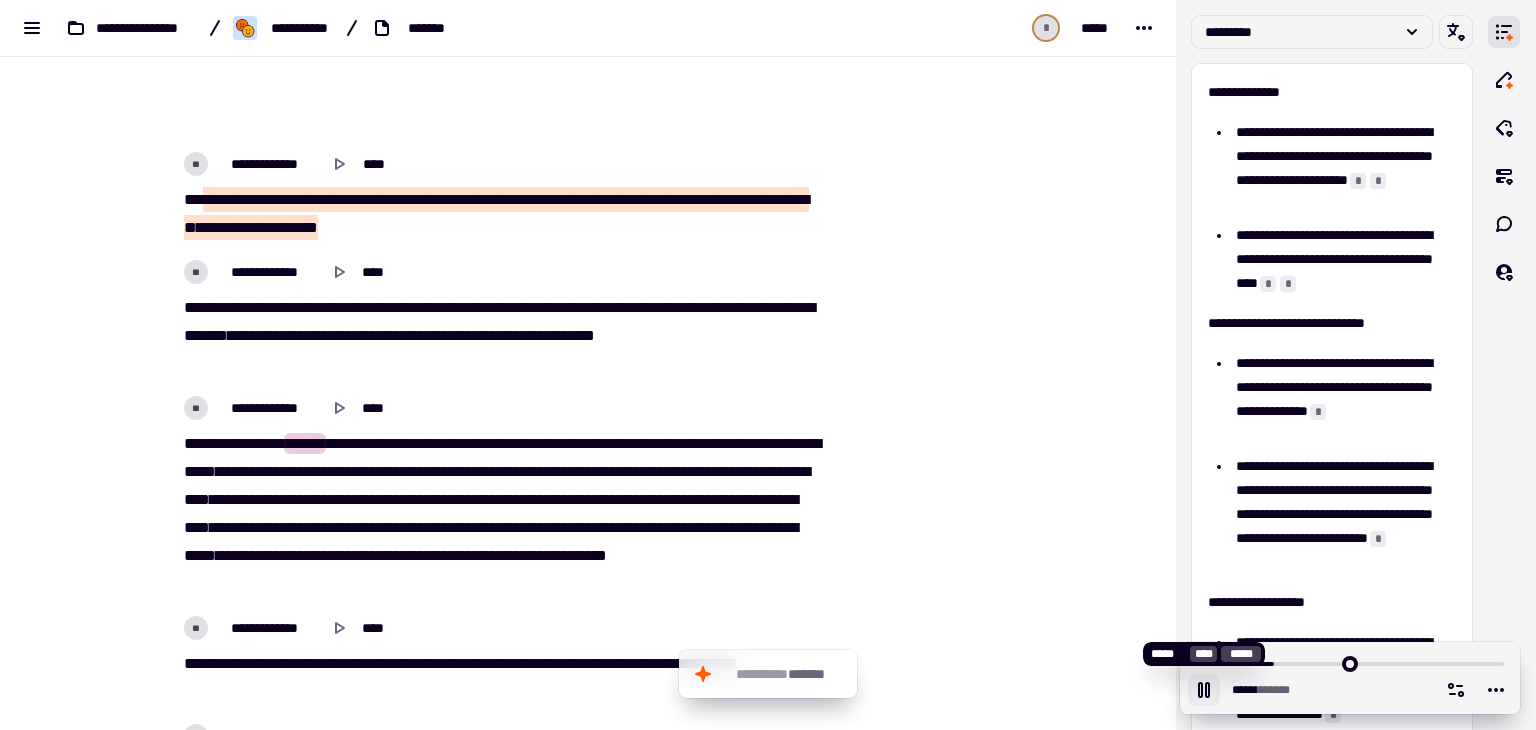 click 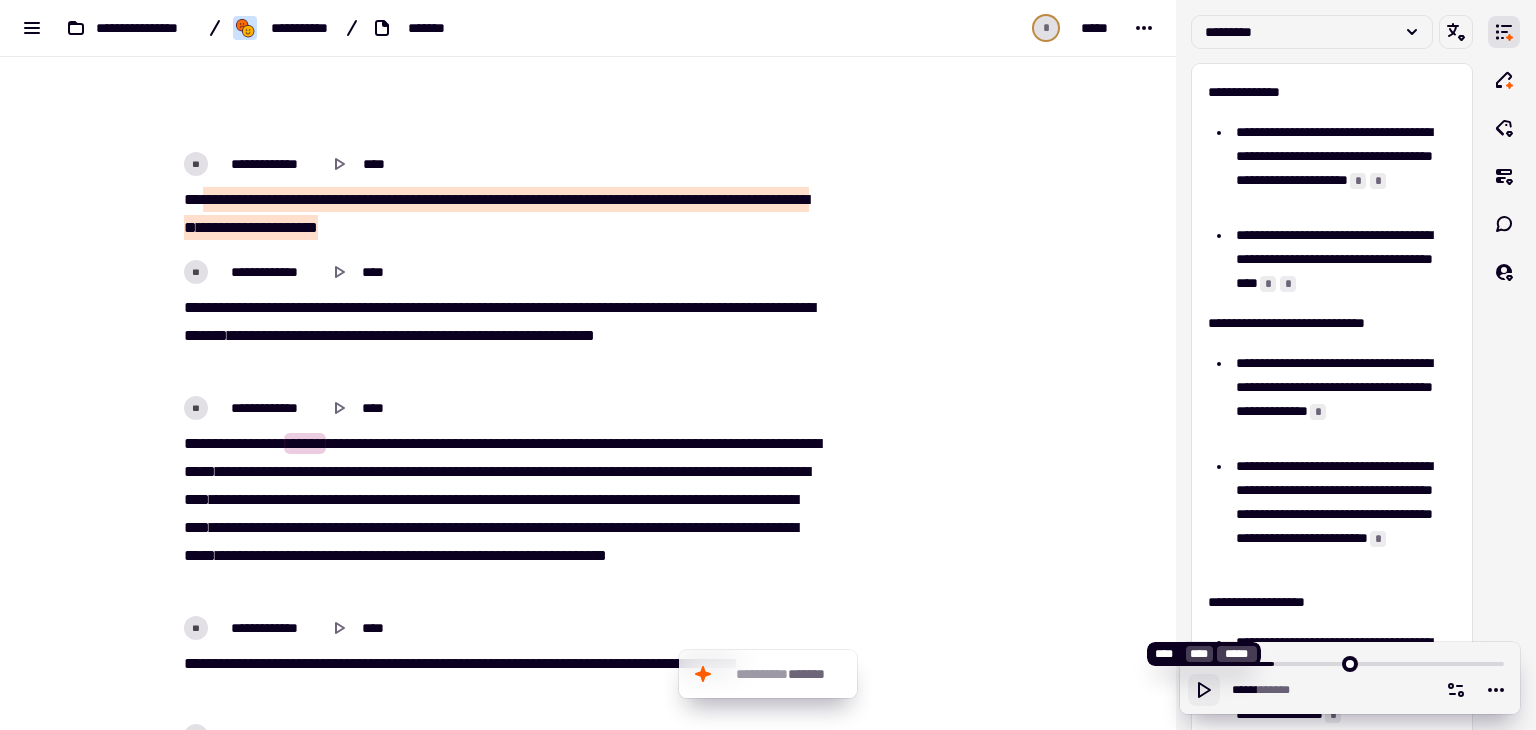 click 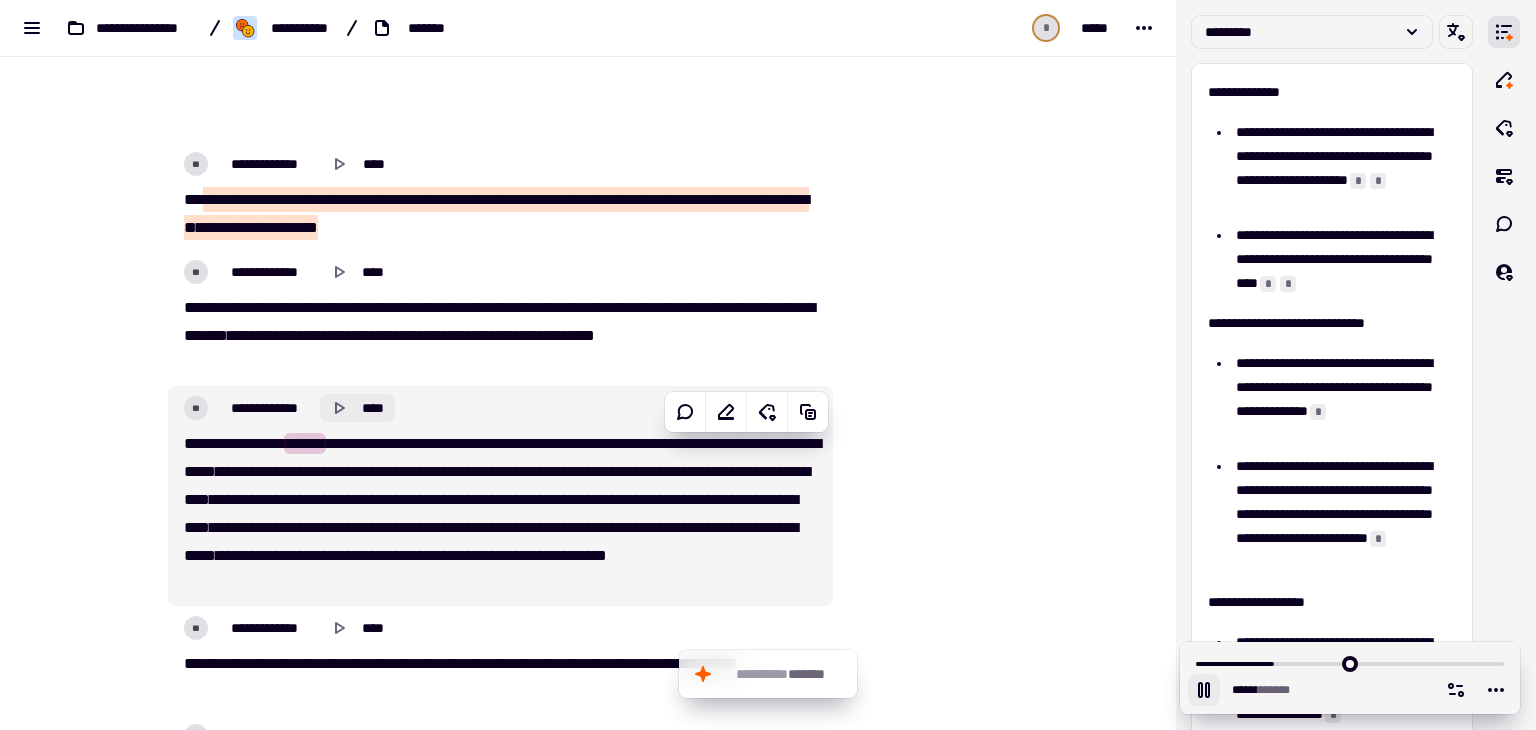 click 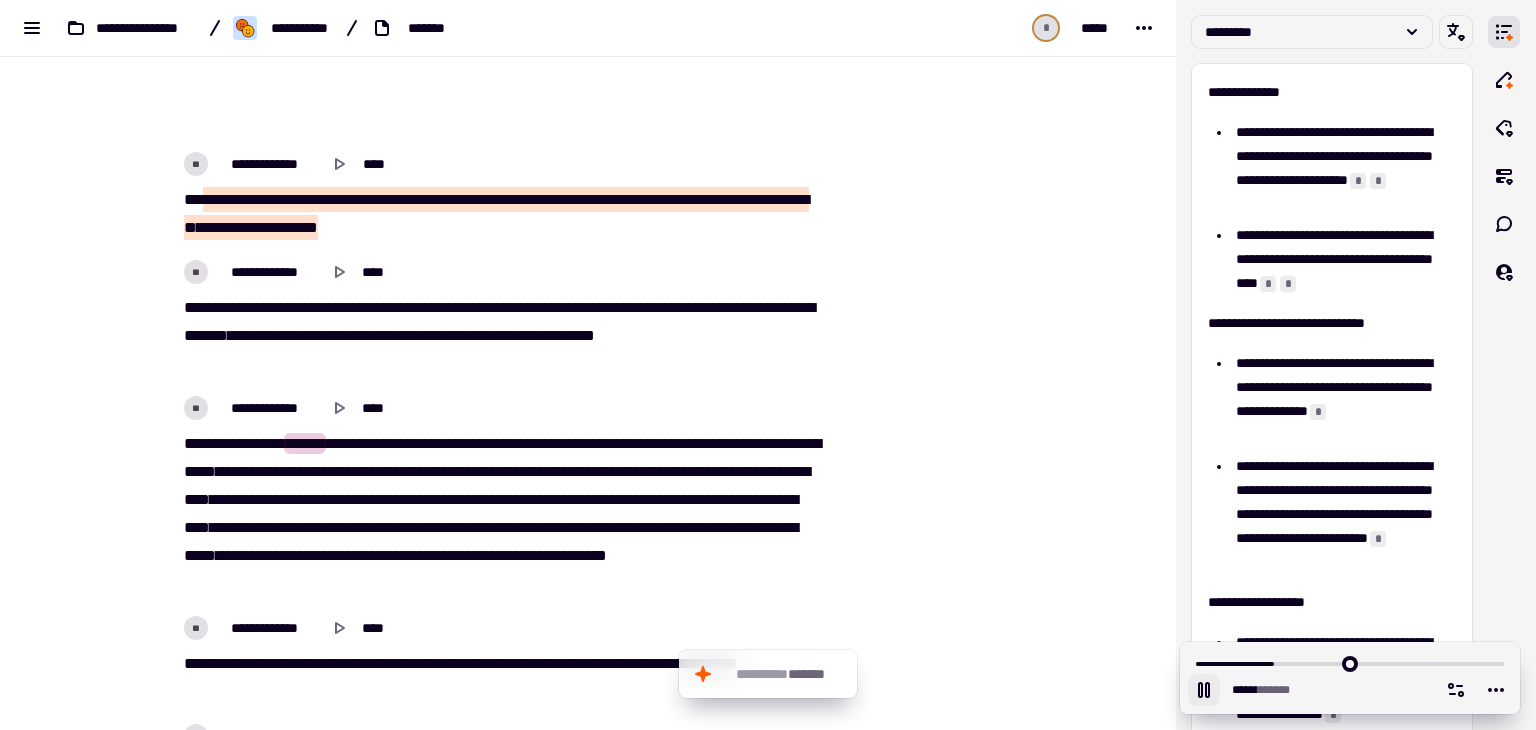 click on "*******" at bounding box center [464, 443] 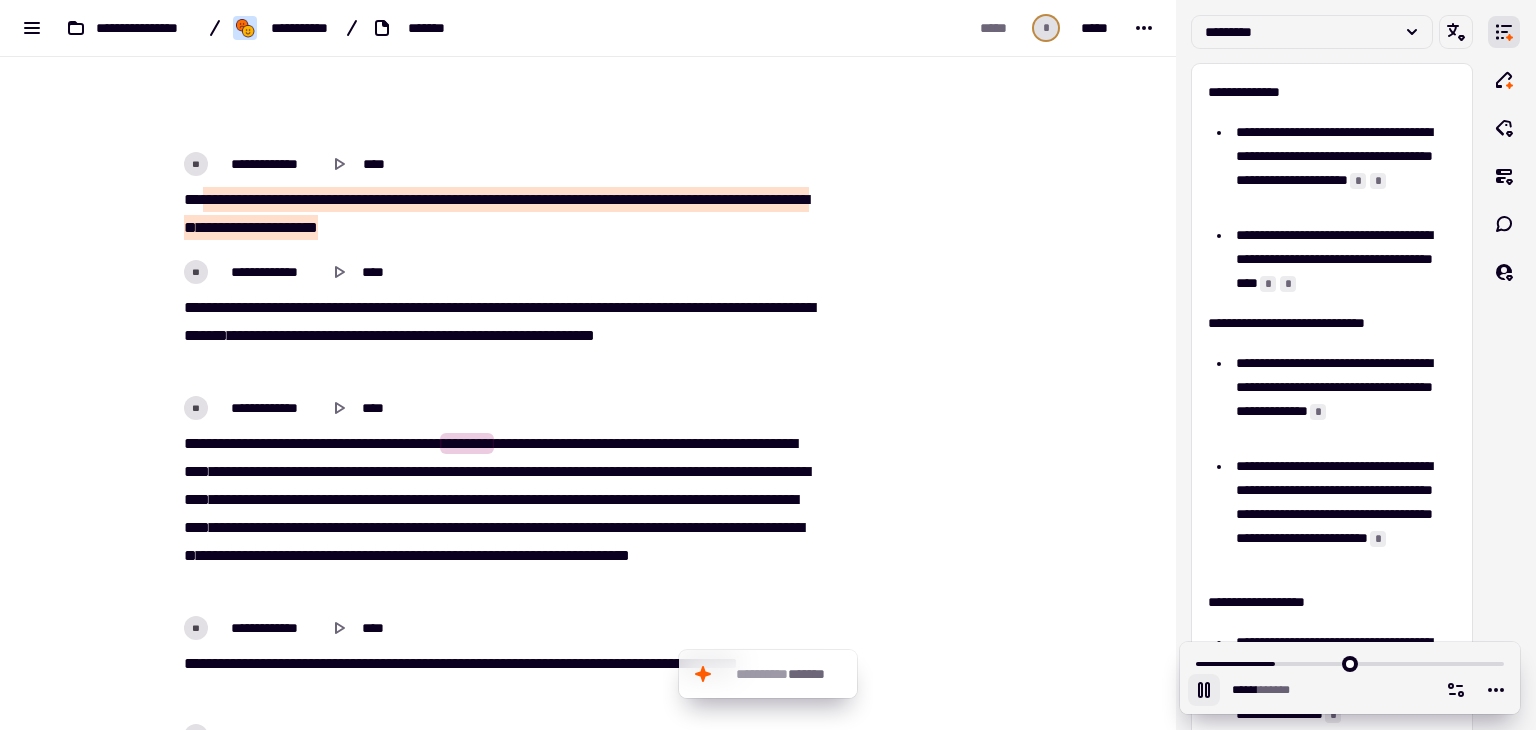 click on "**" at bounding box center (258, 471) 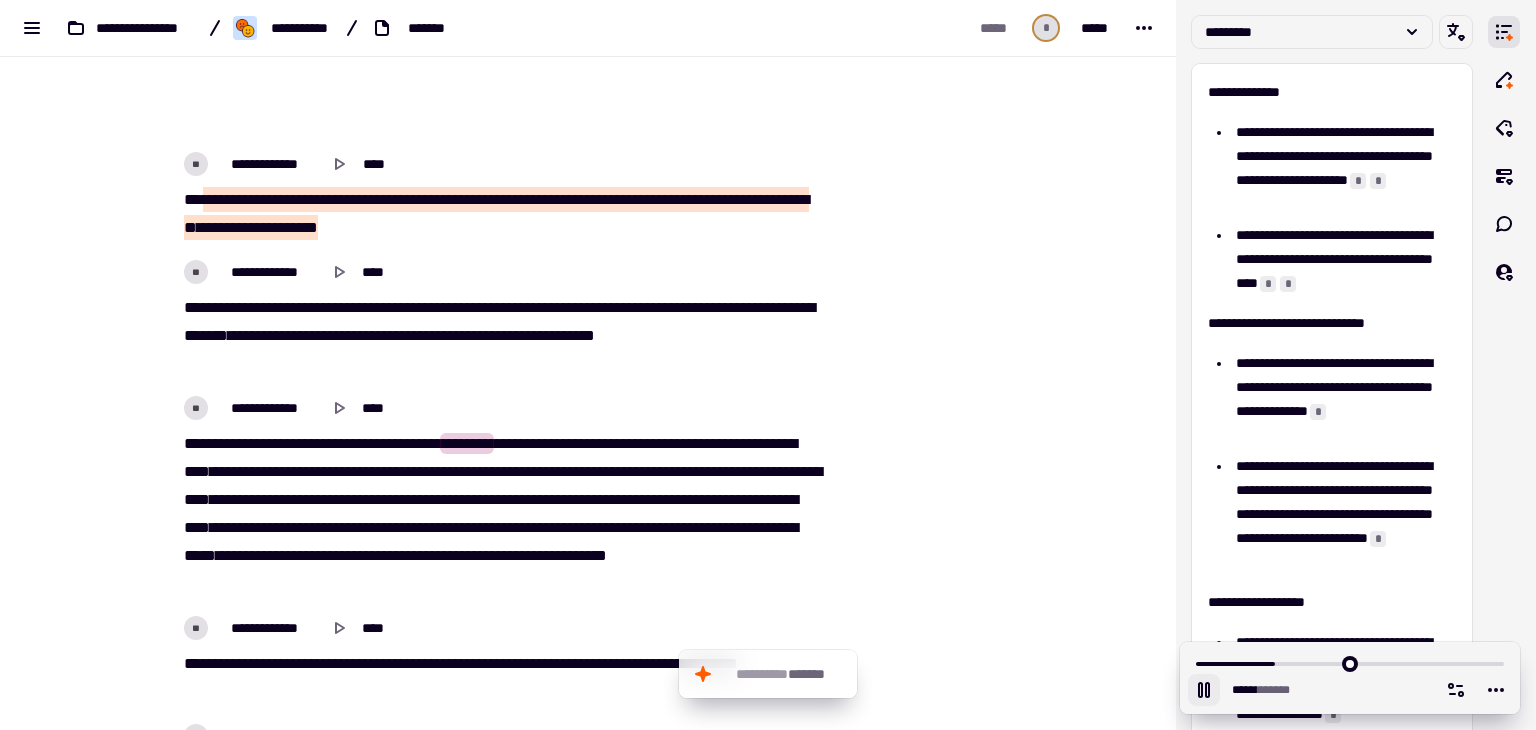 click on "****" at bounding box center (522, 499) 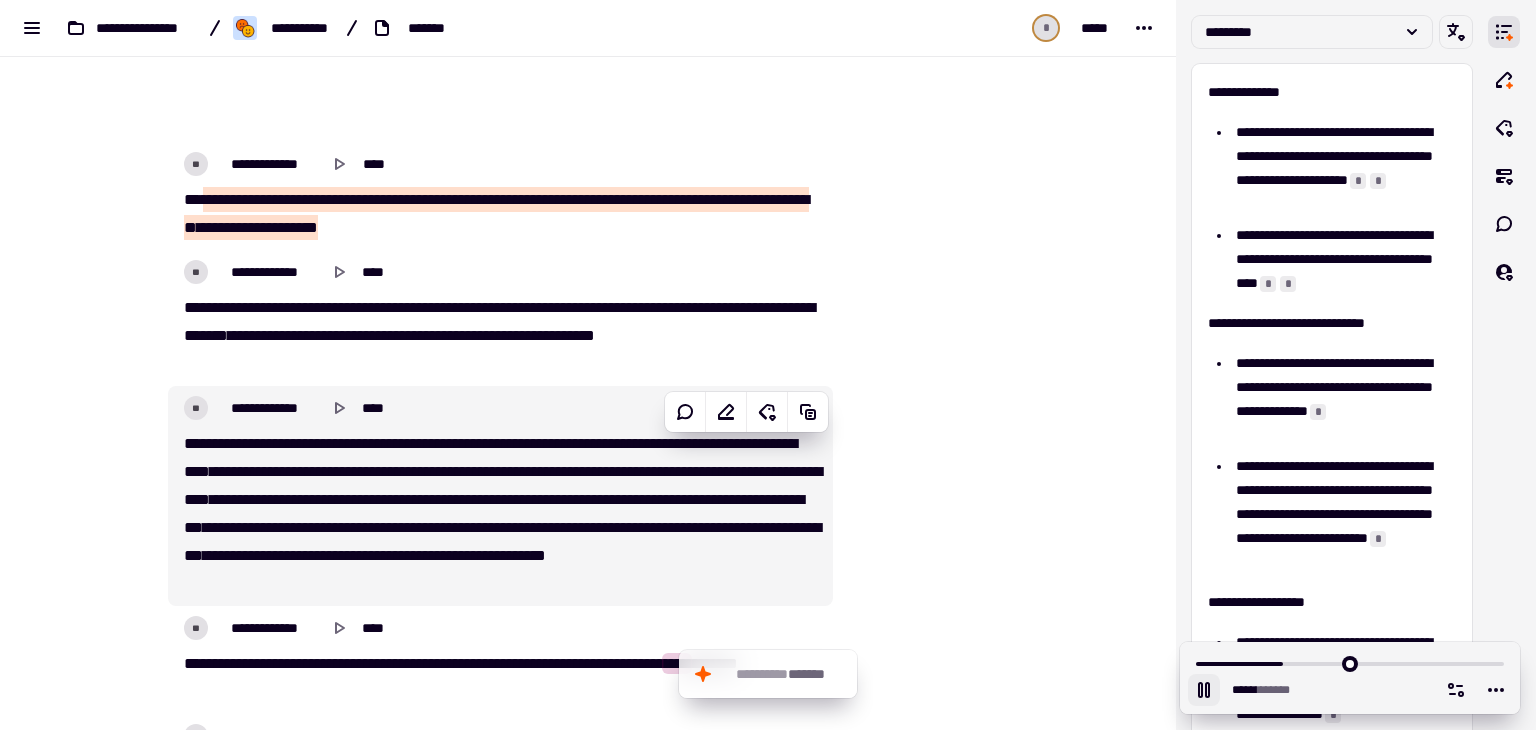 click on "****" at bounding box center [804, 471] 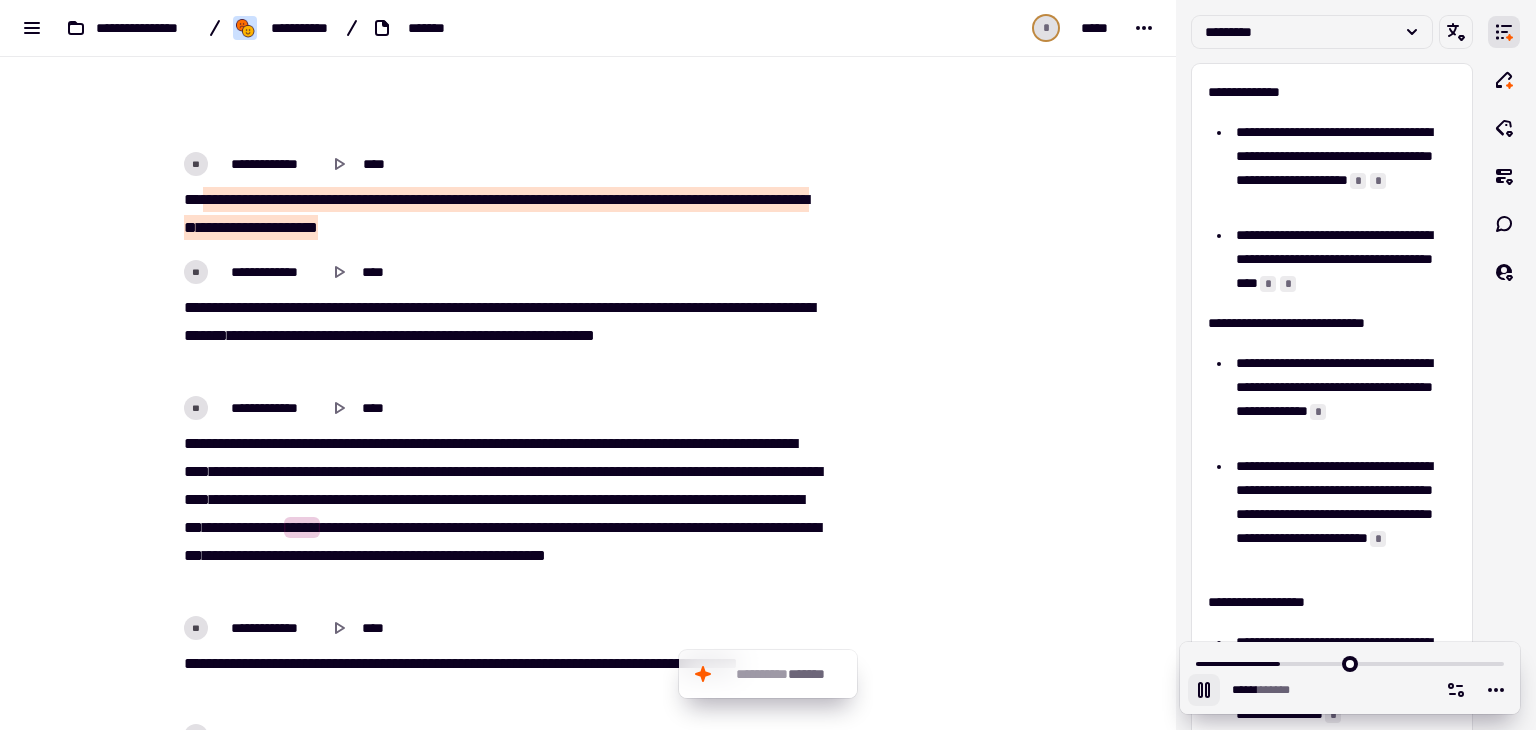 click on "***   ***   ****   ***   ******   *****   ****** * ****   ********   **** * ** * **   ***   ****   **** * **   *****   ***   ***   ****   ****   *****   *******   *** * ***   **   **   ***   *****   ****   ***   ***   ****   **   **   **   **   ***   ***   *** * **   **** * ****   ****   ****   *** * ***   **   ****   ****   ****   ******* * **   ****   ****   **   ****   ****   *** * ******   ****   ****   **   ****   **** * ***   **   **** * ***   *****   ***   **** * ***   ***   ****   **   **   *****   ** * ****   ****   ****   ***   ***** * ***   ** * *****   ** * ***   *****   ****   ****** * **   ***   **   ***** * **   *****   ****   ***** *" at bounding box center (500, 514) 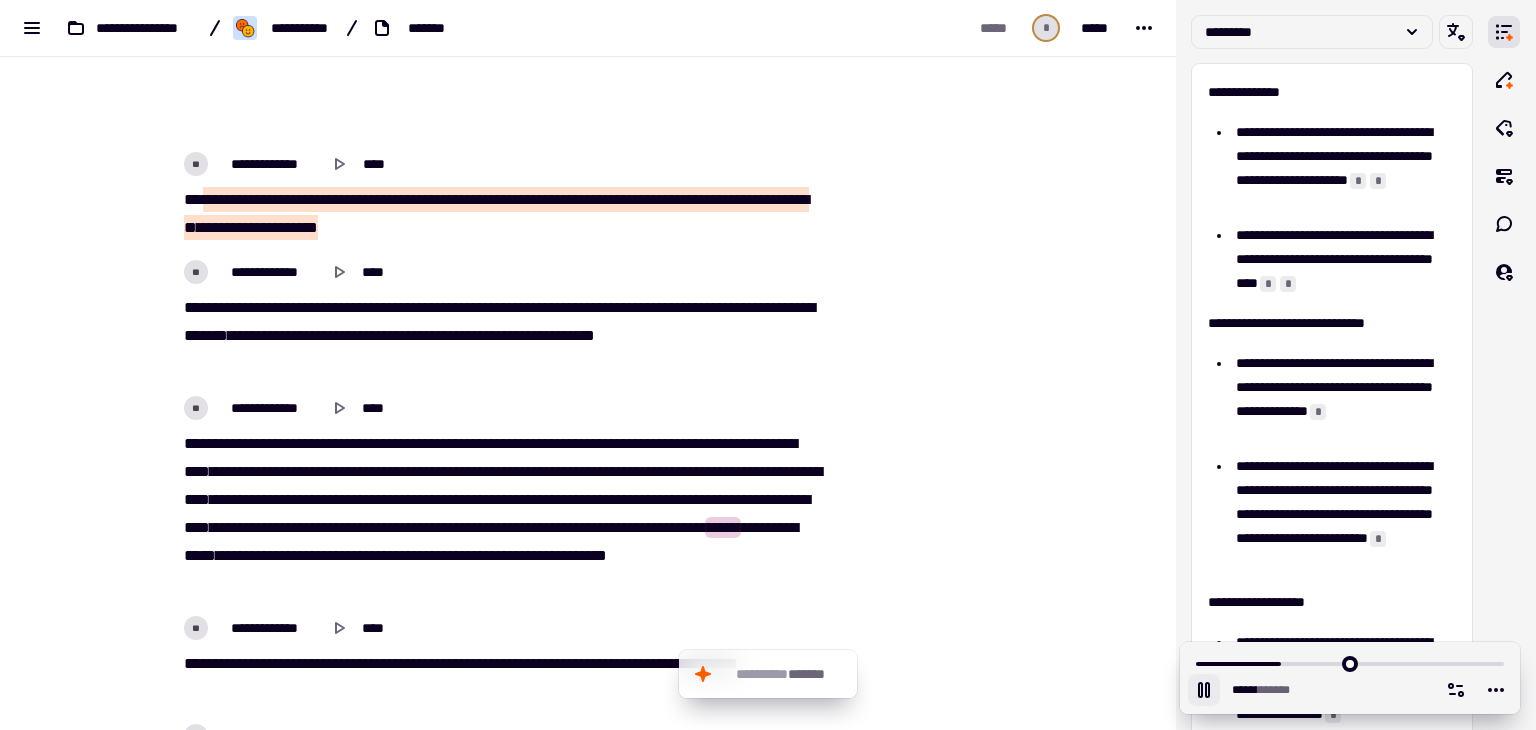 click on "*****" at bounding box center (723, 527) 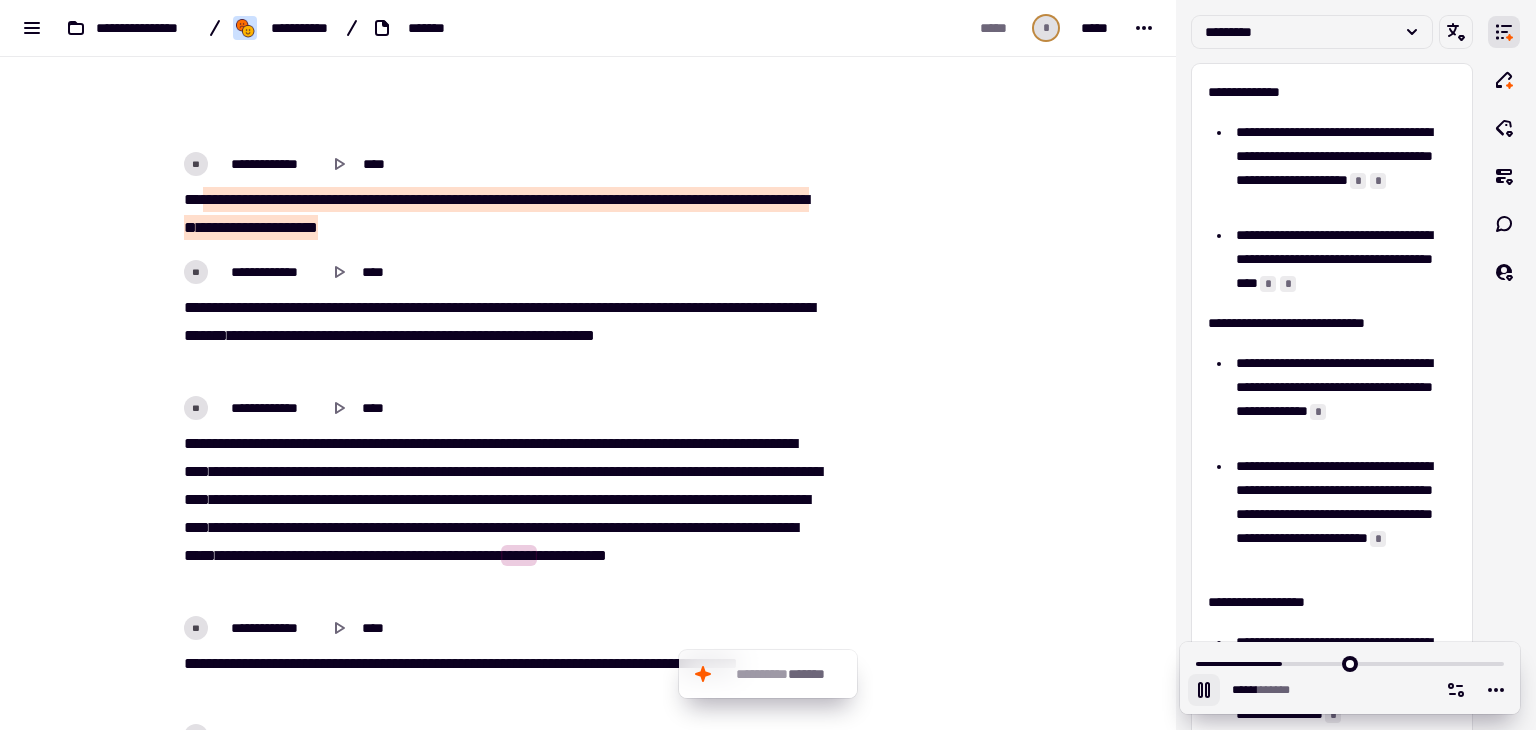 click on "**" at bounding box center (432, 555) 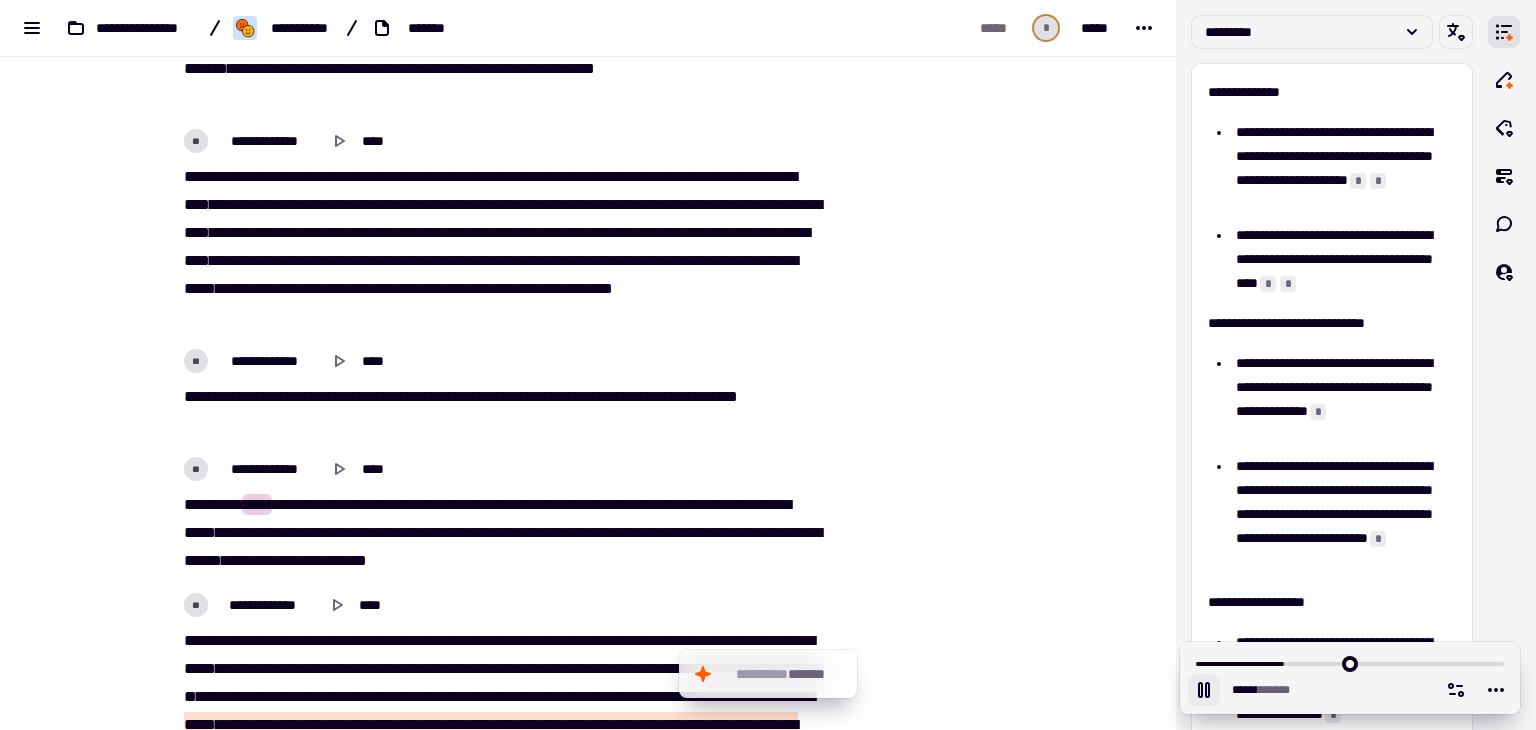 scroll, scrollTop: 2900, scrollLeft: 0, axis: vertical 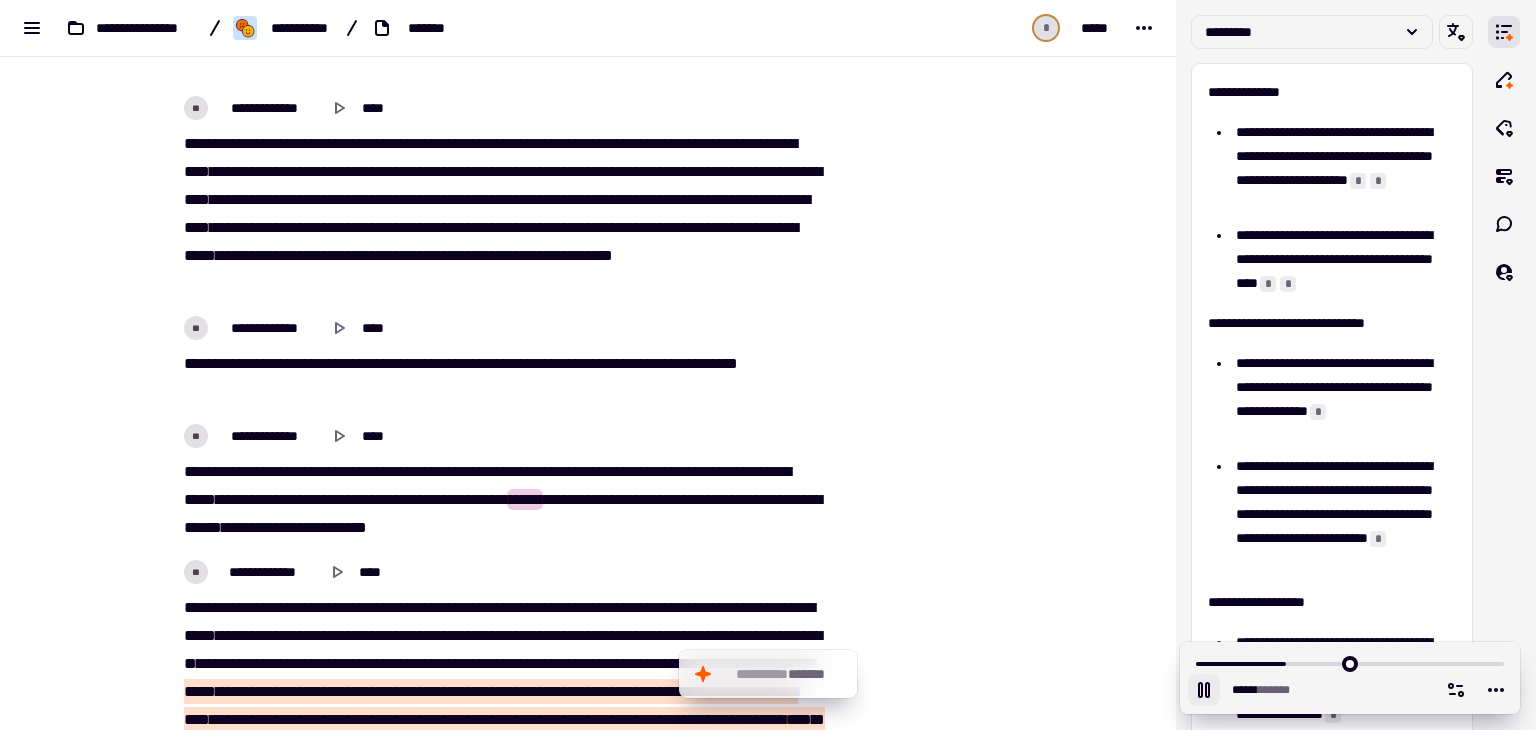 click on "******" at bounding box center (497, 471) 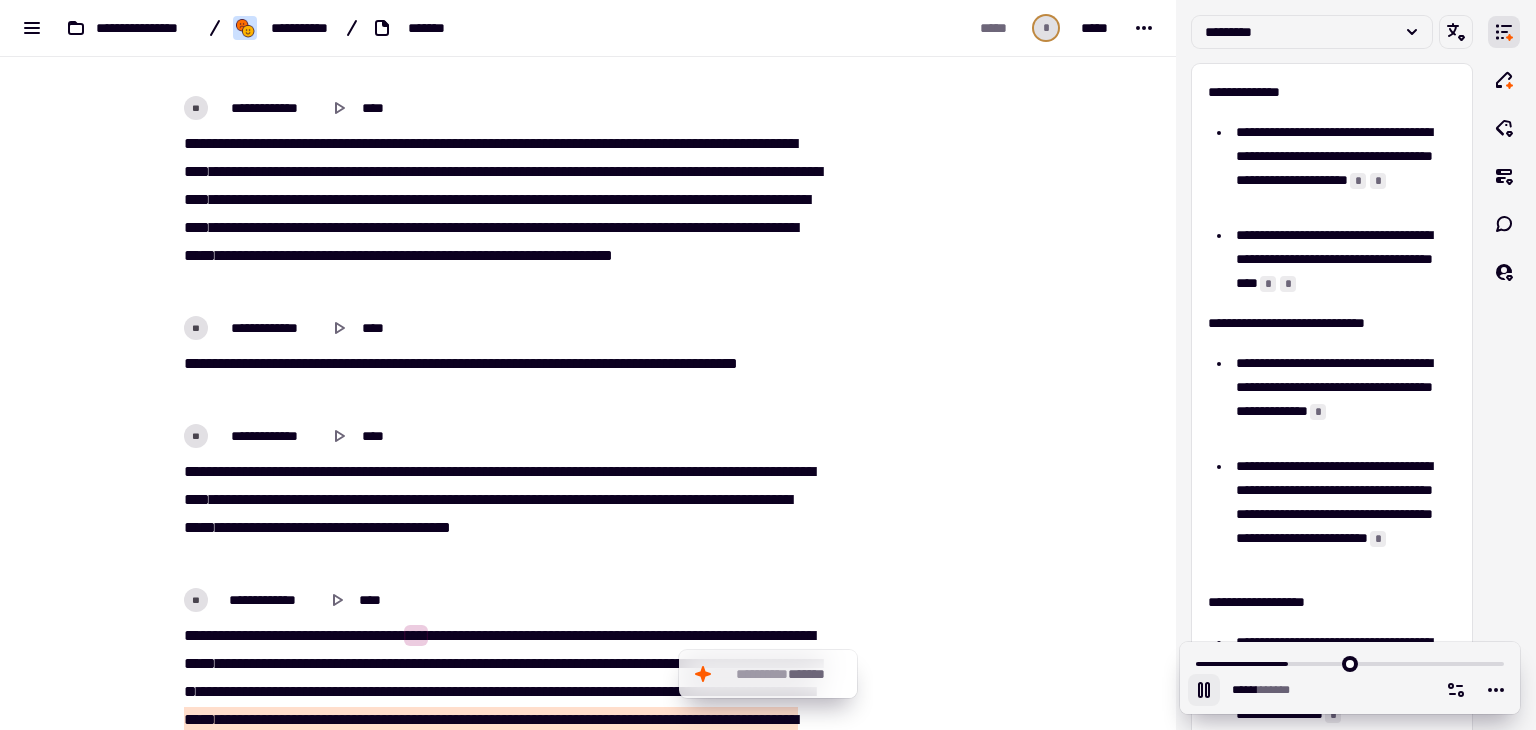 click on "******" at bounding box center (575, 471) 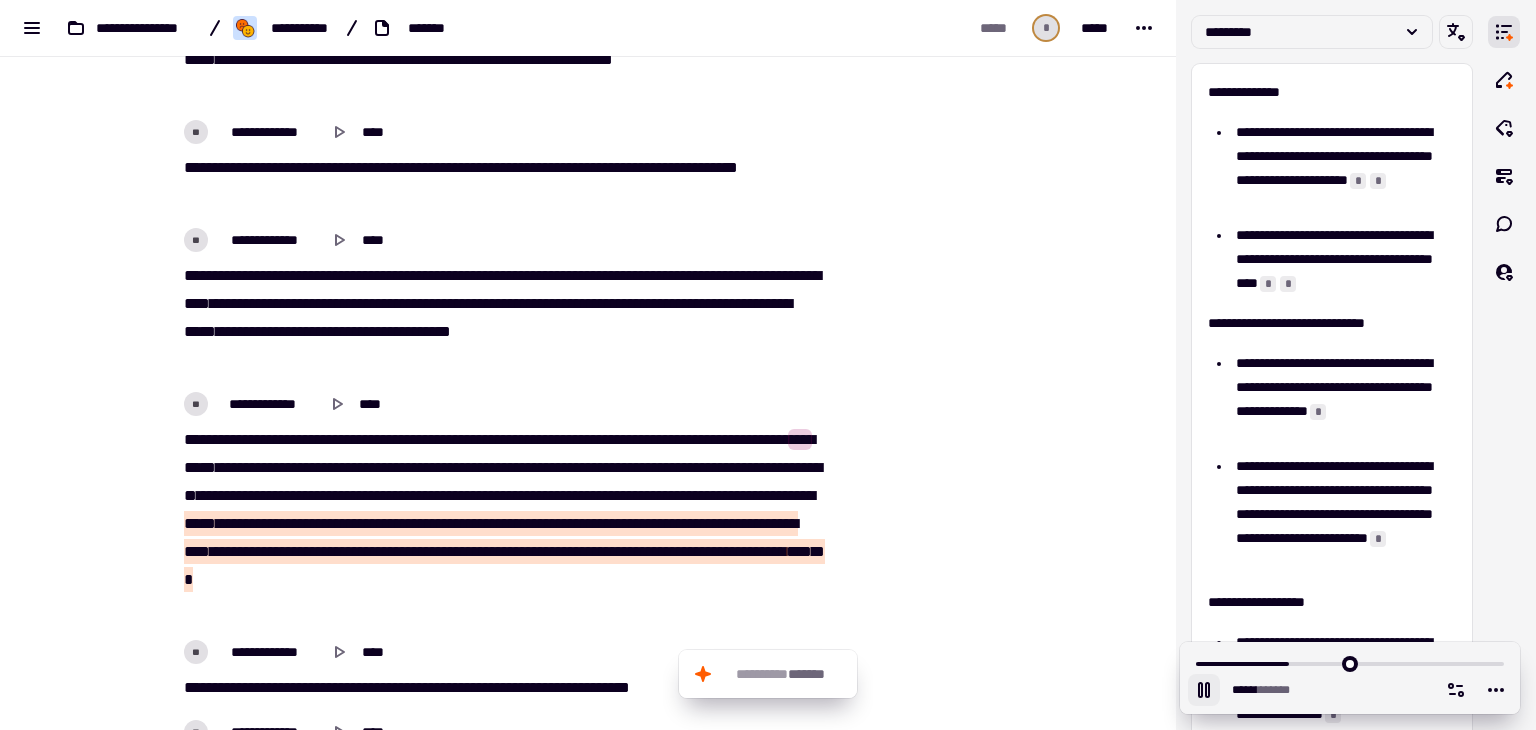 scroll, scrollTop: 3100, scrollLeft: 0, axis: vertical 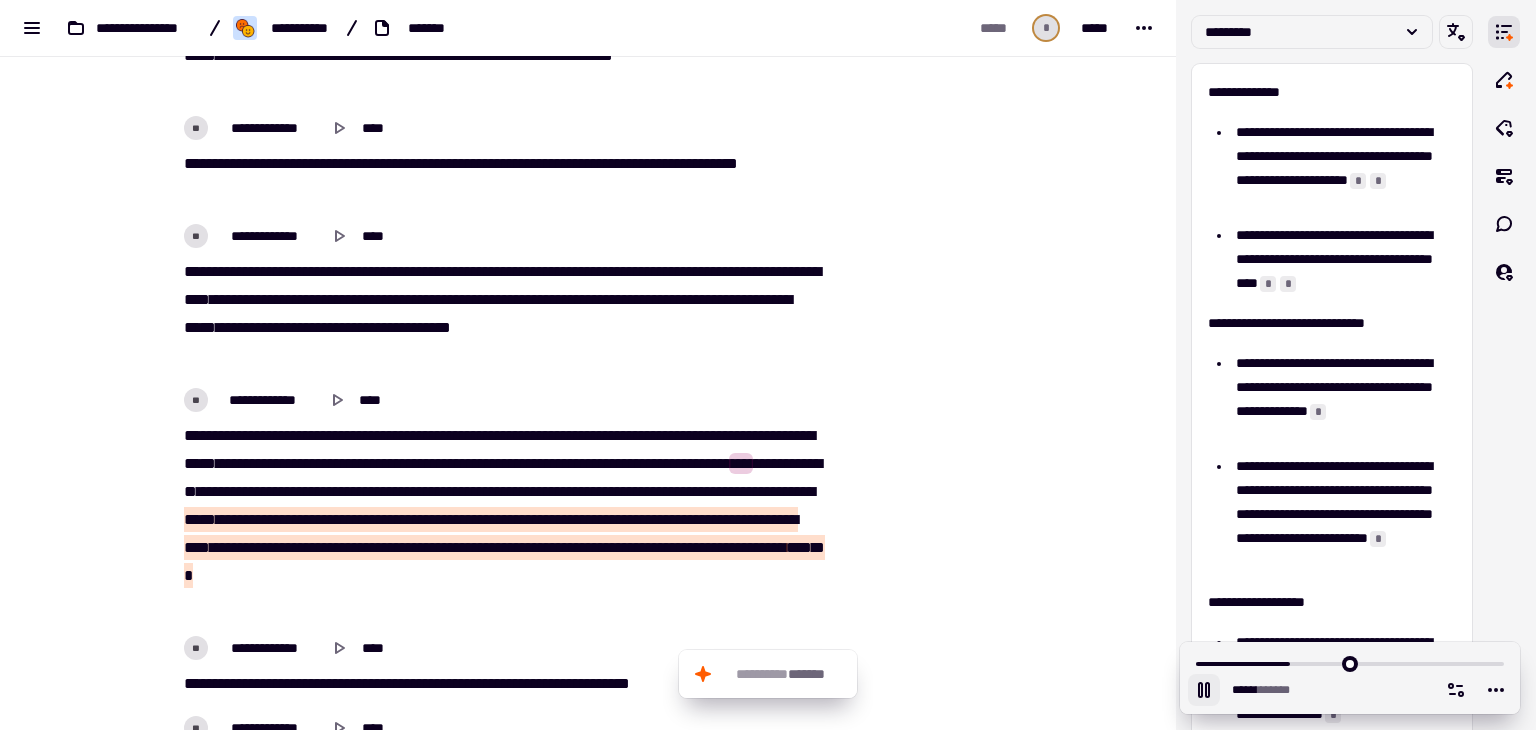 click on "****" at bounding box center (552, 463) 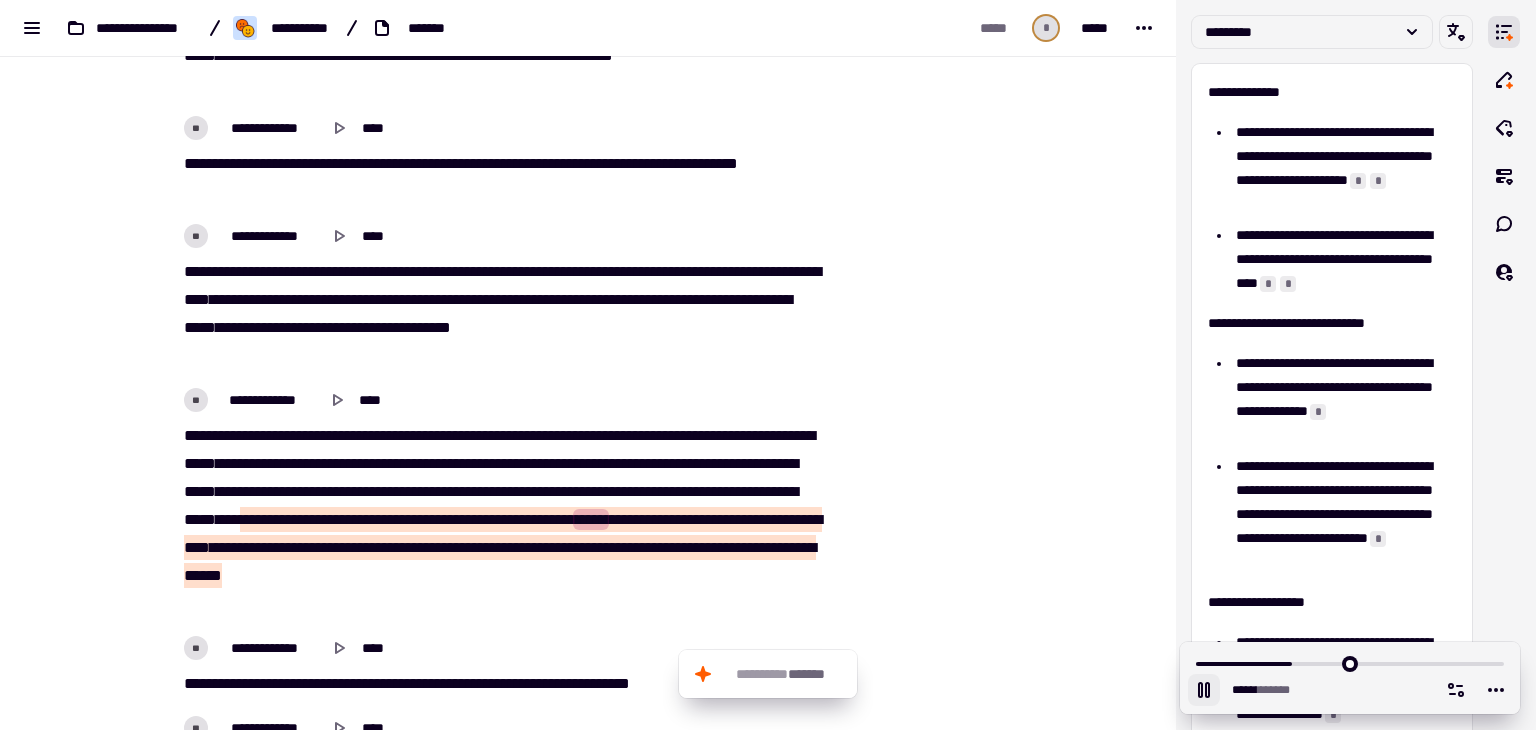 click on "****" at bounding box center (372, 519) 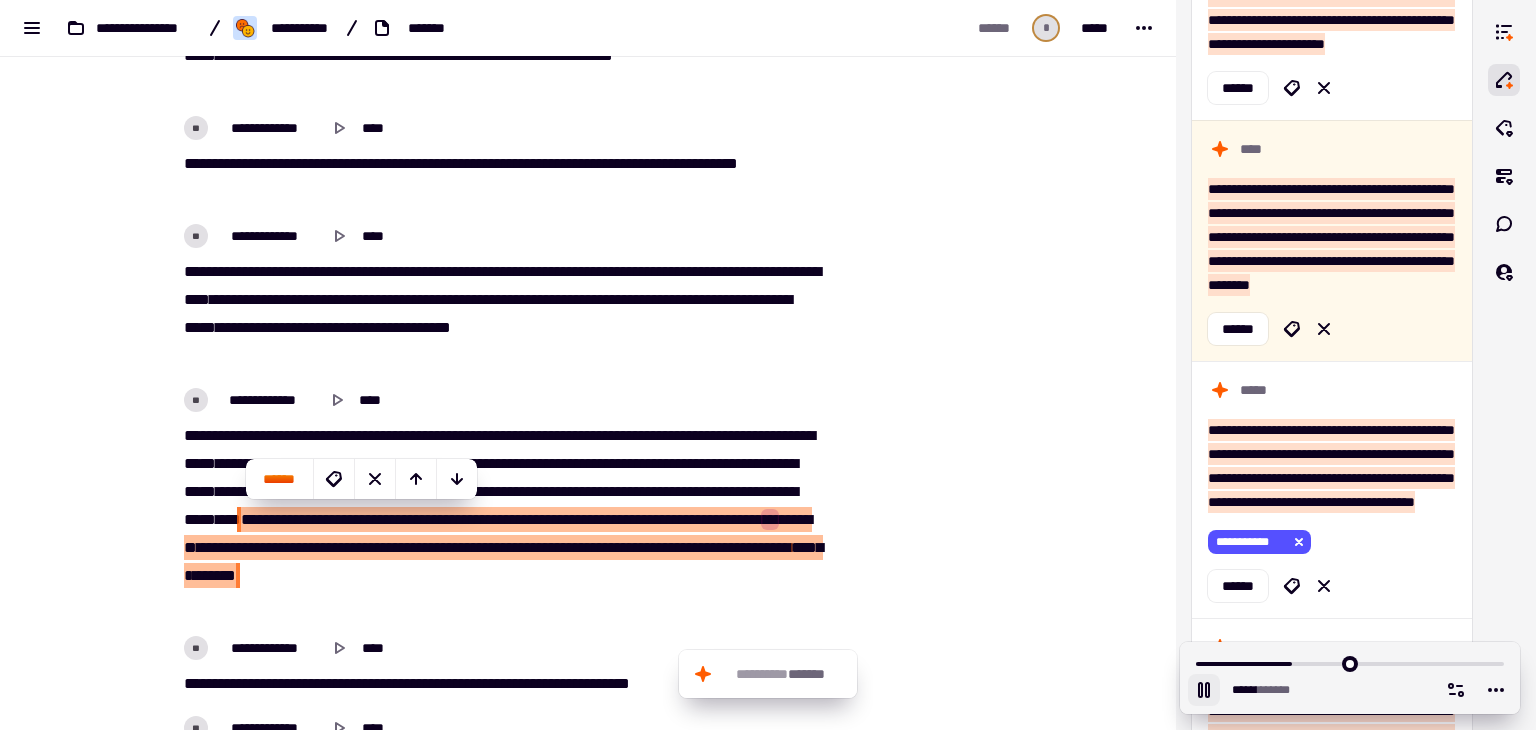 scroll, scrollTop: 1251, scrollLeft: 0, axis: vertical 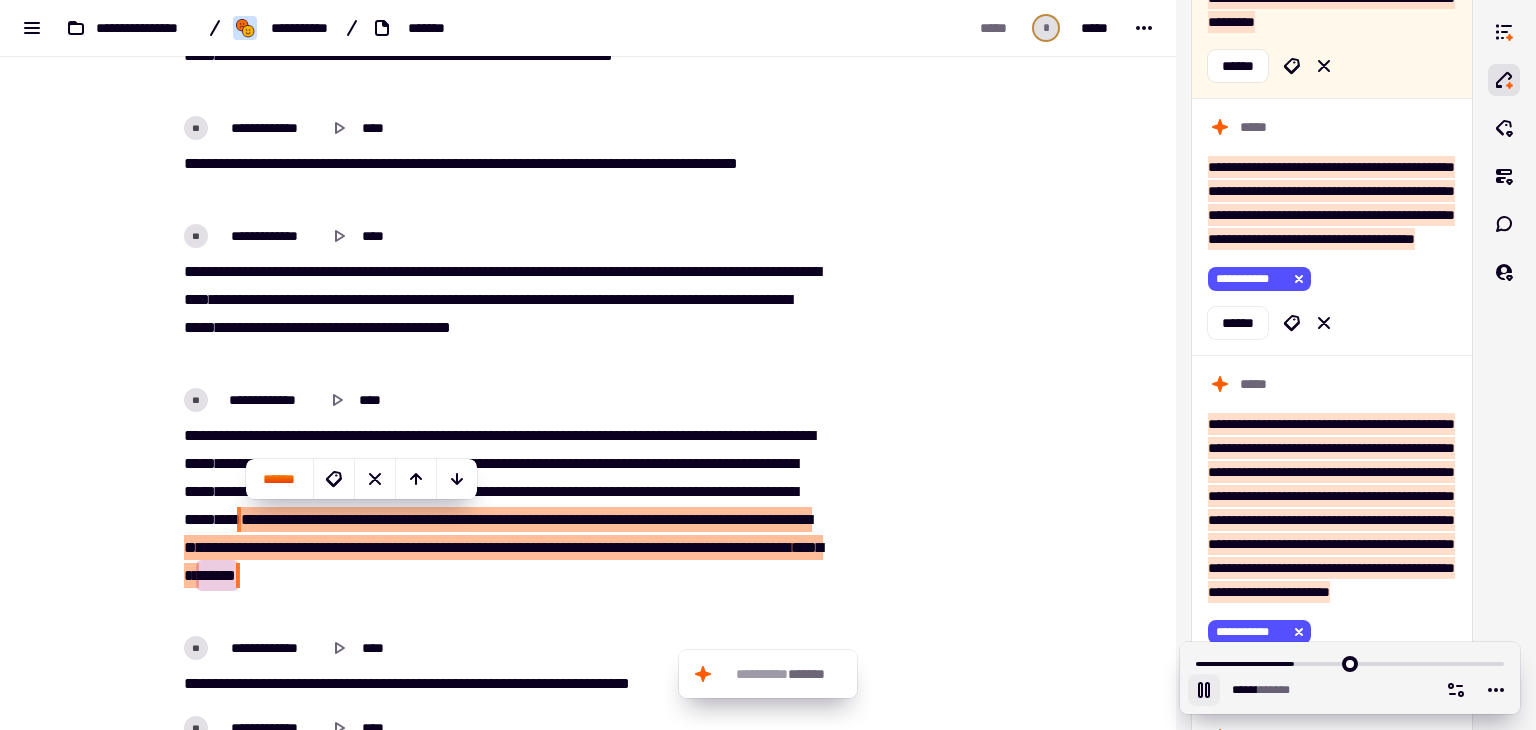 click at bounding box center (934, 2485) 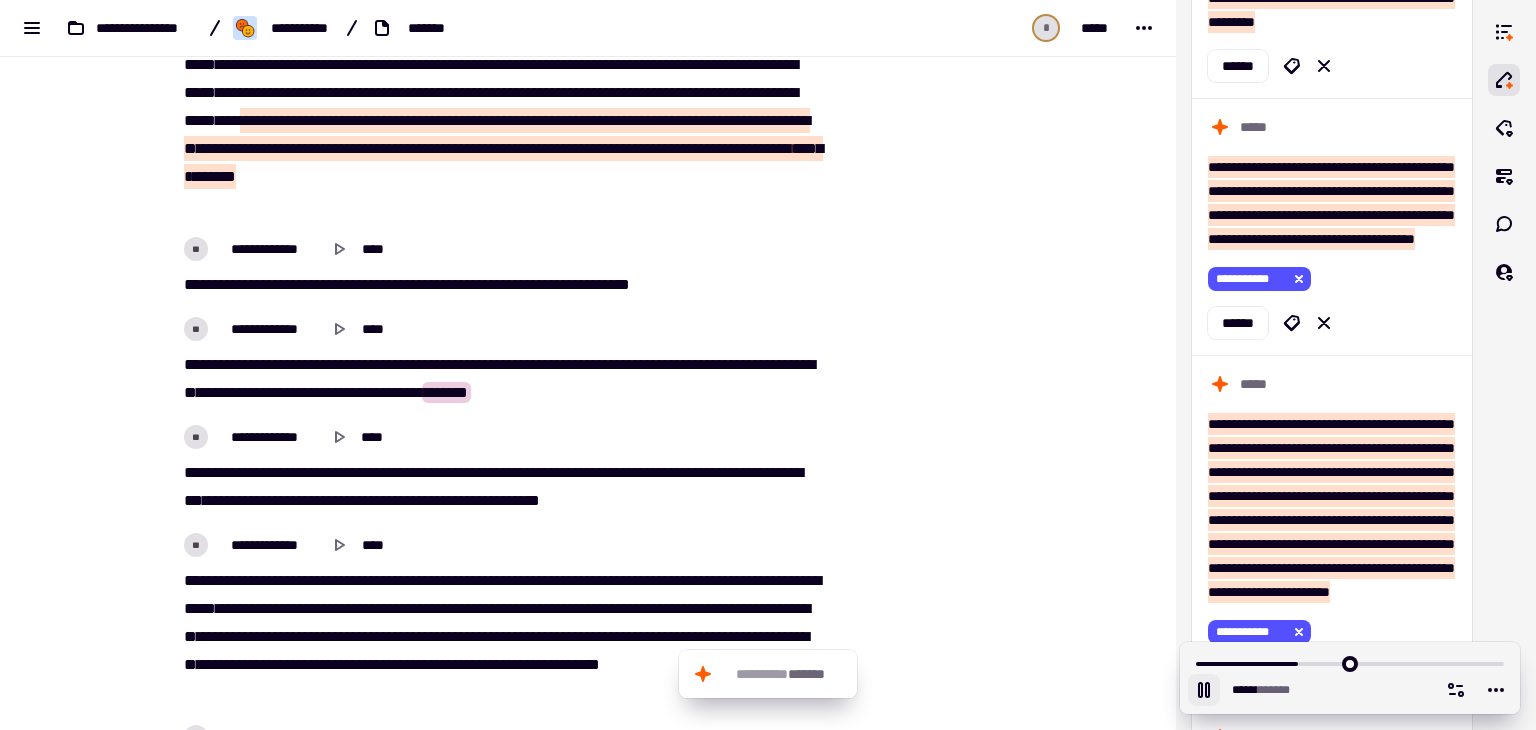 scroll, scrollTop: 3500, scrollLeft: 0, axis: vertical 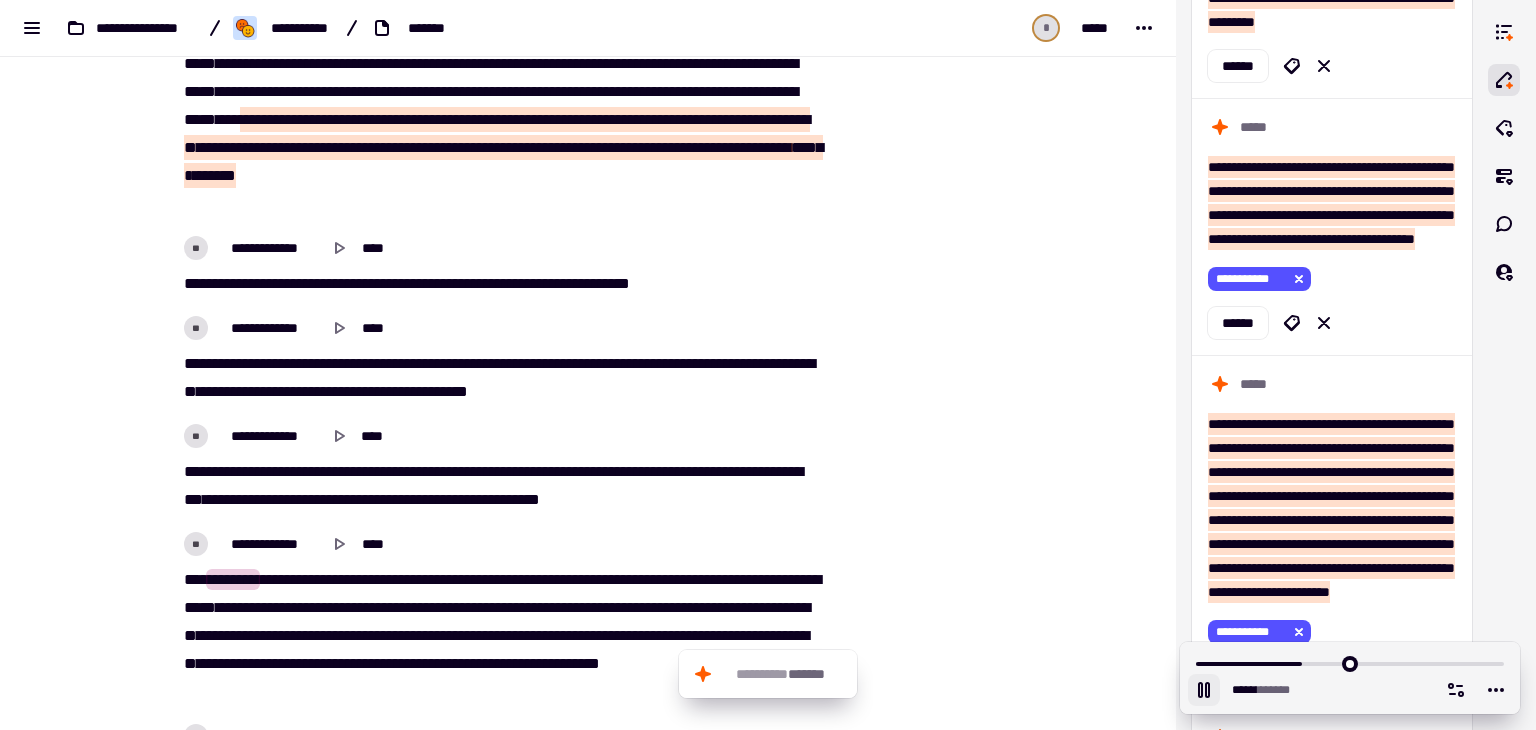 click 